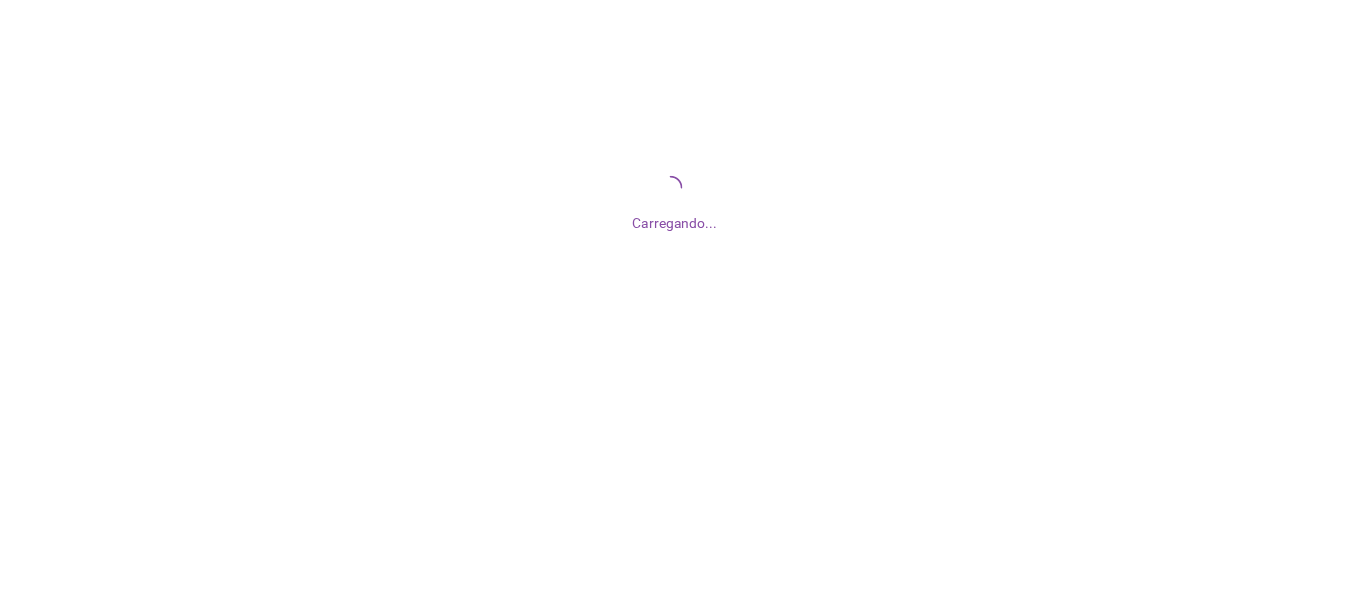 scroll, scrollTop: 0, scrollLeft: 0, axis: both 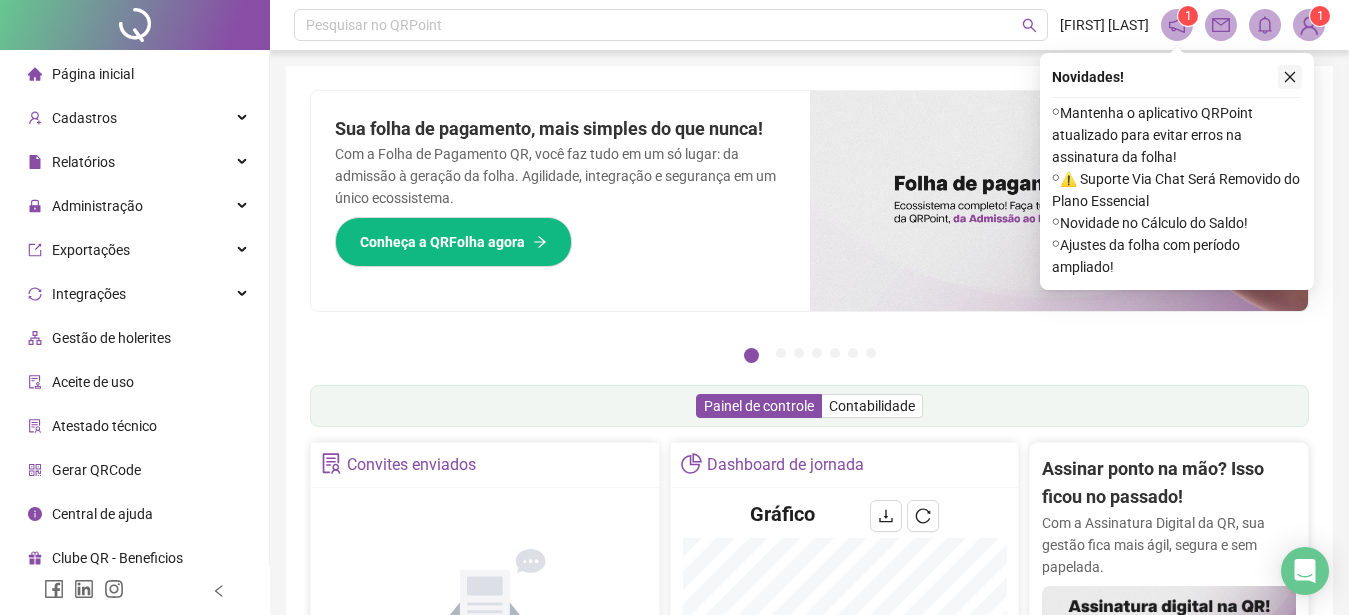 click 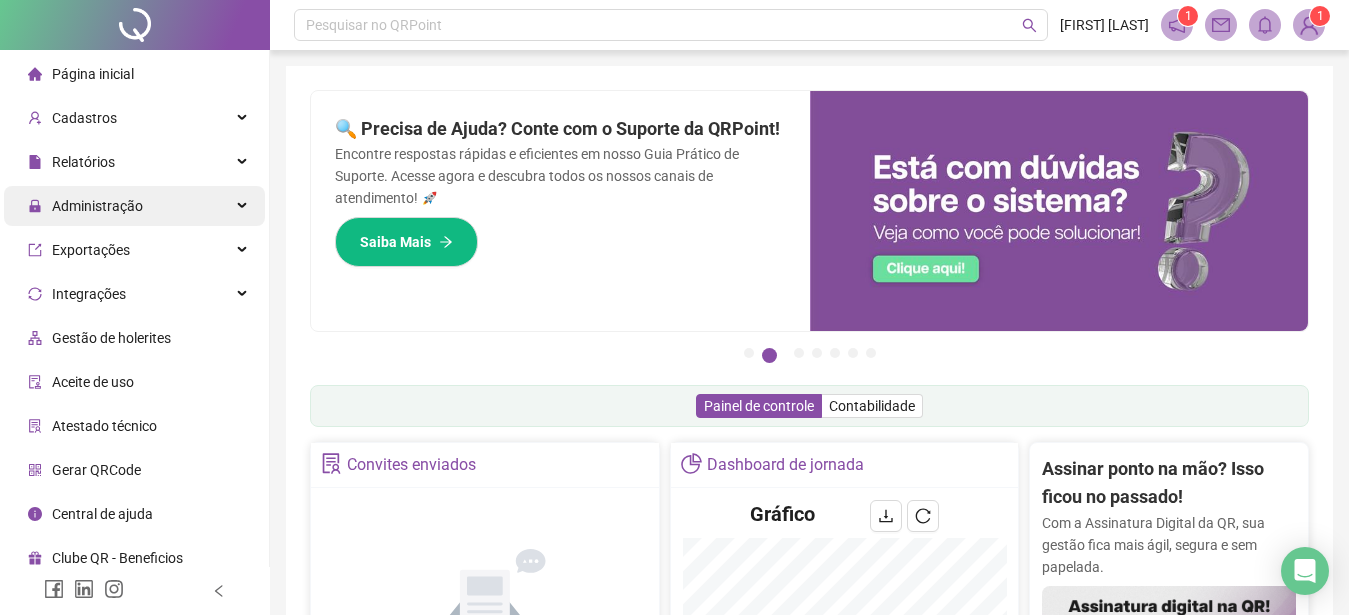 click on "Administração" at bounding box center [97, 206] 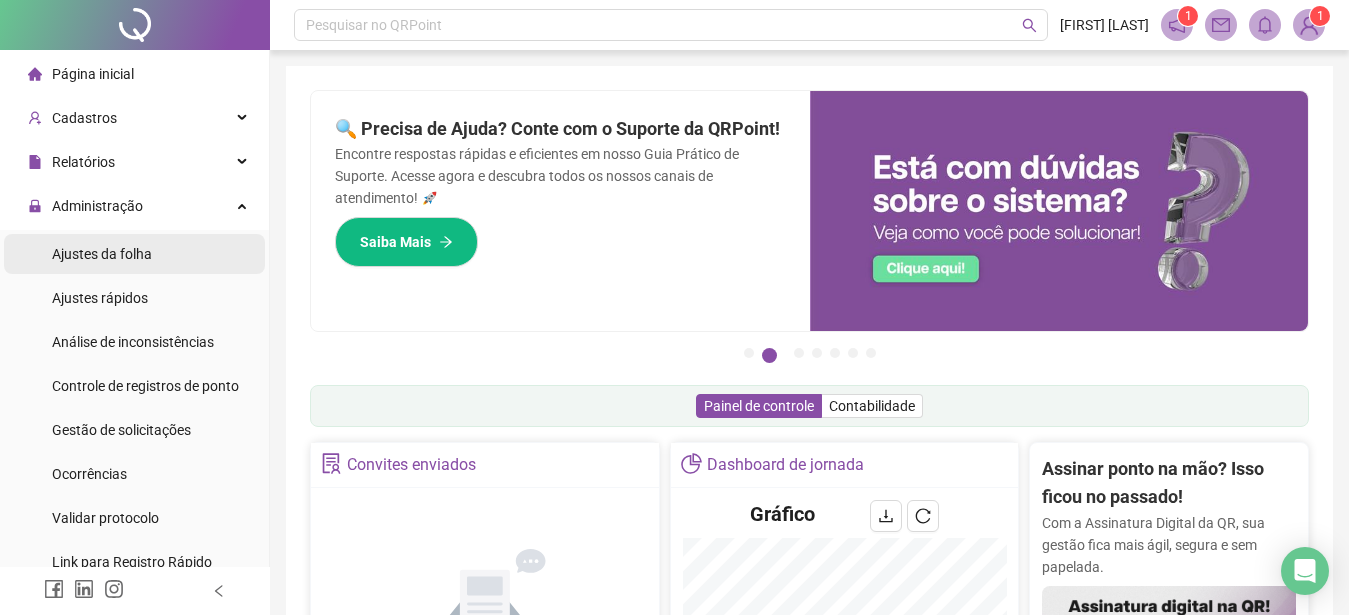 click on "Ajustes da folha" at bounding box center [102, 254] 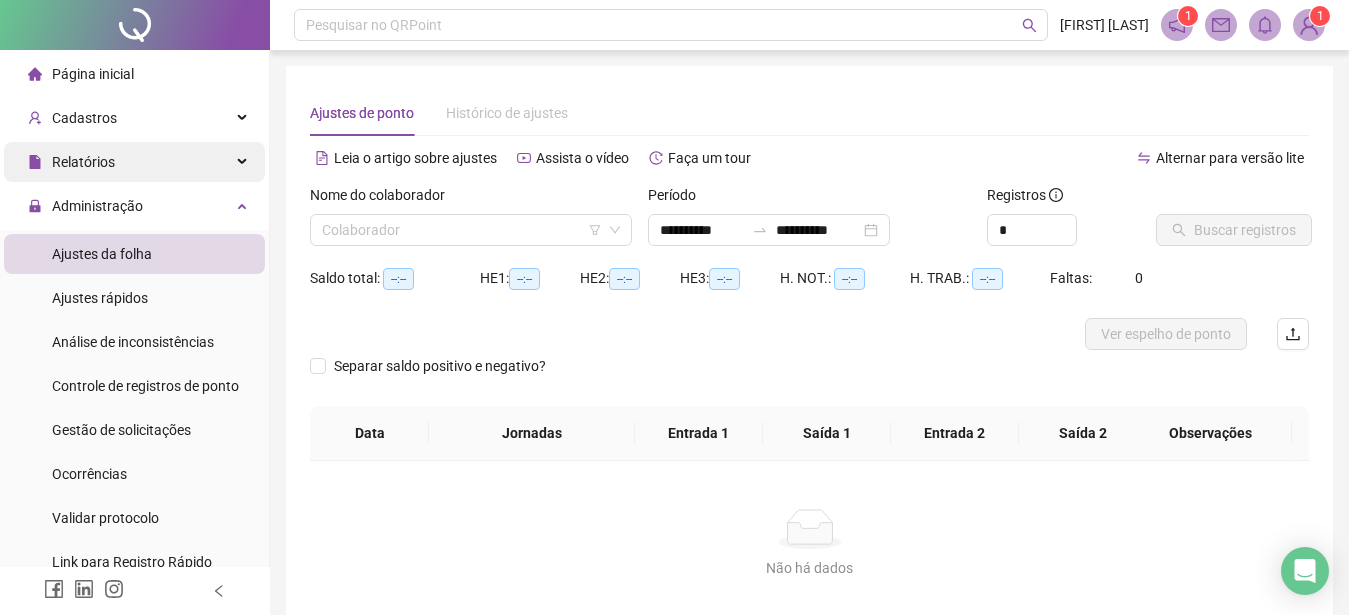 click on "Relatórios" at bounding box center (83, 162) 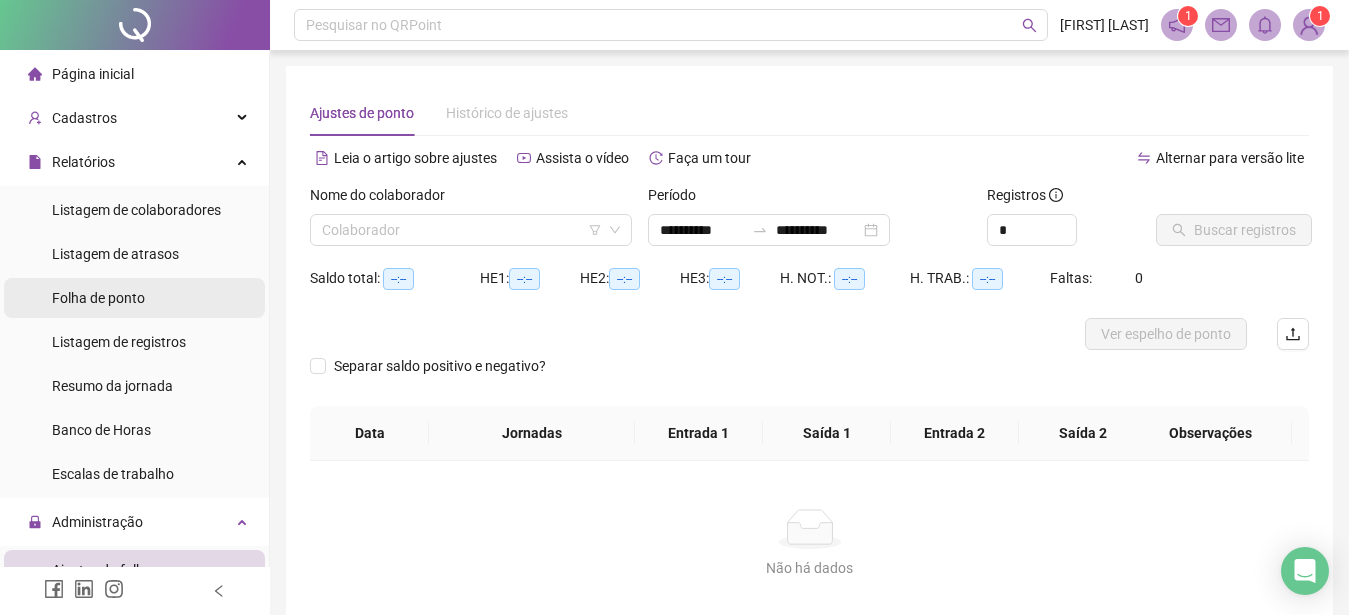 click on "Folha de ponto" at bounding box center (98, 298) 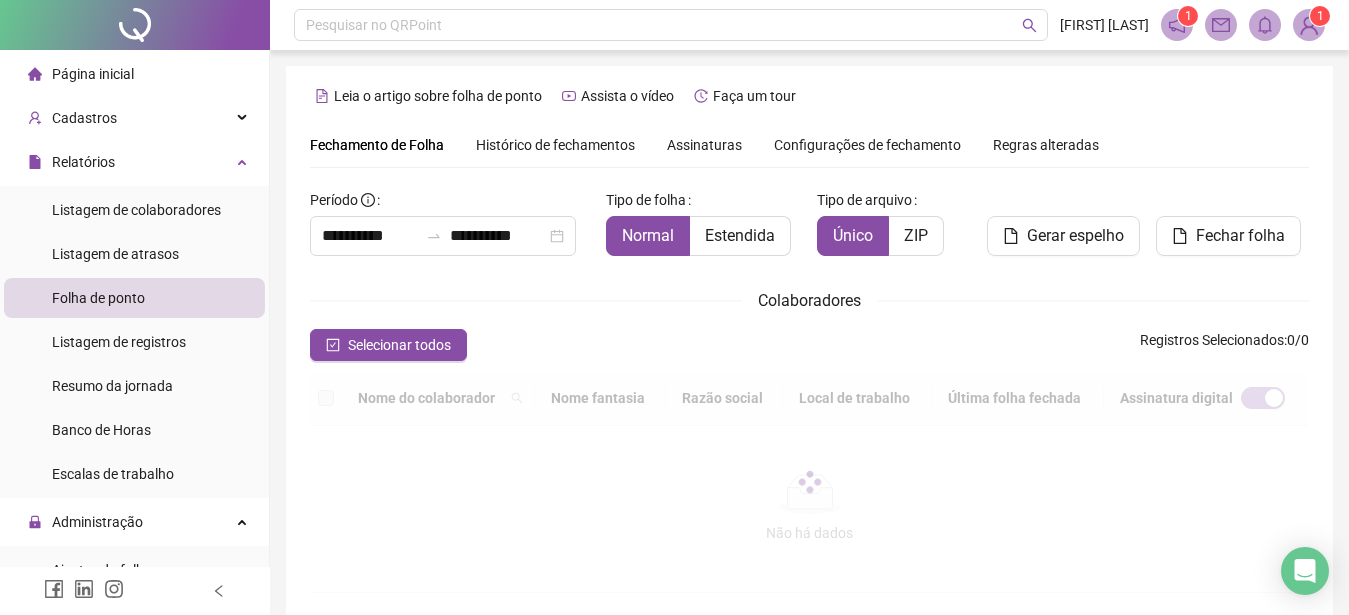 scroll, scrollTop: 102, scrollLeft: 0, axis: vertical 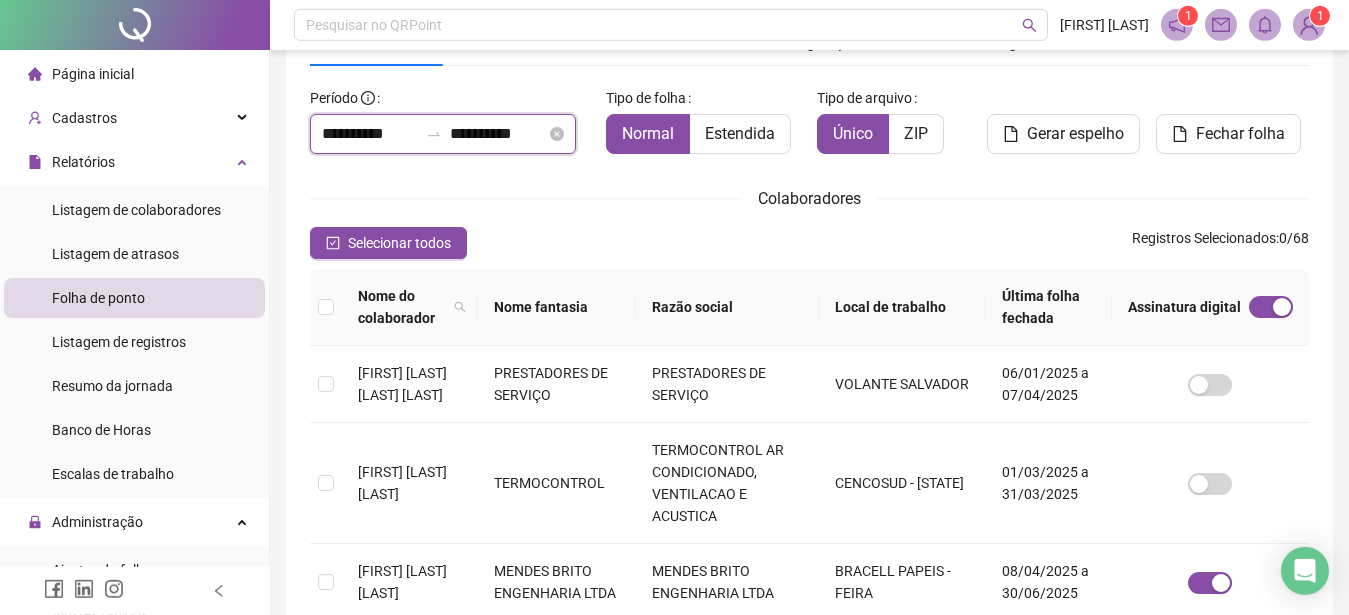 click on "**********" at bounding box center [498, 134] 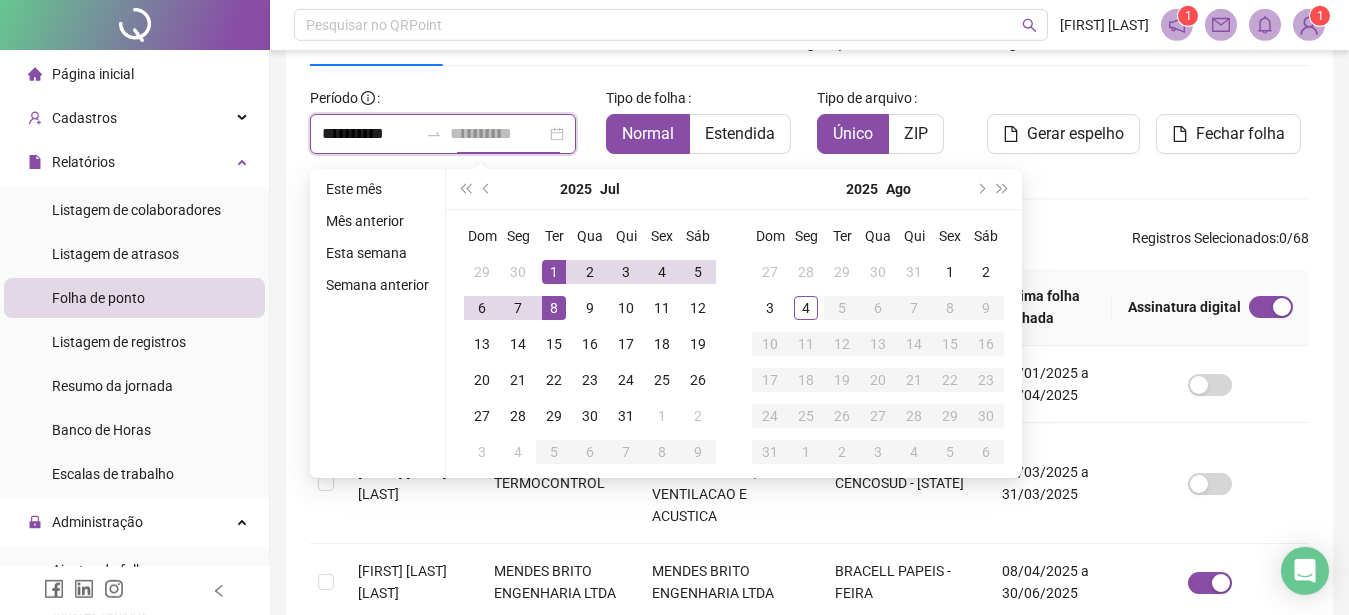 type on "**********" 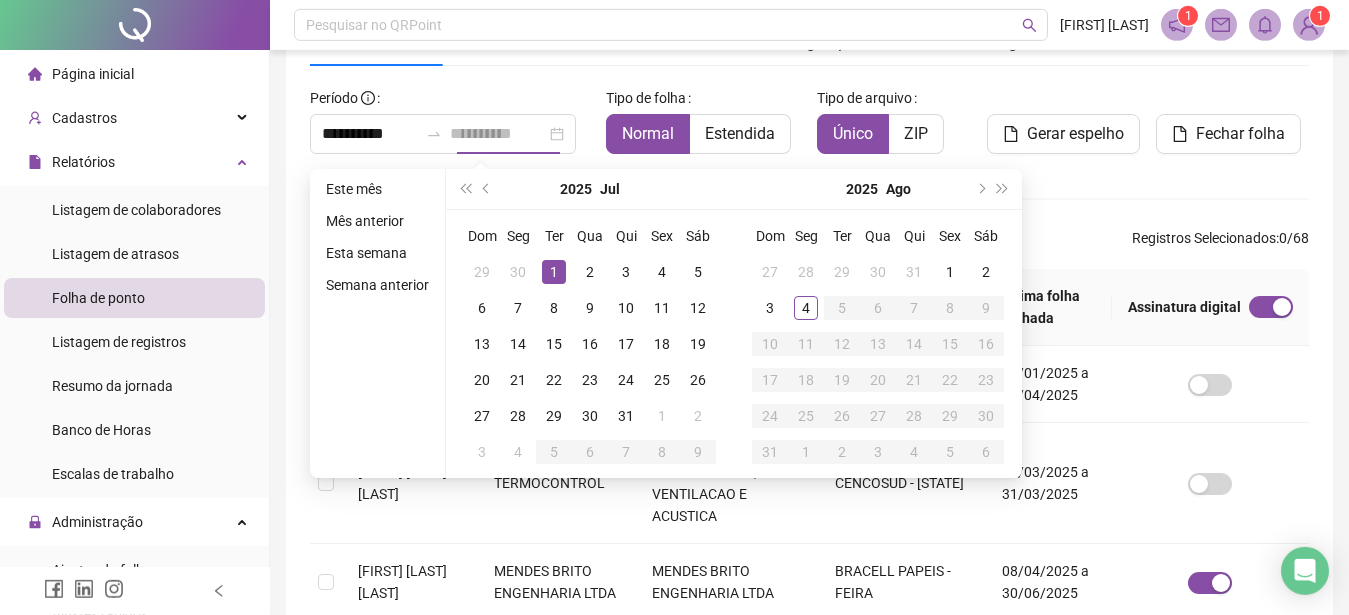 click on "1" at bounding box center [554, 272] 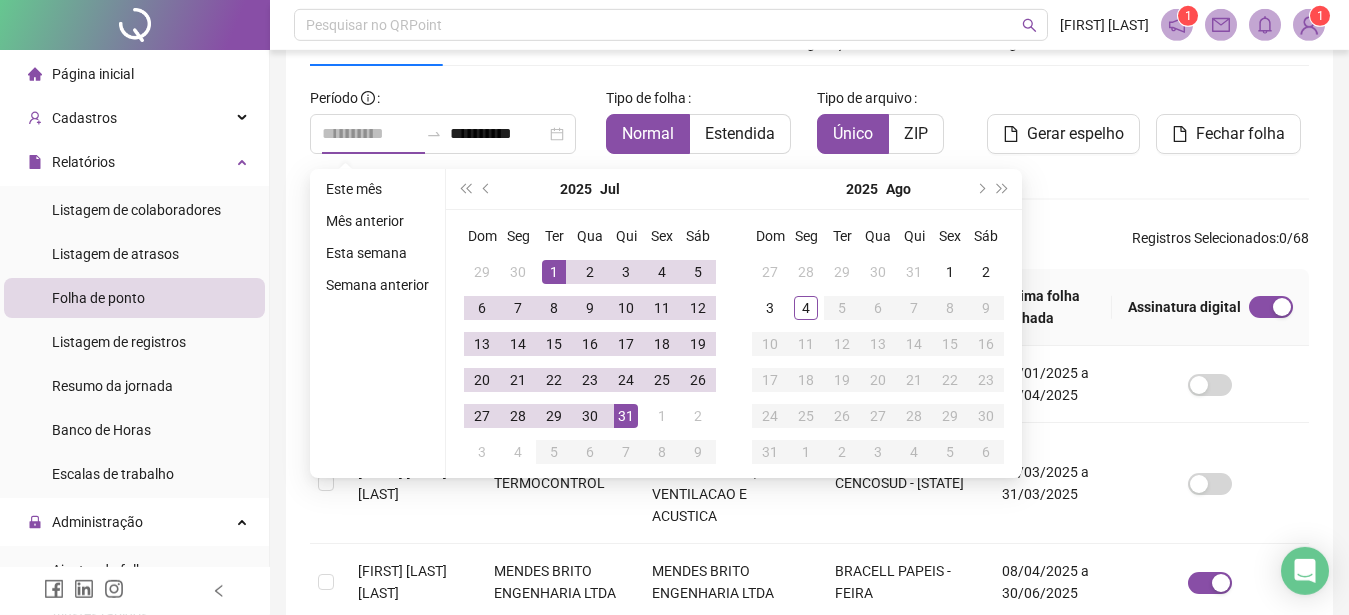 click on "31" at bounding box center (626, 416) 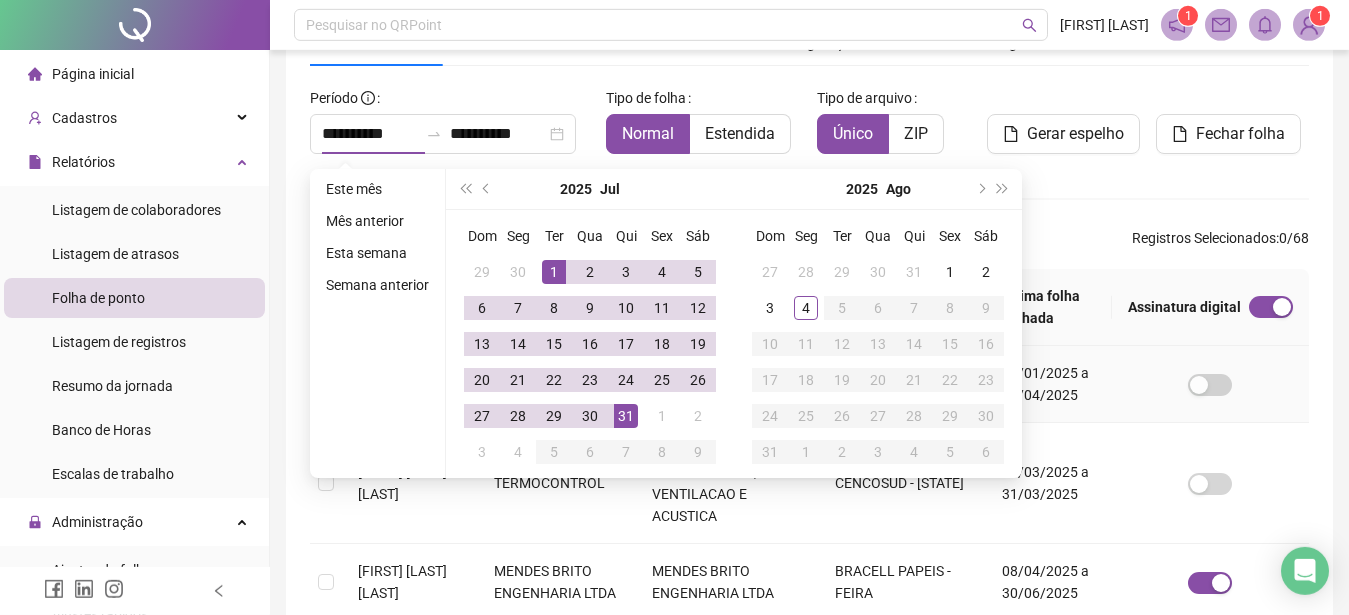 type on "**********" 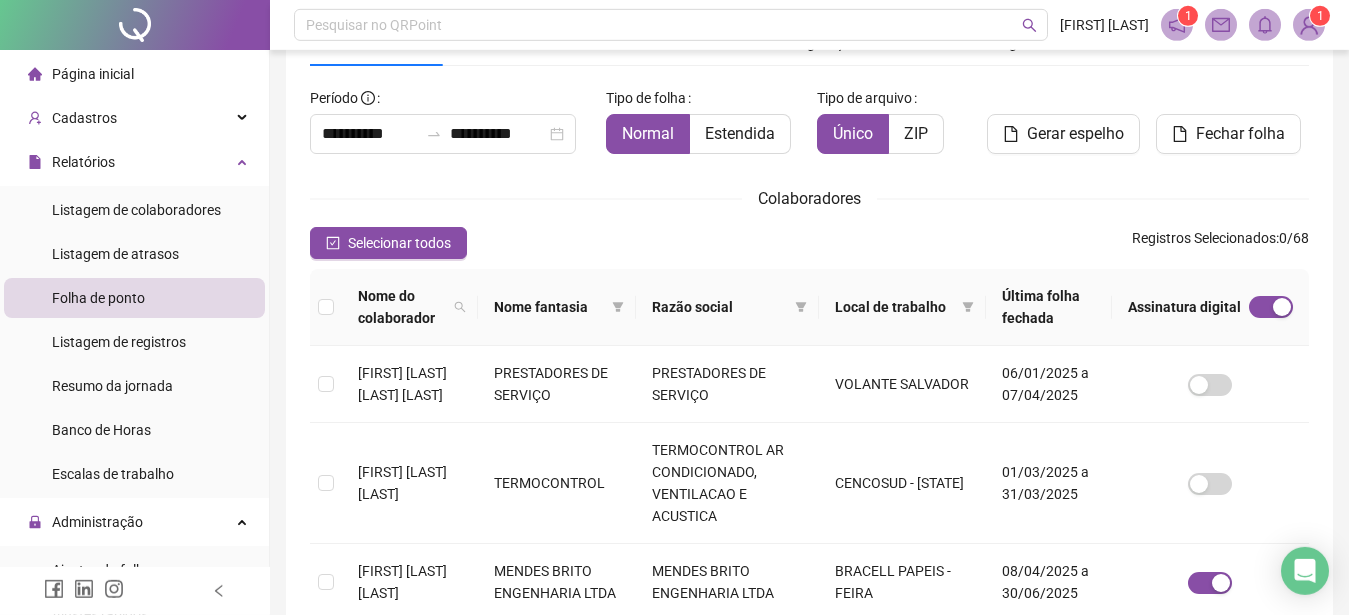 click on "**********" at bounding box center [809, 675] 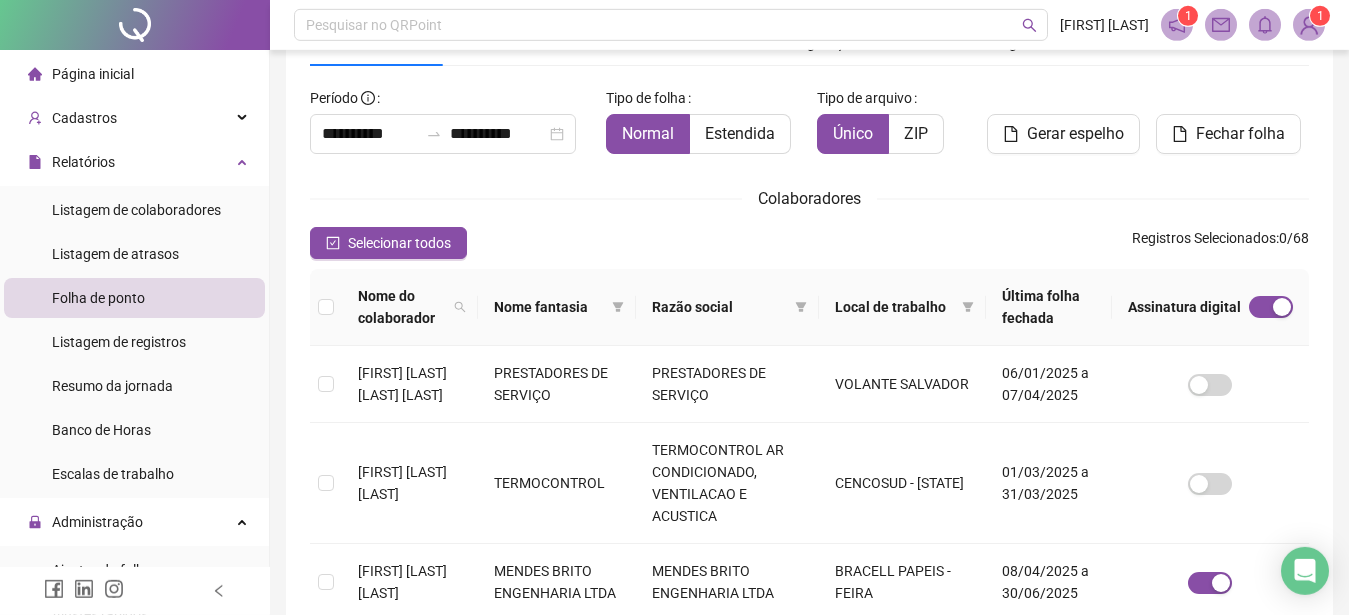 scroll, scrollTop: 352, scrollLeft: 0, axis: vertical 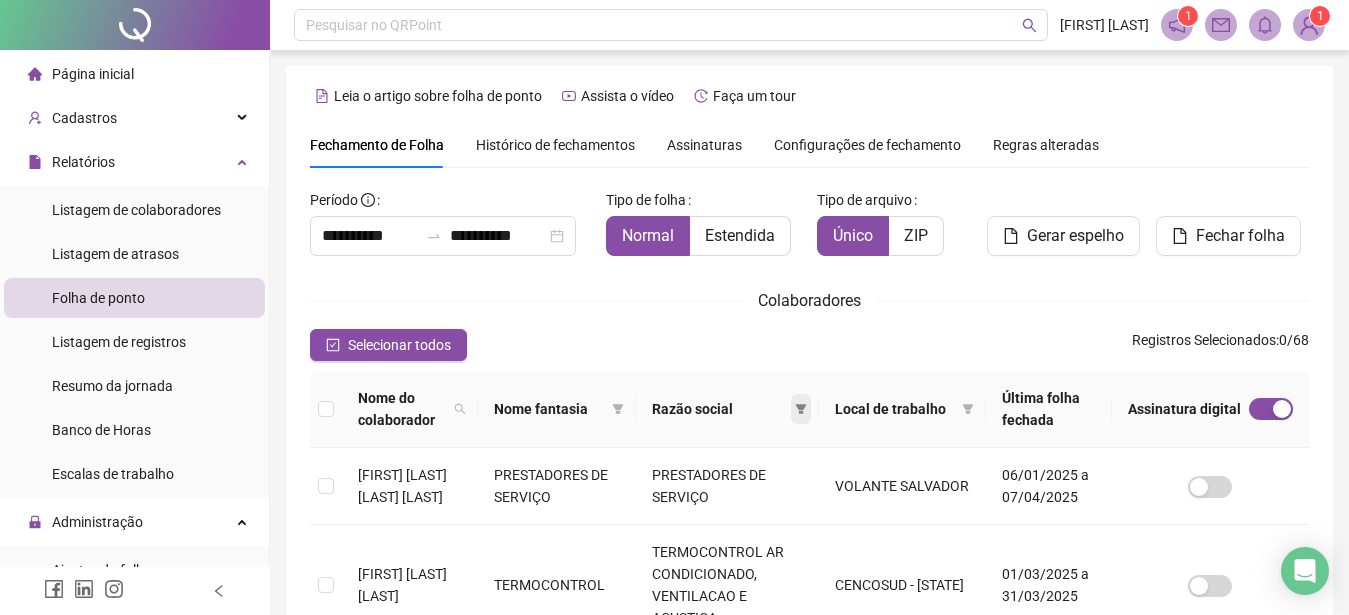 click at bounding box center [801, 409] 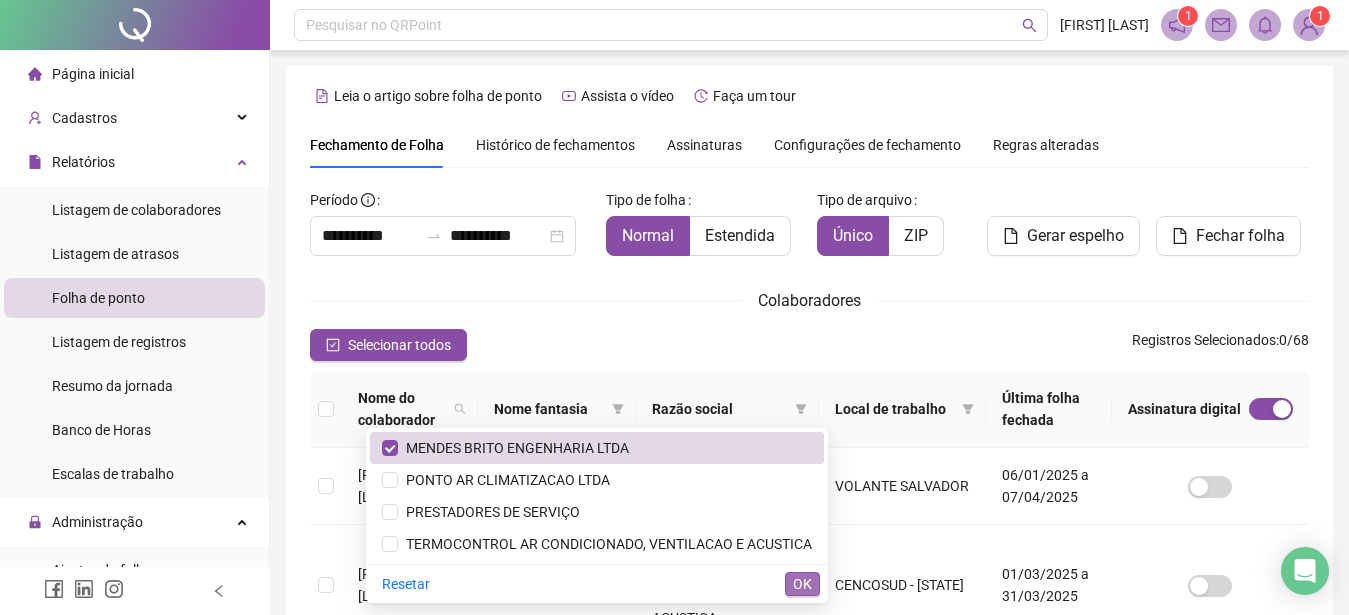 click on "OK" at bounding box center (802, 584) 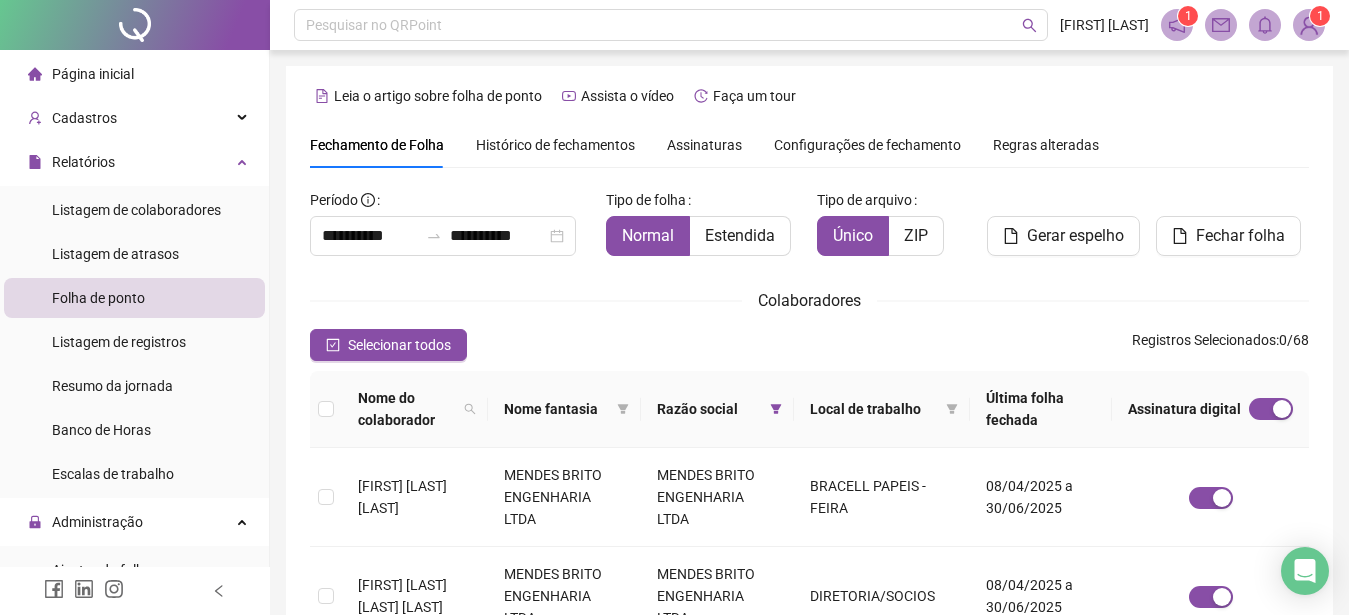 scroll, scrollTop: 102, scrollLeft: 0, axis: vertical 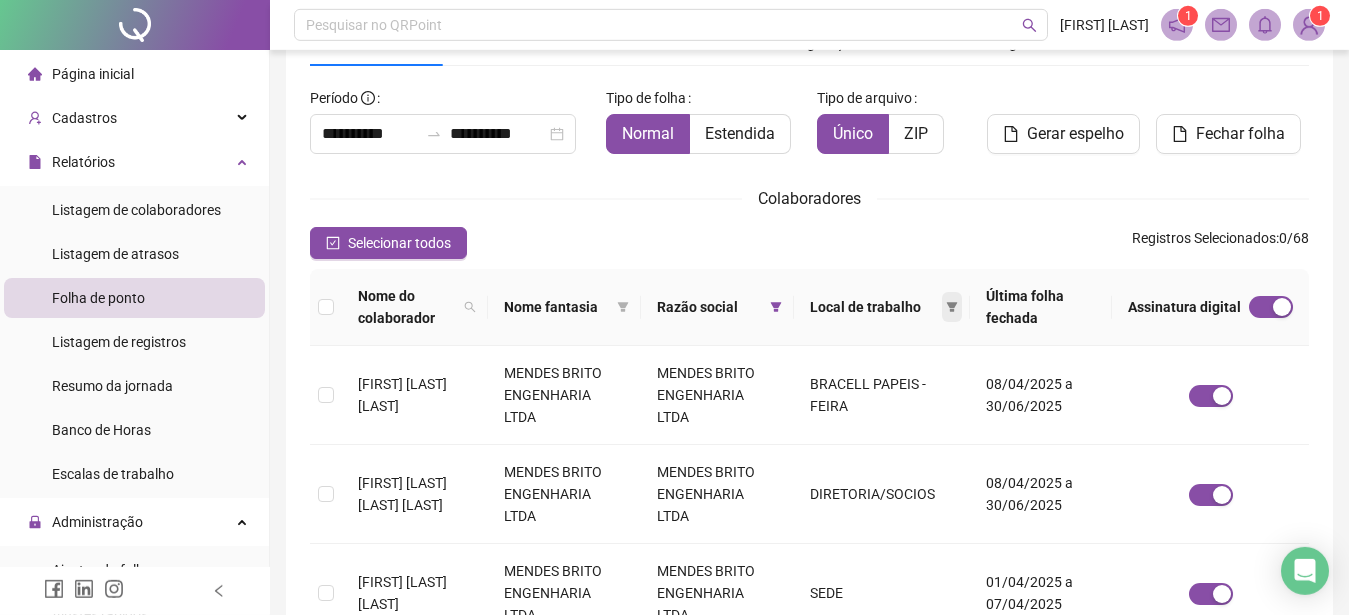 click 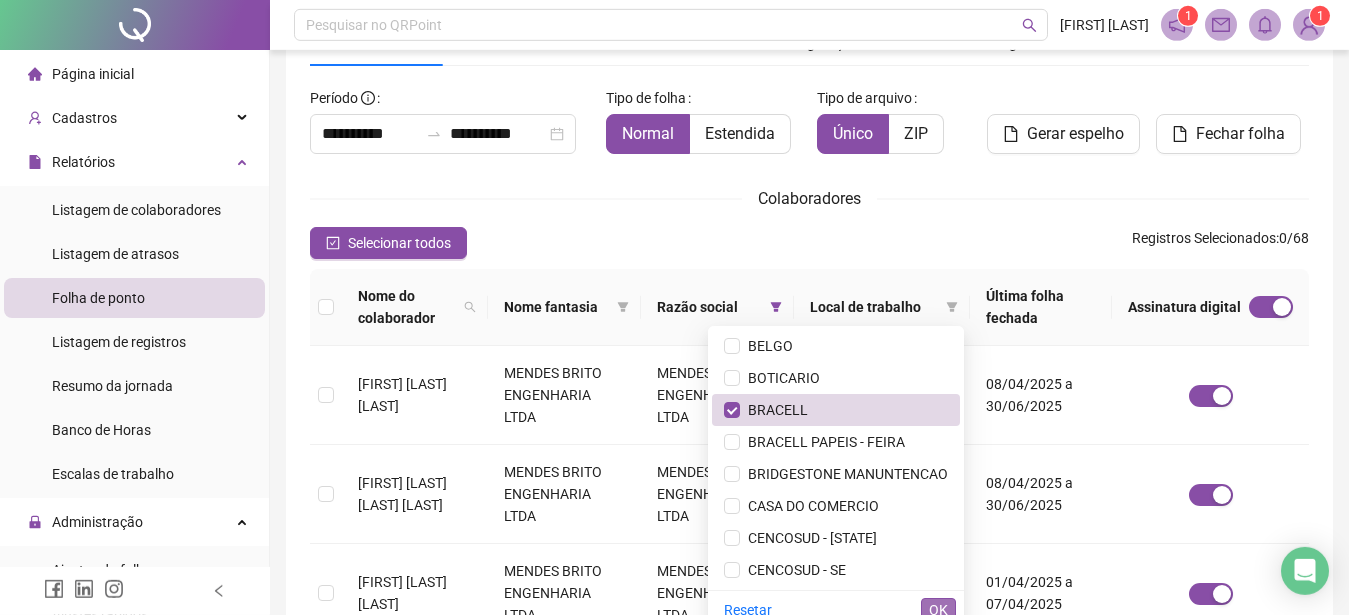 click on "OK" at bounding box center (938, 610) 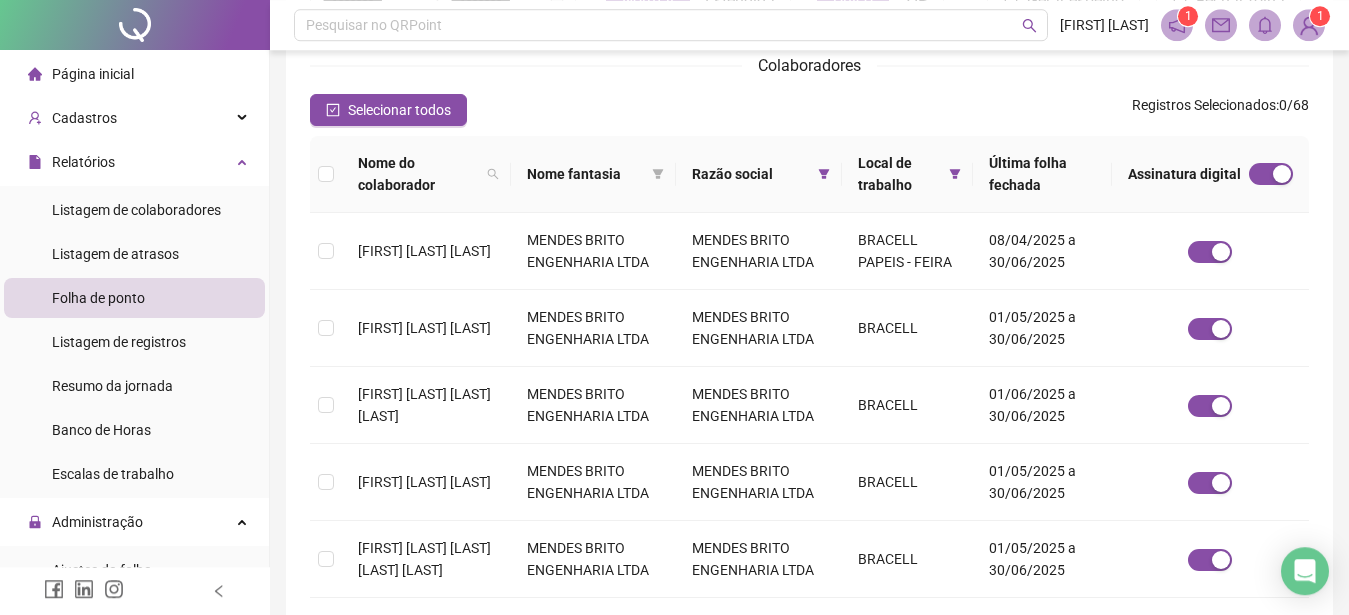 scroll, scrollTop: 182, scrollLeft: 0, axis: vertical 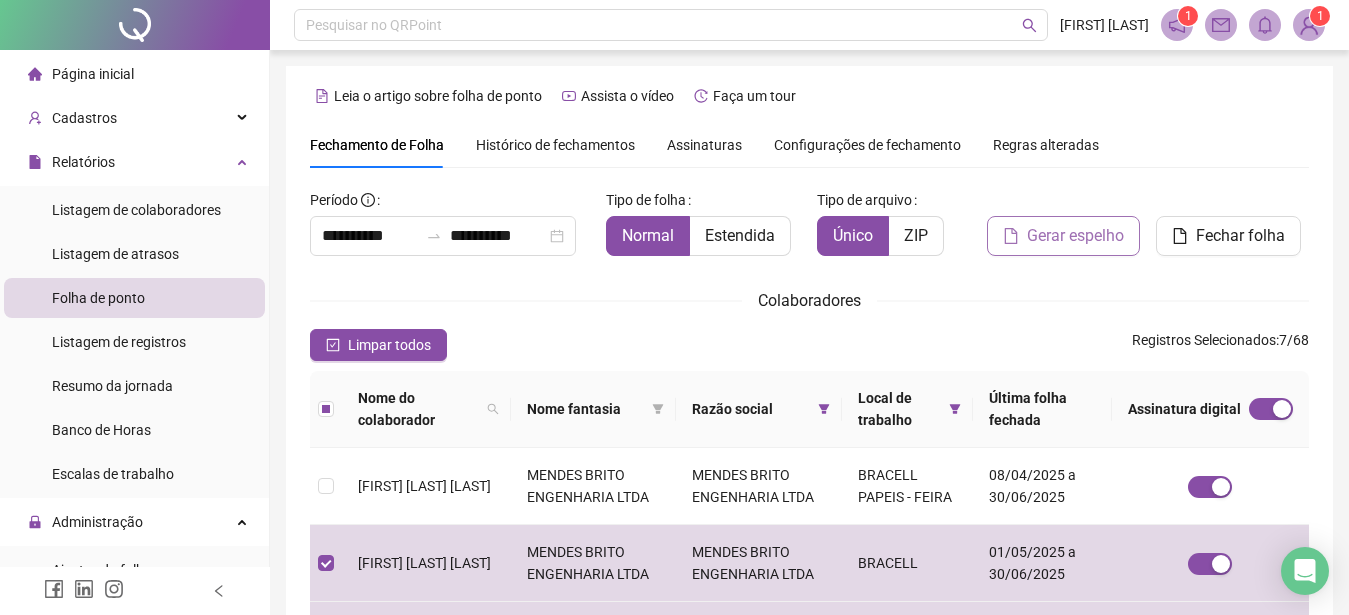 click on "Gerar espelho" at bounding box center (1075, 236) 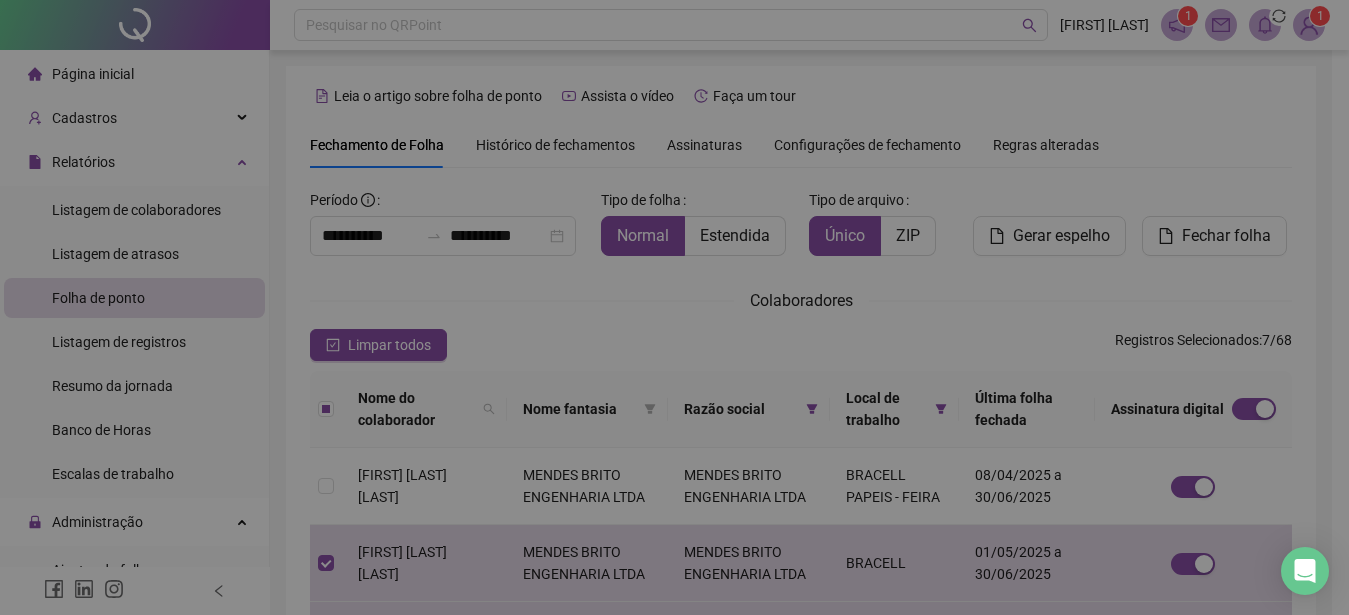 scroll, scrollTop: 102, scrollLeft: 0, axis: vertical 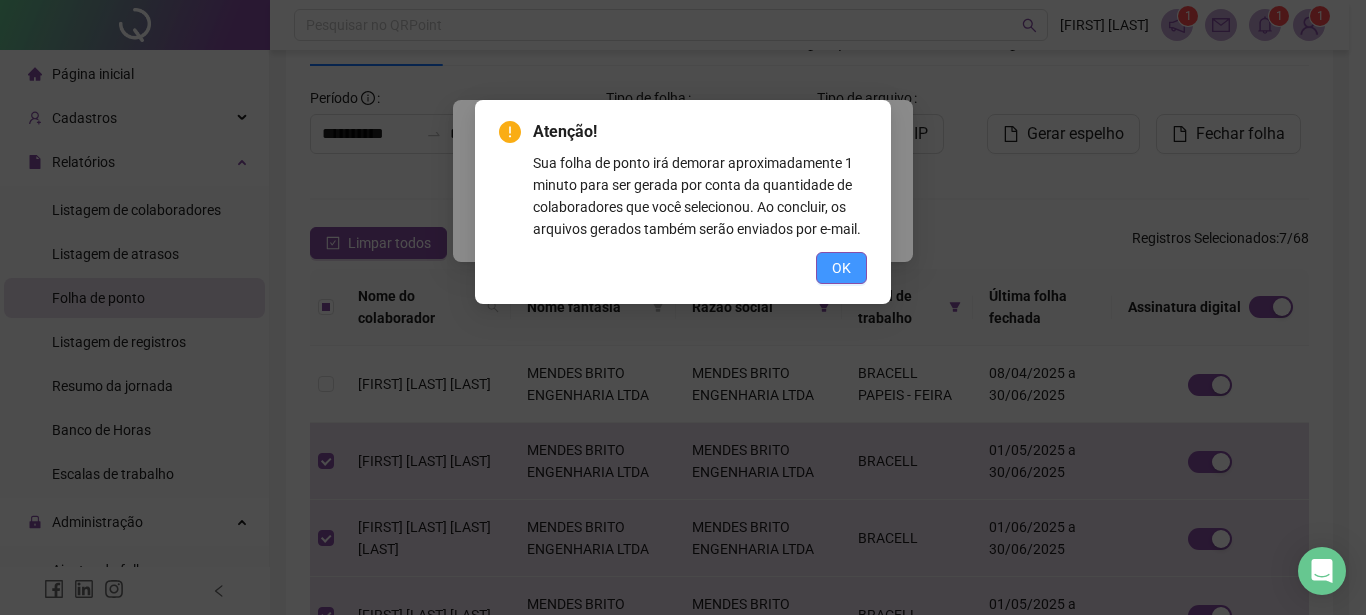 click on "OK" at bounding box center (841, 268) 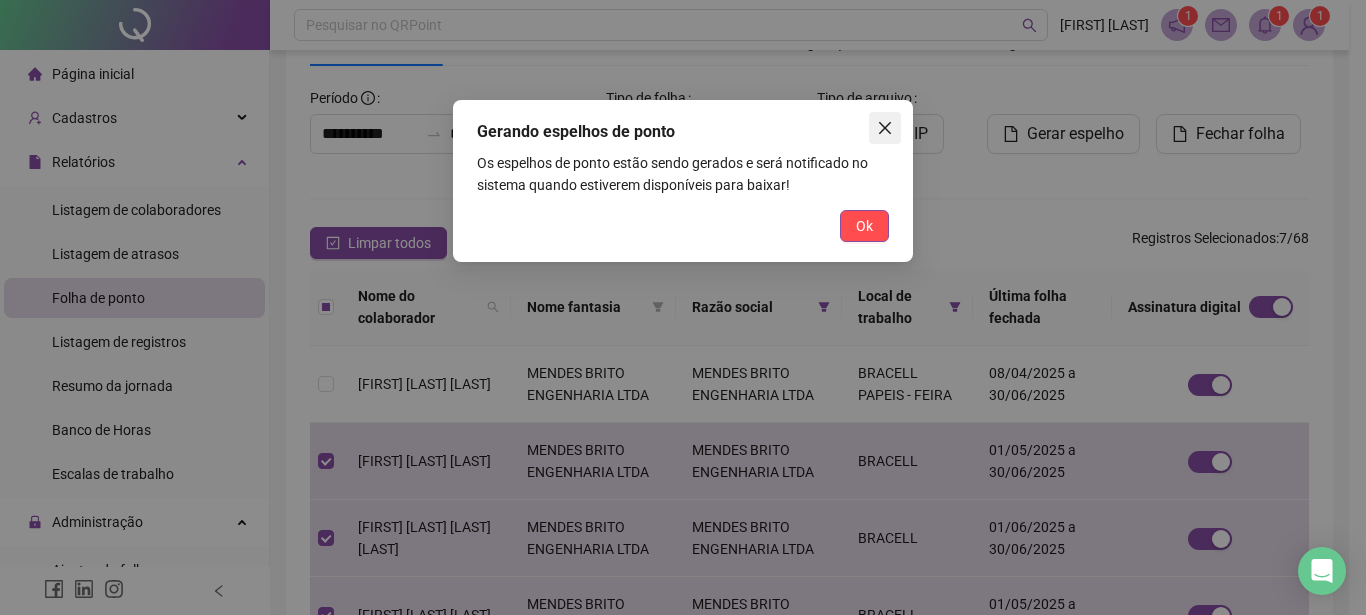 click 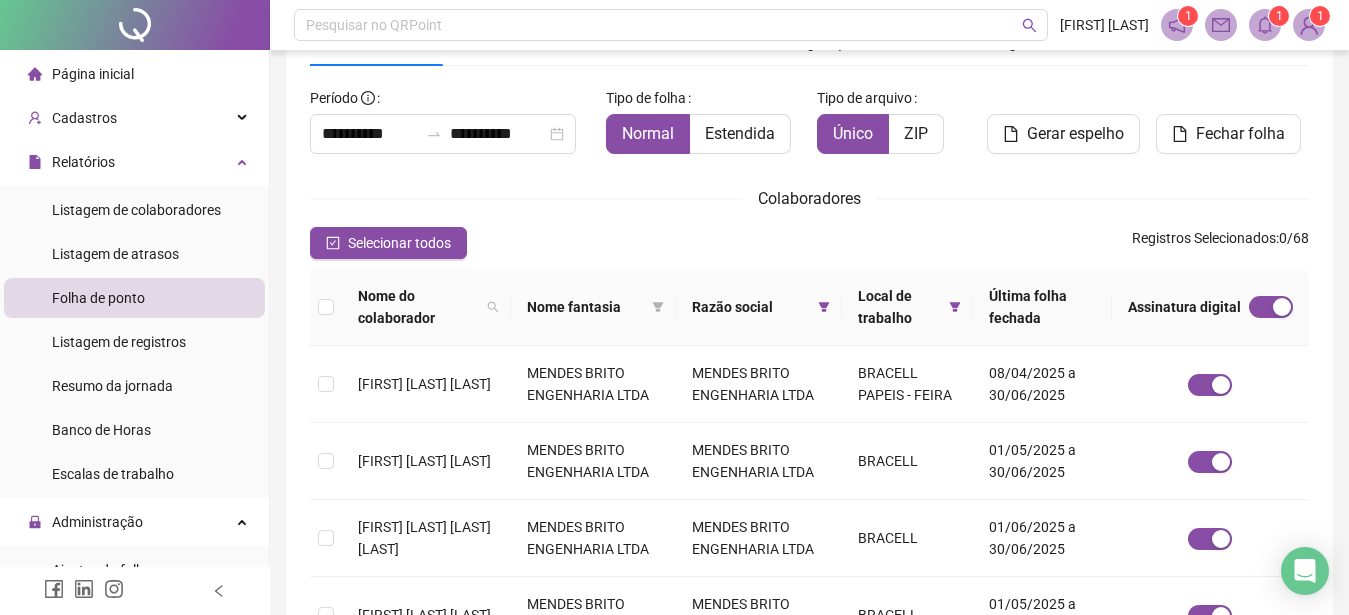 click 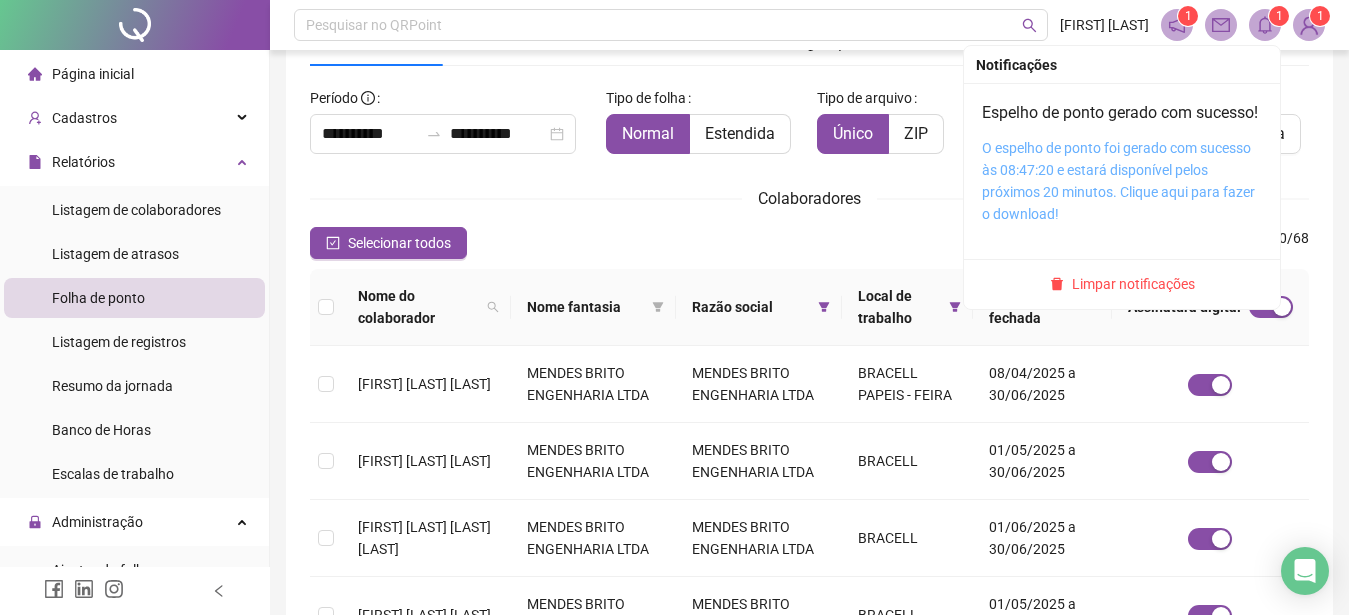 click on "O espelho de ponto foi gerado com sucesso às 08:47:20 e estará disponível pelos próximos 20 minutos.
Clique aqui para fazer o download!" at bounding box center (1118, 181) 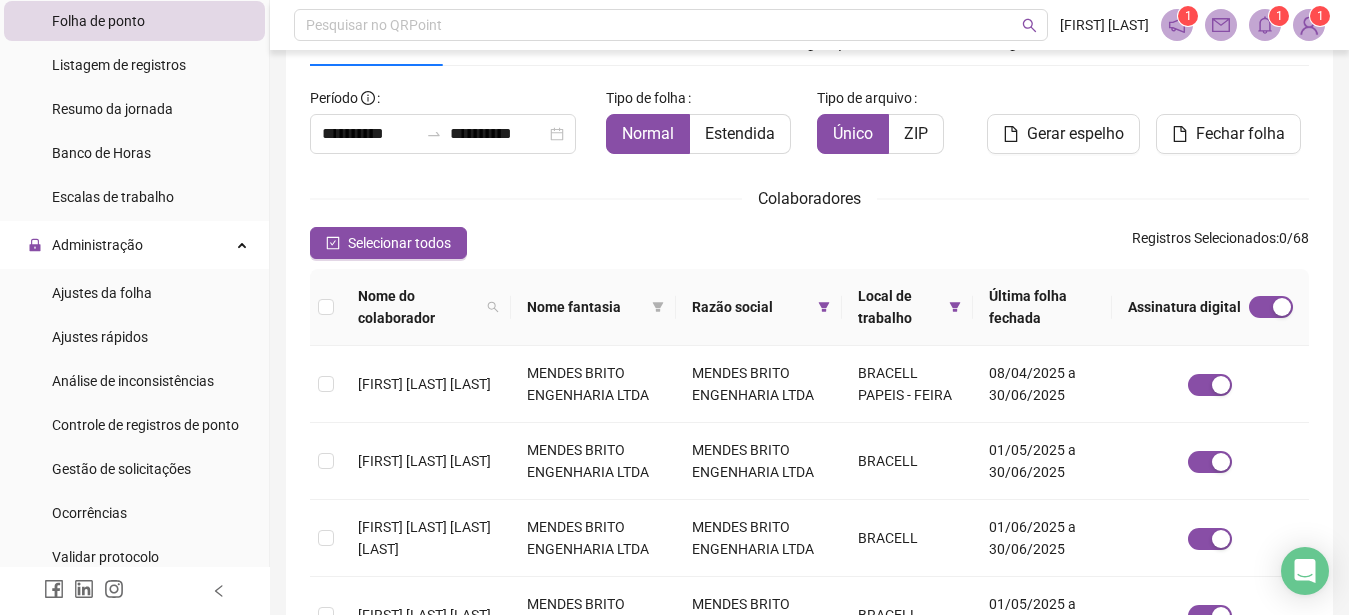 scroll, scrollTop: 283, scrollLeft: 0, axis: vertical 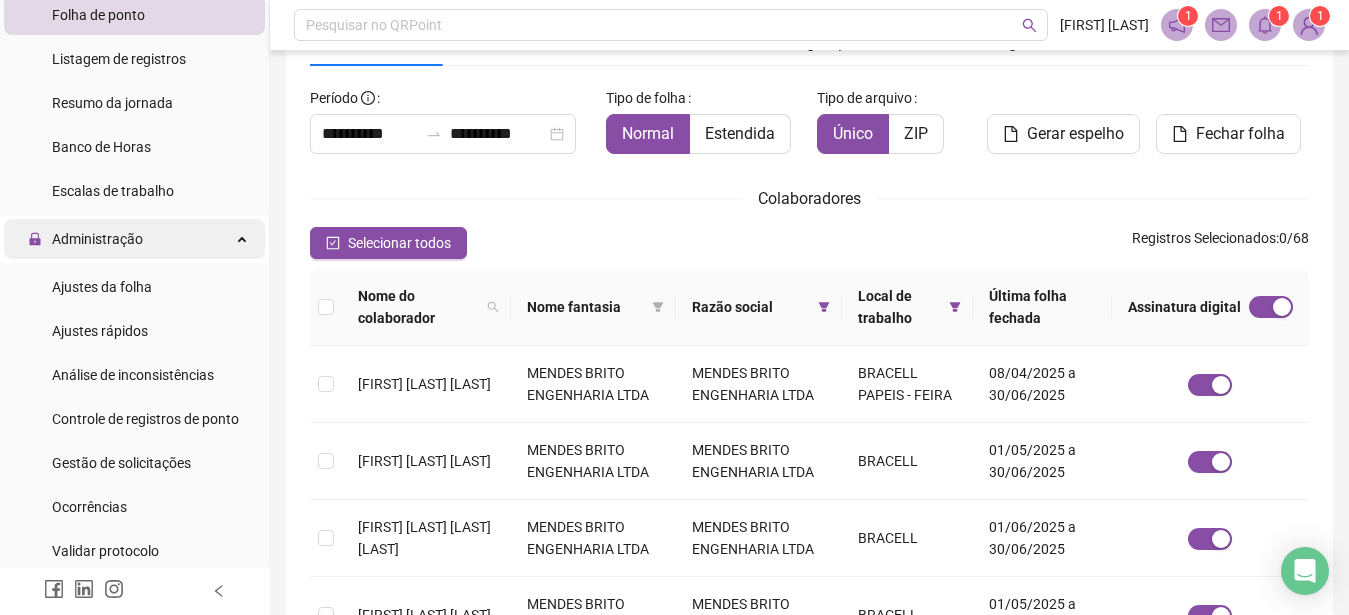 click on "Administração" at bounding box center [97, 239] 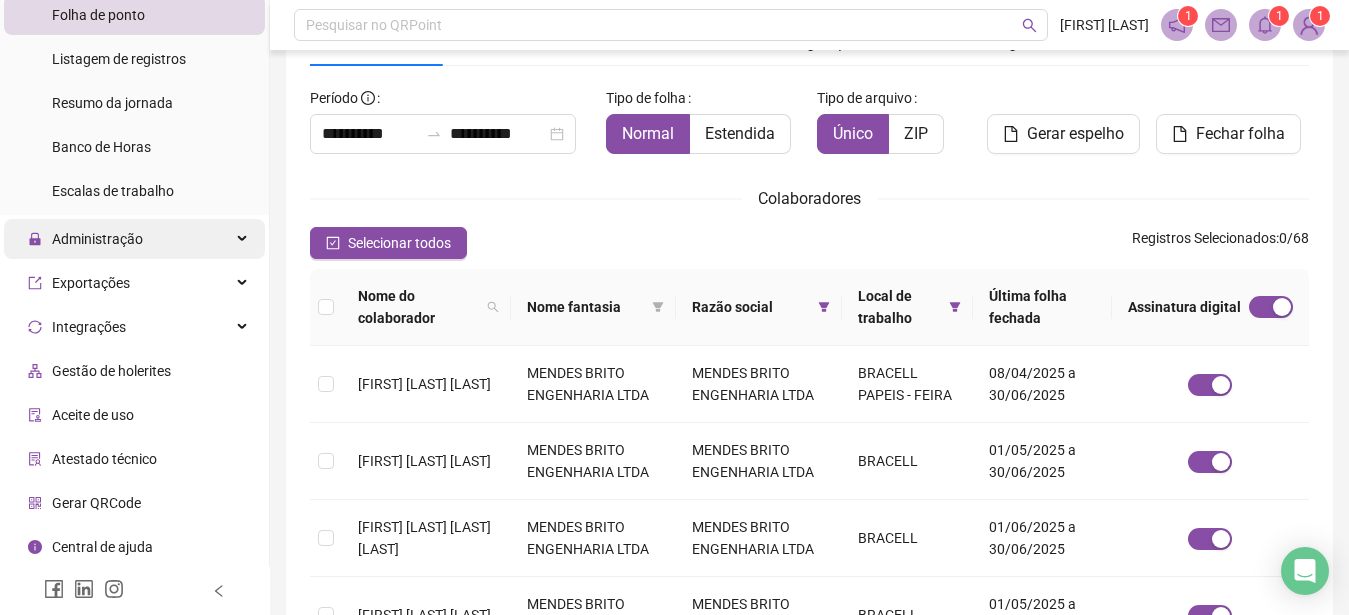 click on "Administração" at bounding box center (97, 239) 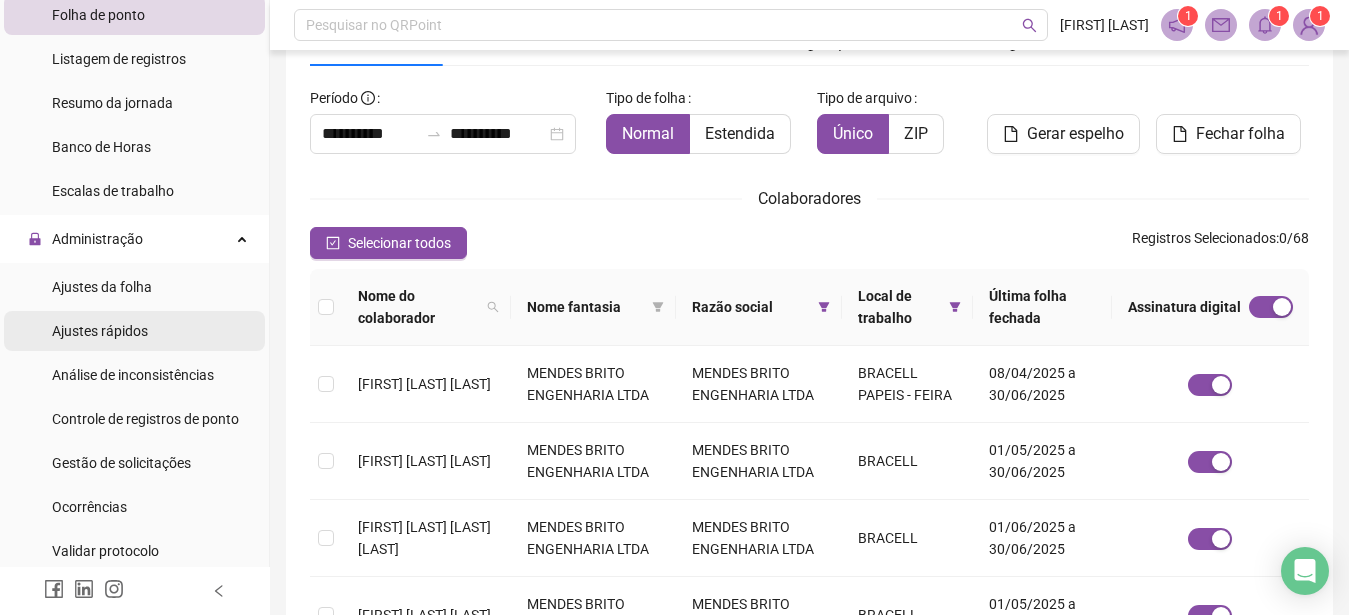 click on "Ajustes rápidos" at bounding box center (100, 331) 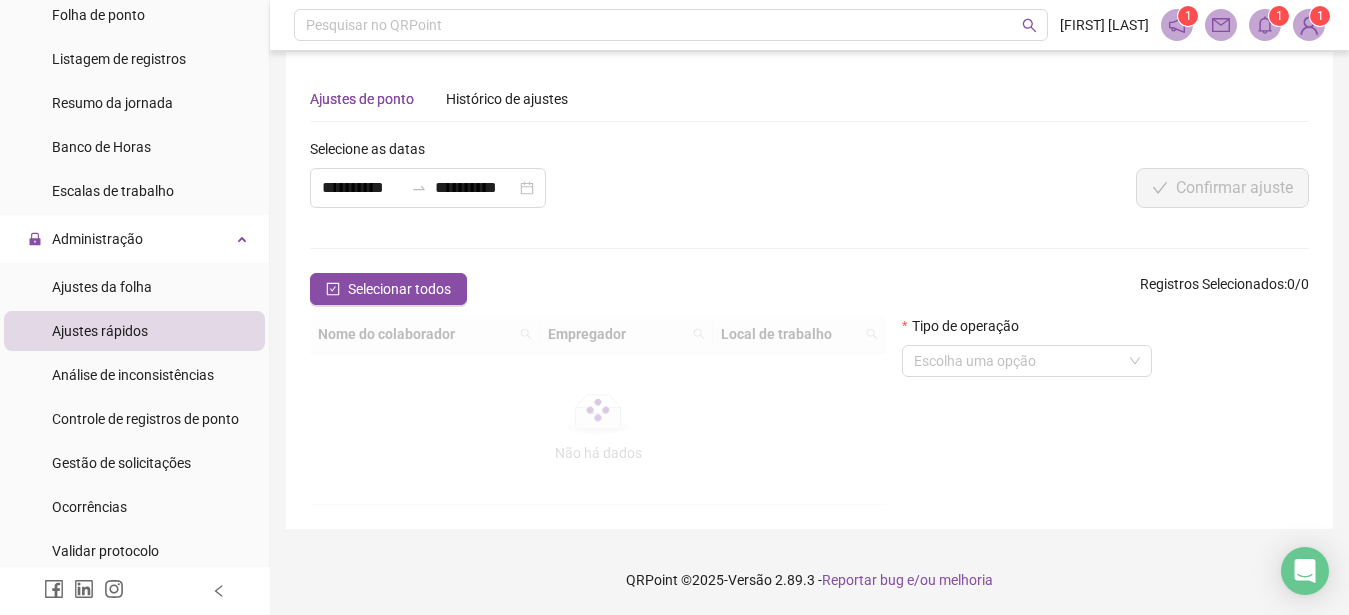 scroll, scrollTop: 14, scrollLeft: 0, axis: vertical 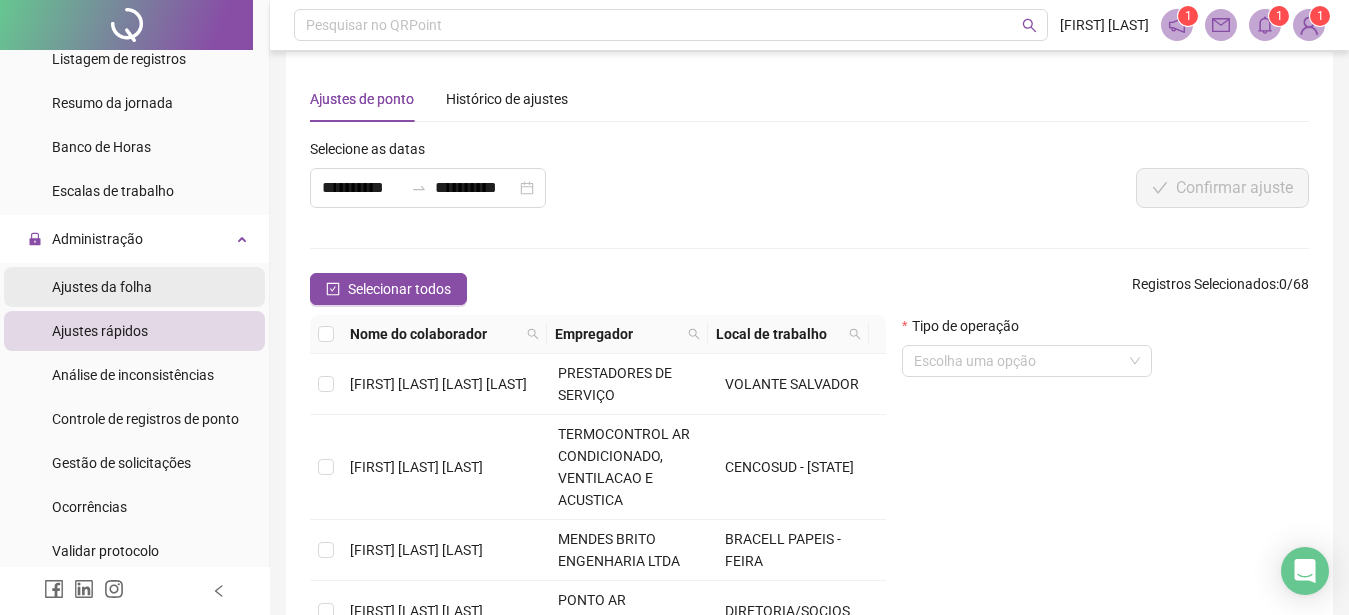 click on "Ajustes da folha" at bounding box center [102, 287] 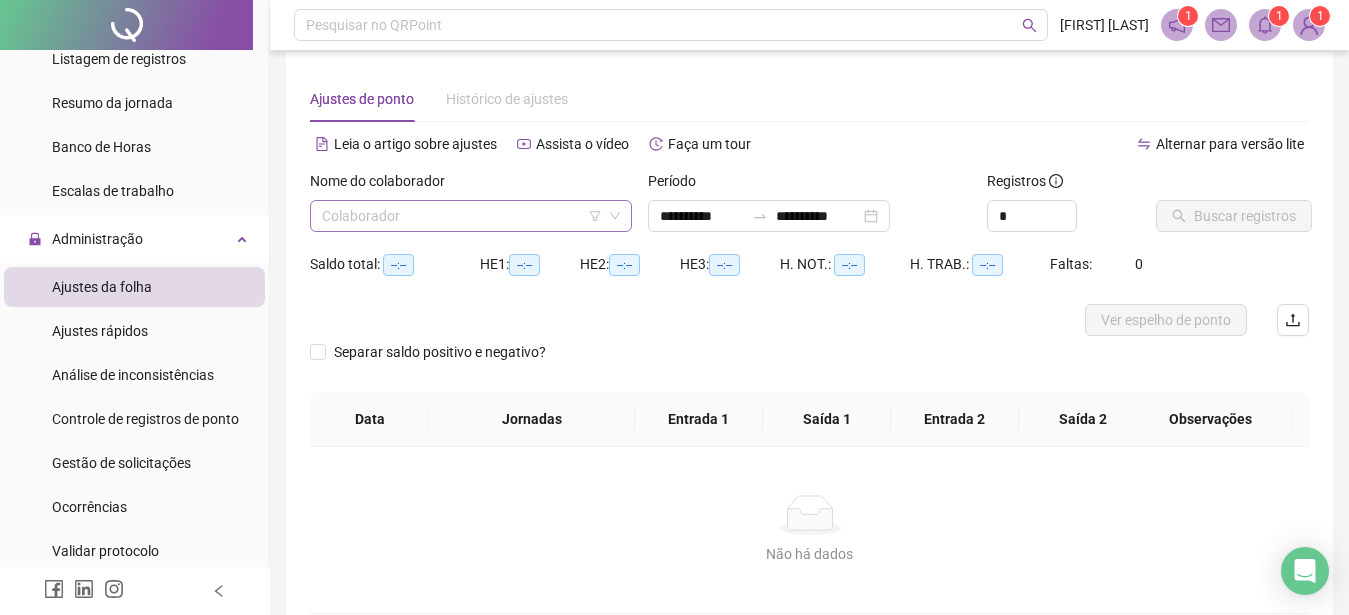 click at bounding box center [462, 216] 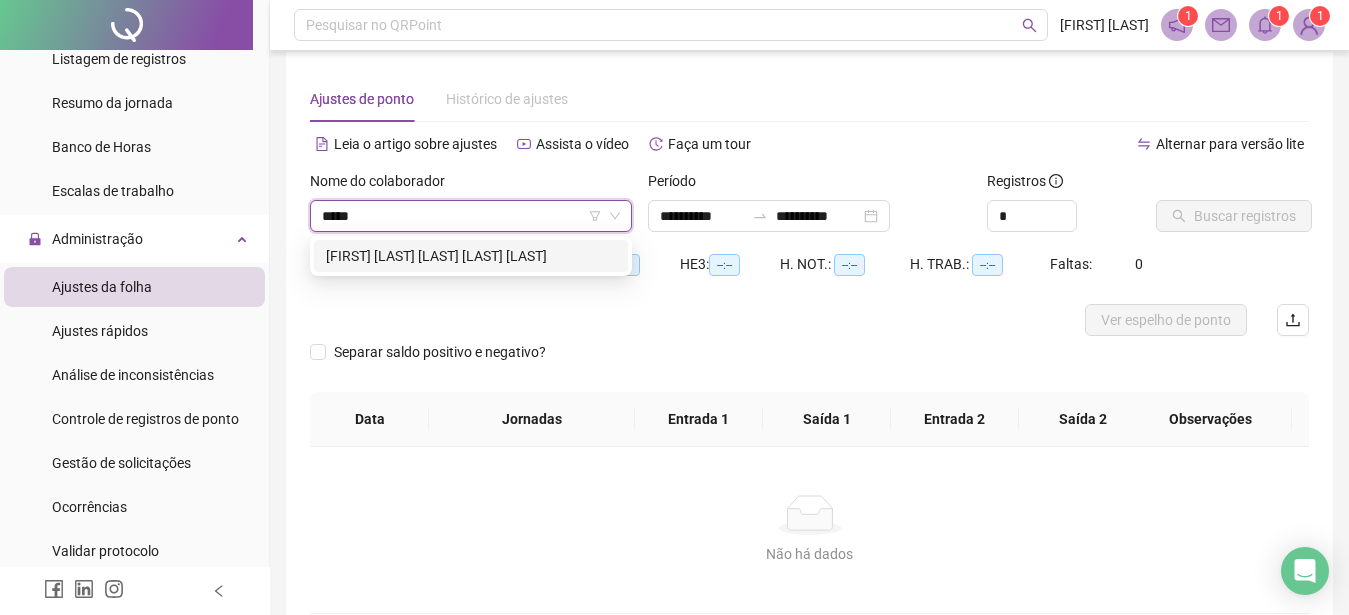type on "******" 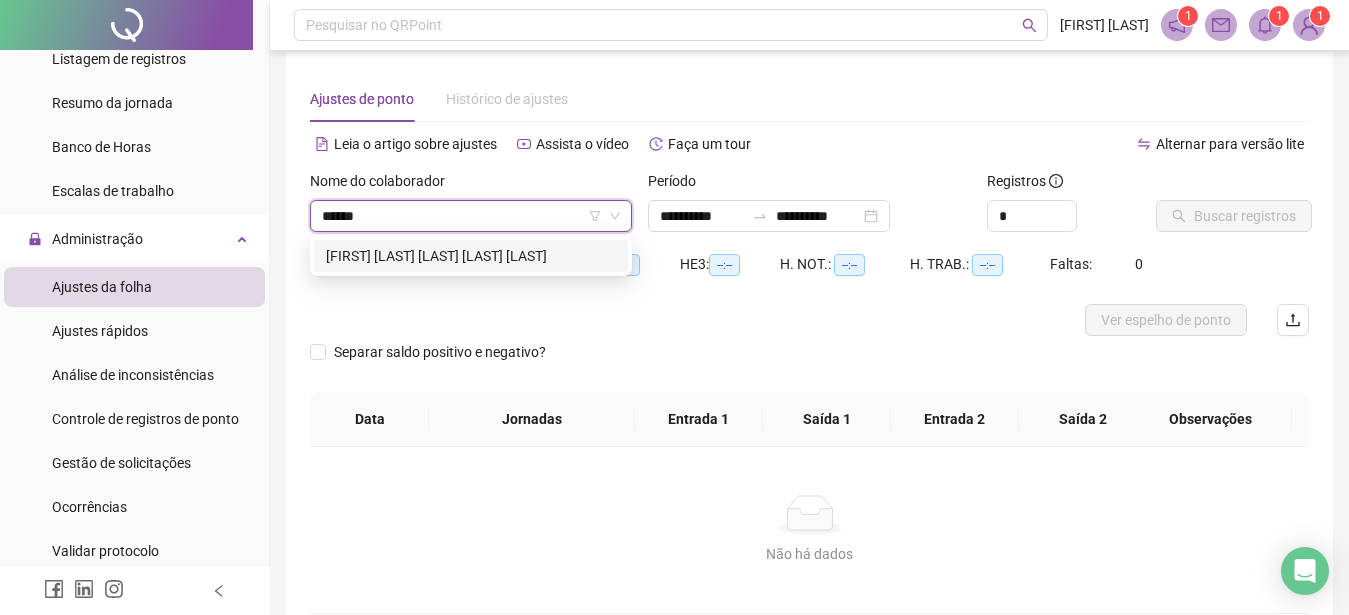click on "[FIRST] [LAST] [LAST] [LAST] [LAST]" at bounding box center (471, 256) 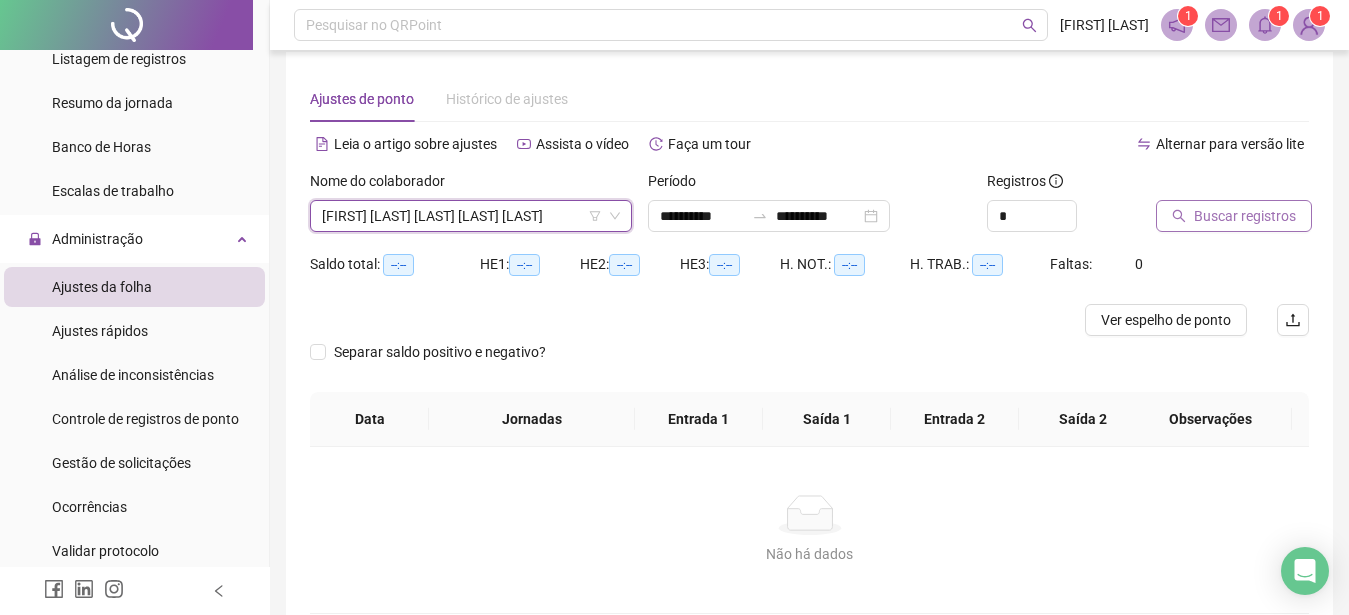 click on "Buscar registros" at bounding box center [1245, 216] 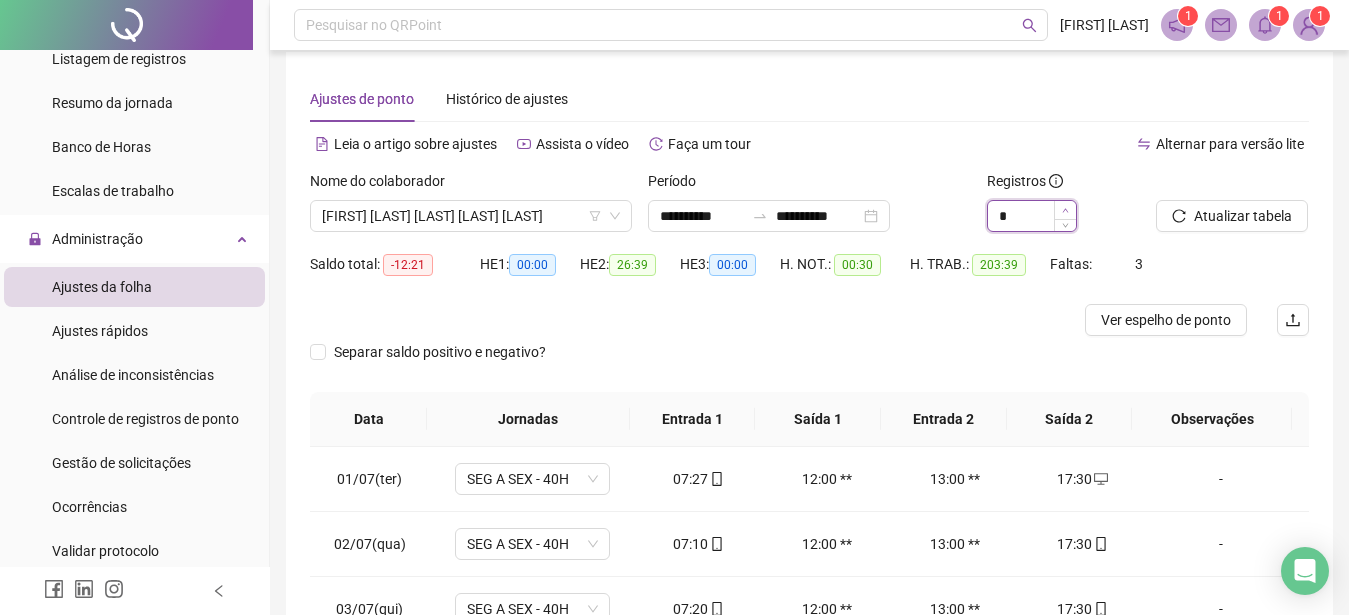 click 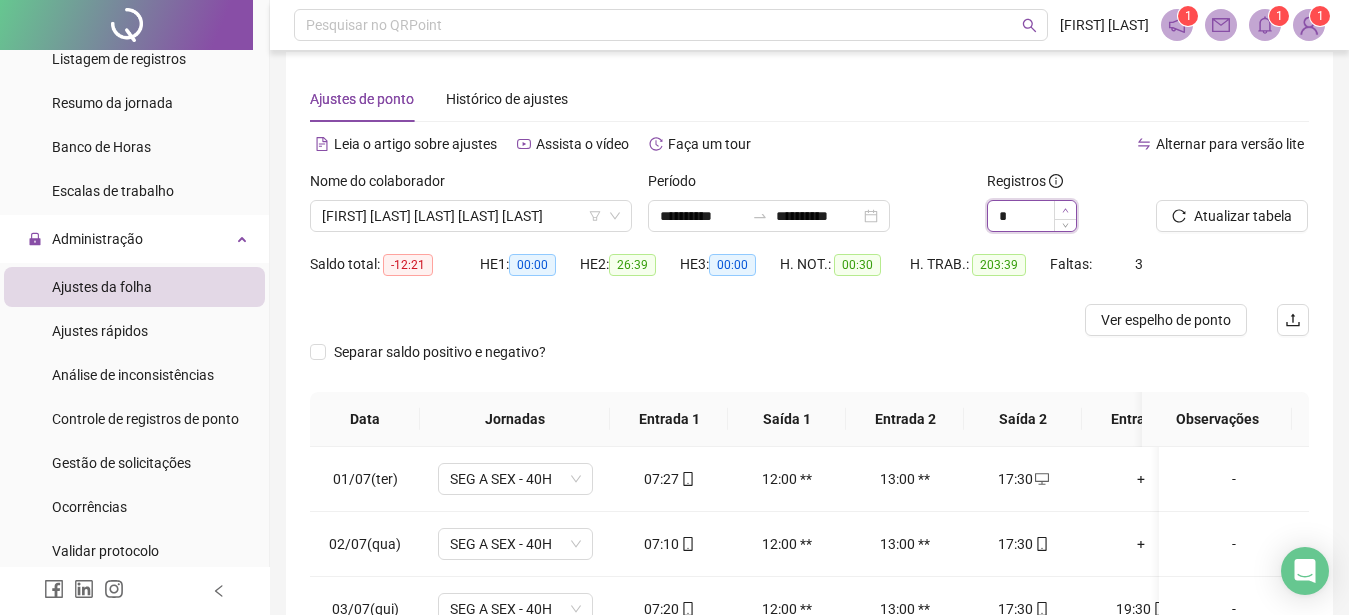 type on "*" 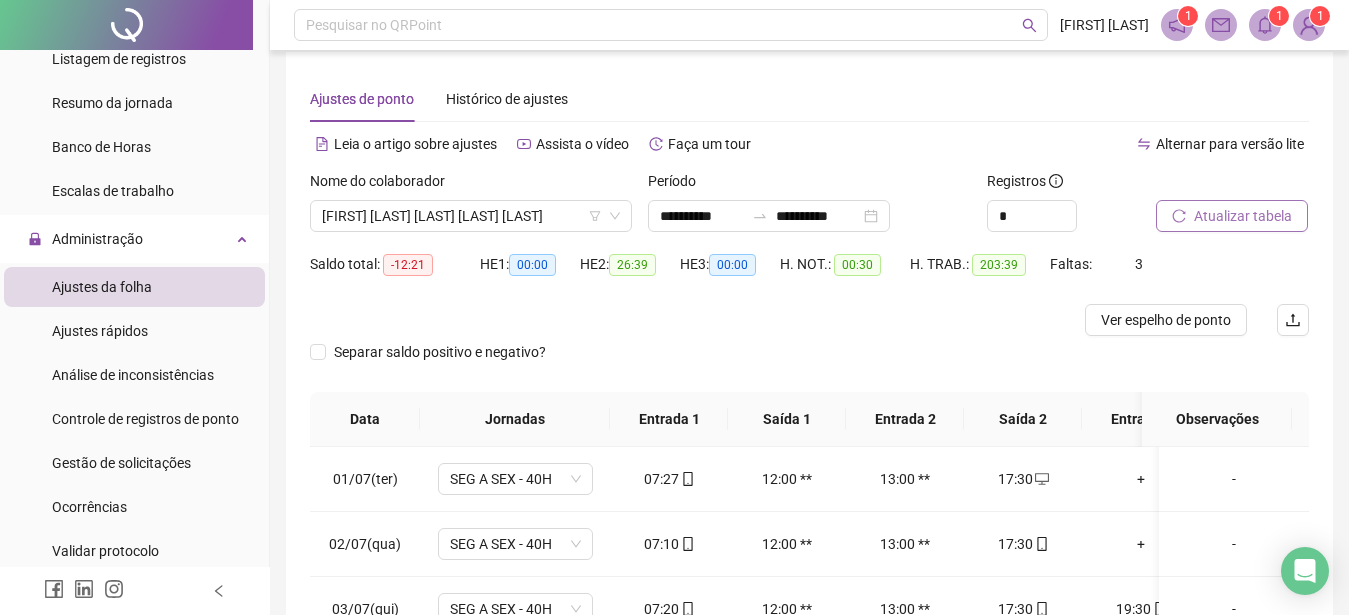 click on "Atualizar tabela" at bounding box center [1243, 216] 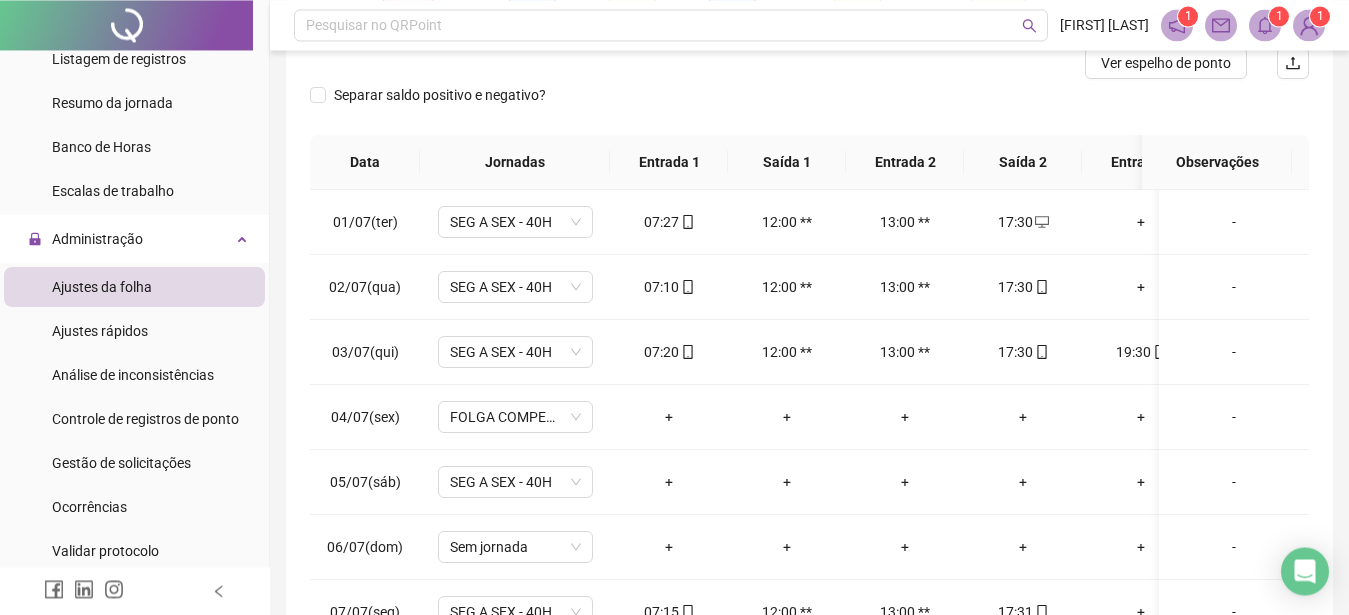 scroll, scrollTop: 272, scrollLeft: 0, axis: vertical 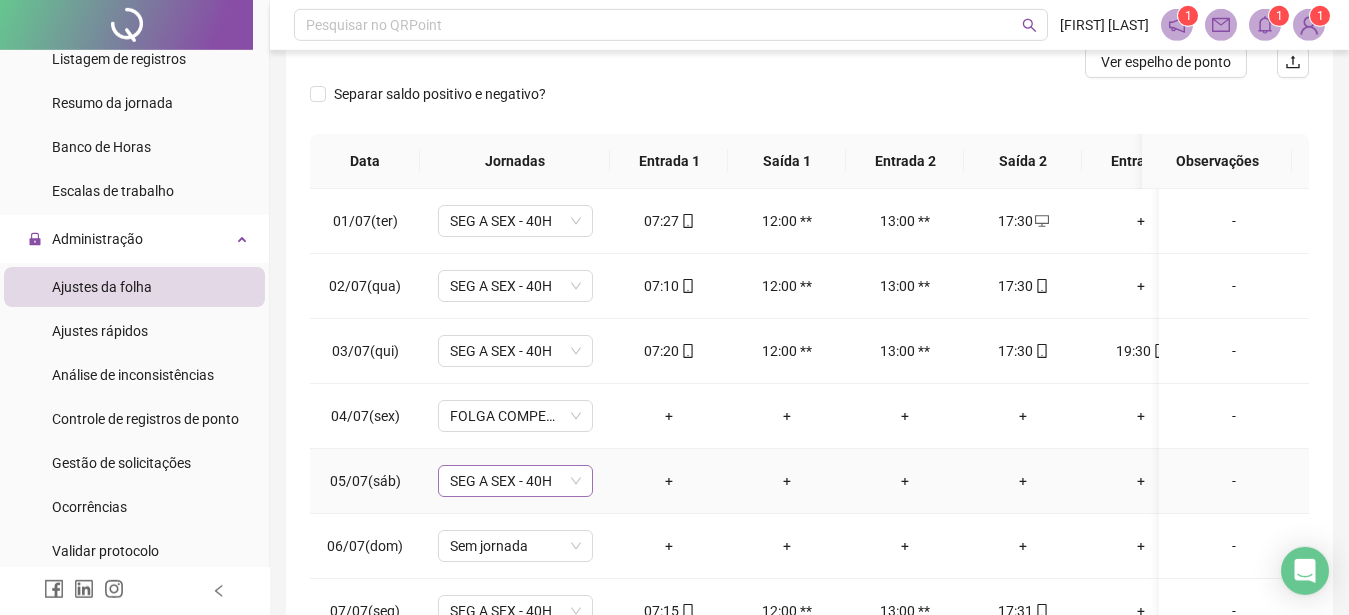 click on "SEG A SEX - 40H" at bounding box center (515, 481) 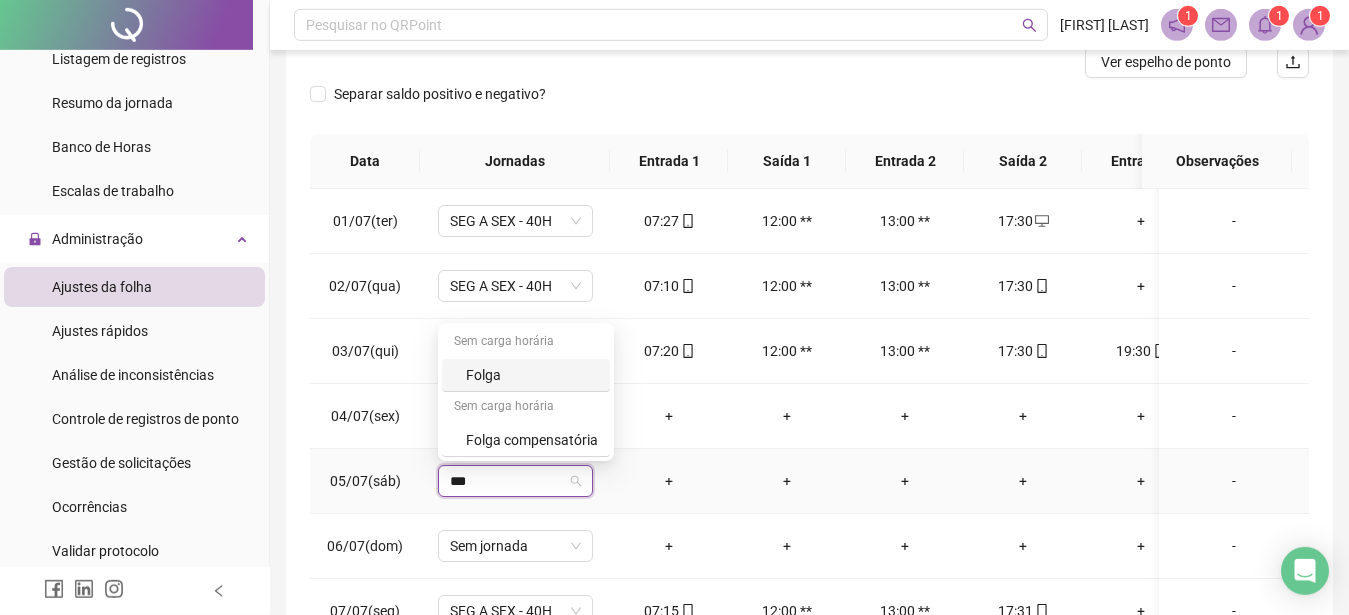 type on "****" 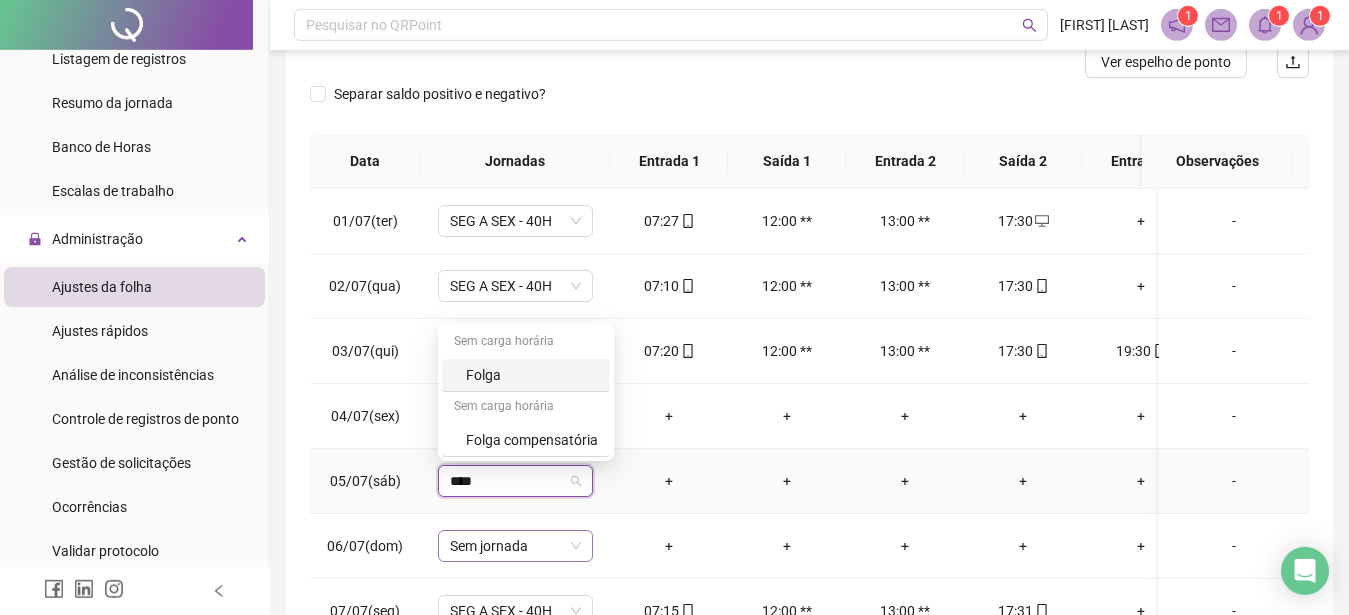 drag, startPoint x: 480, startPoint y: 376, endPoint x: 562, endPoint y: 559, distance: 200.5318 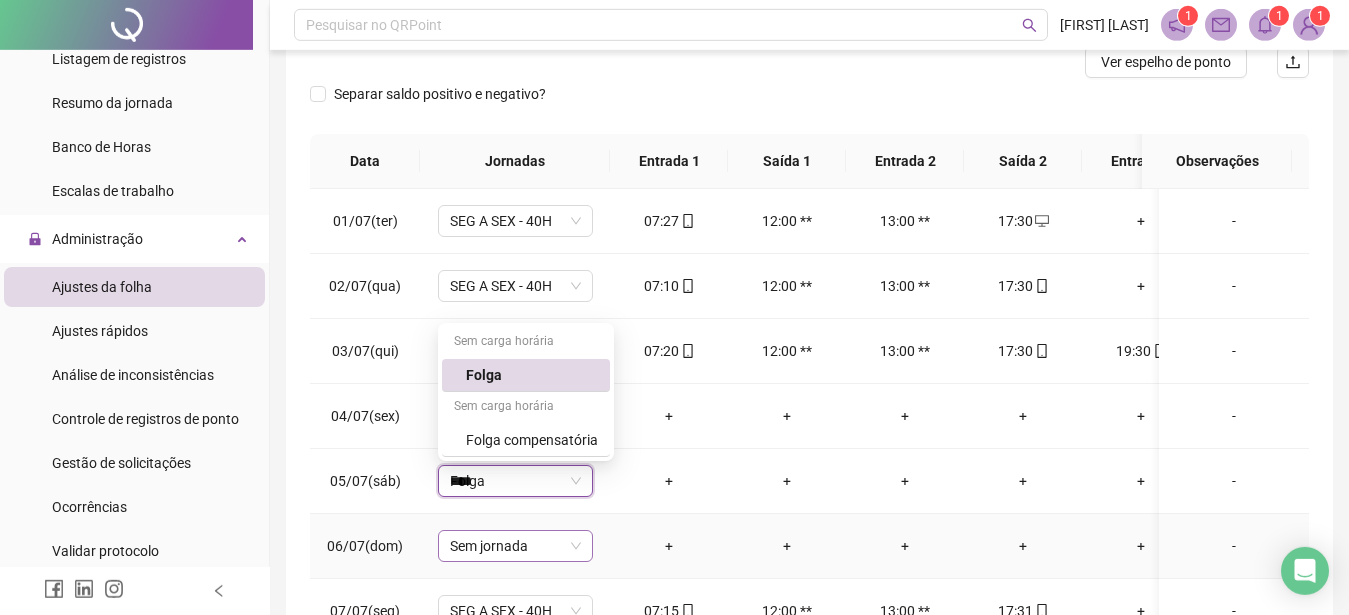 type 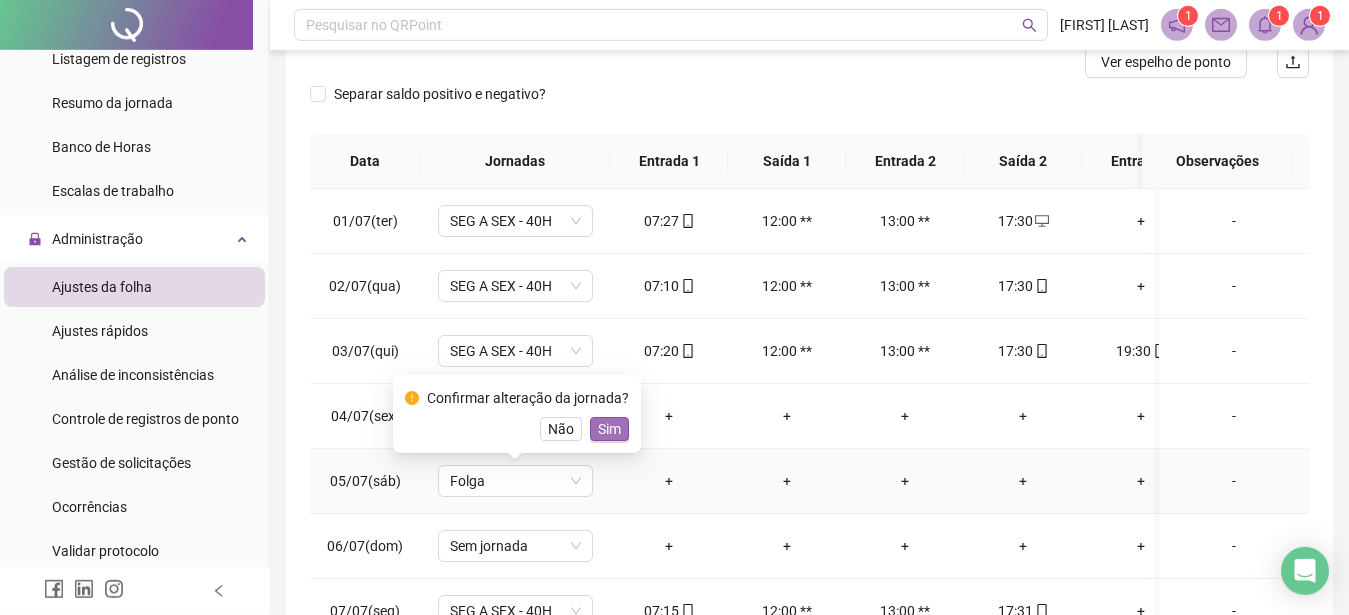 click on "Sim" at bounding box center [609, 429] 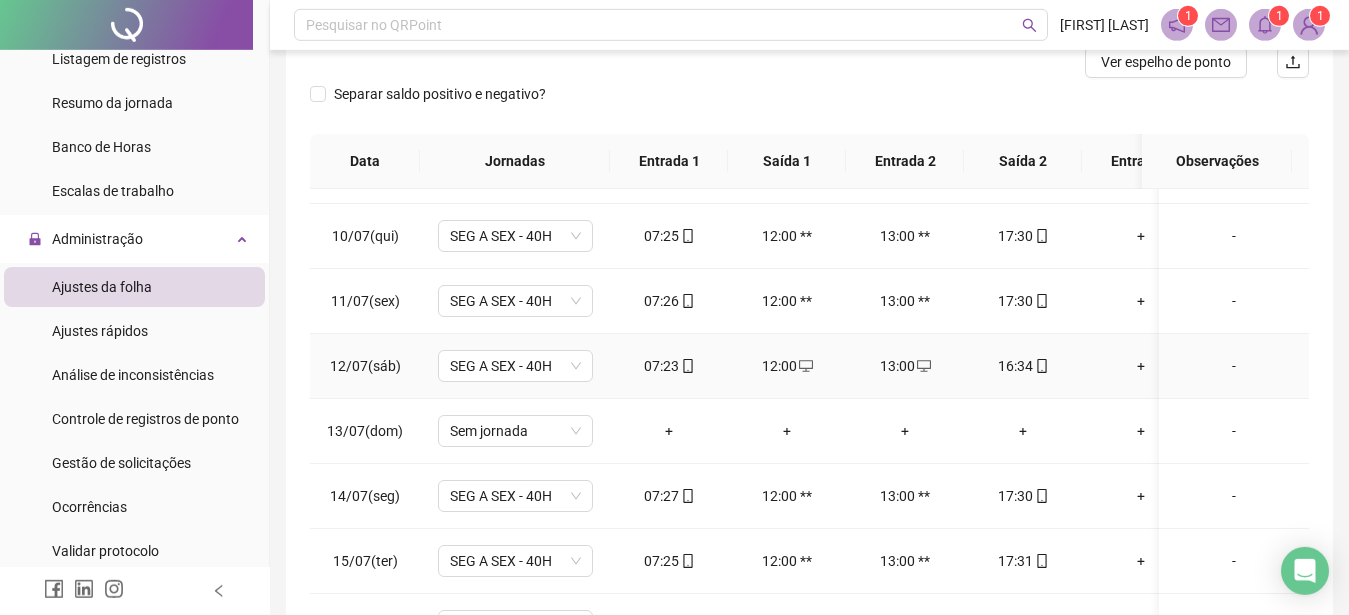 scroll, scrollTop: 0, scrollLeft: 0, axis: both 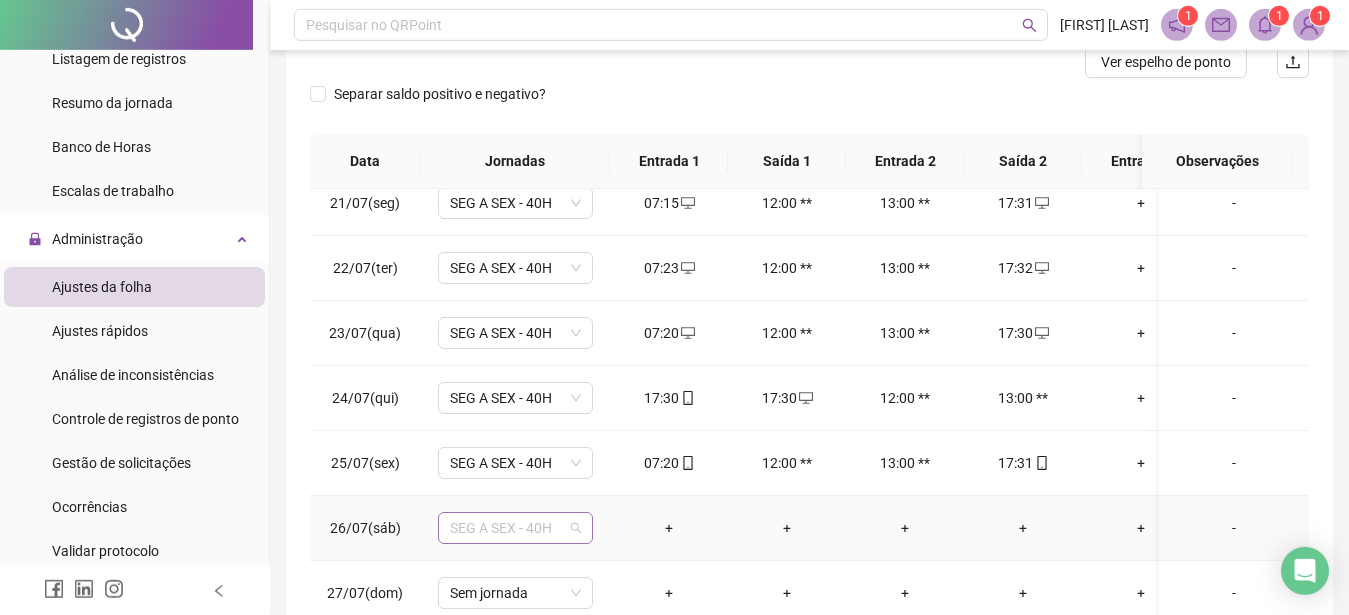 click on "SEG A SEX - 40H" at bounding box center (515, 528) 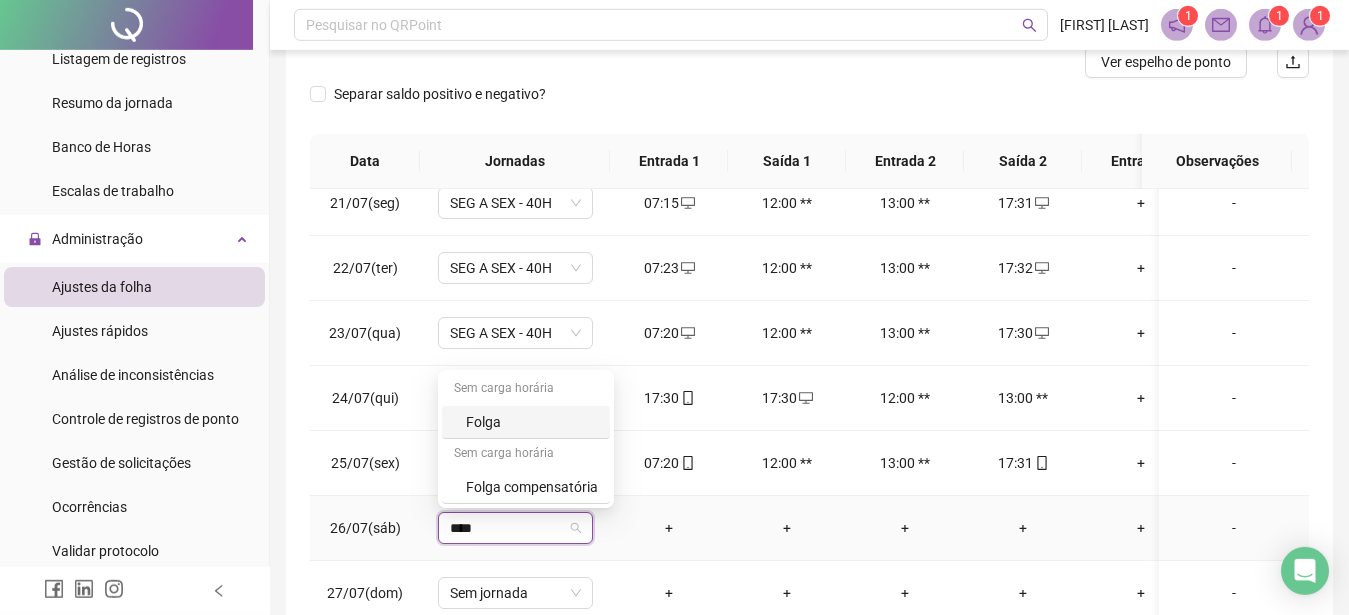 type on "*****" 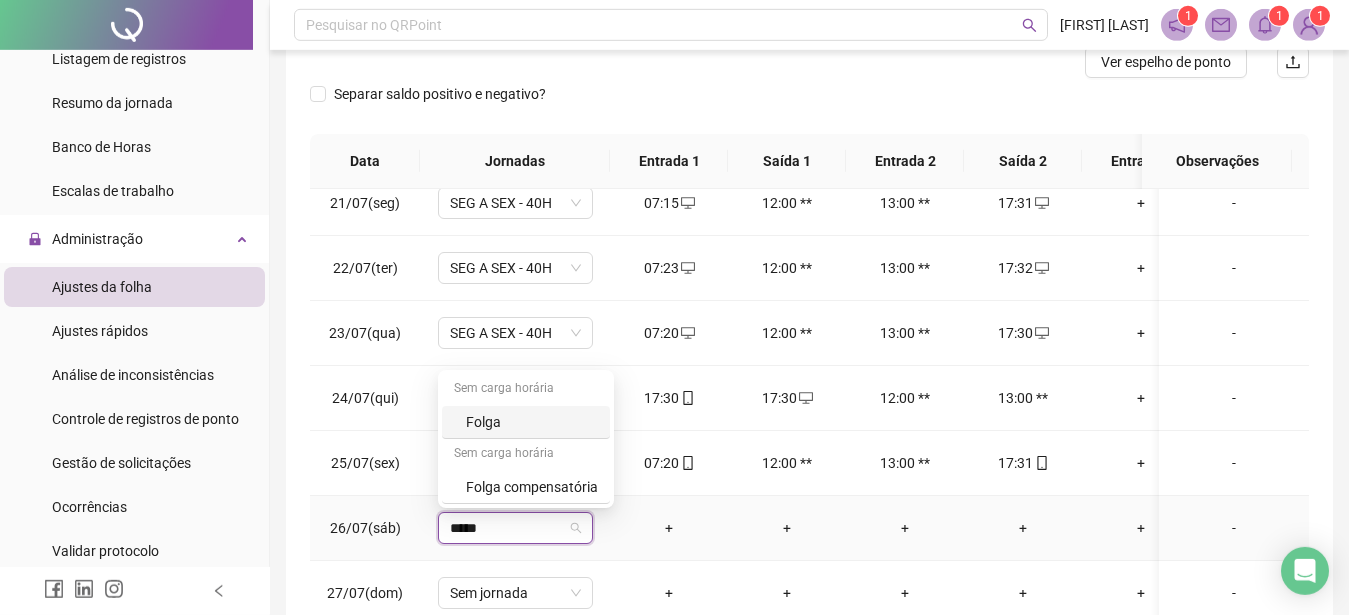 click on "Folga" at bounding box center (532, 422) 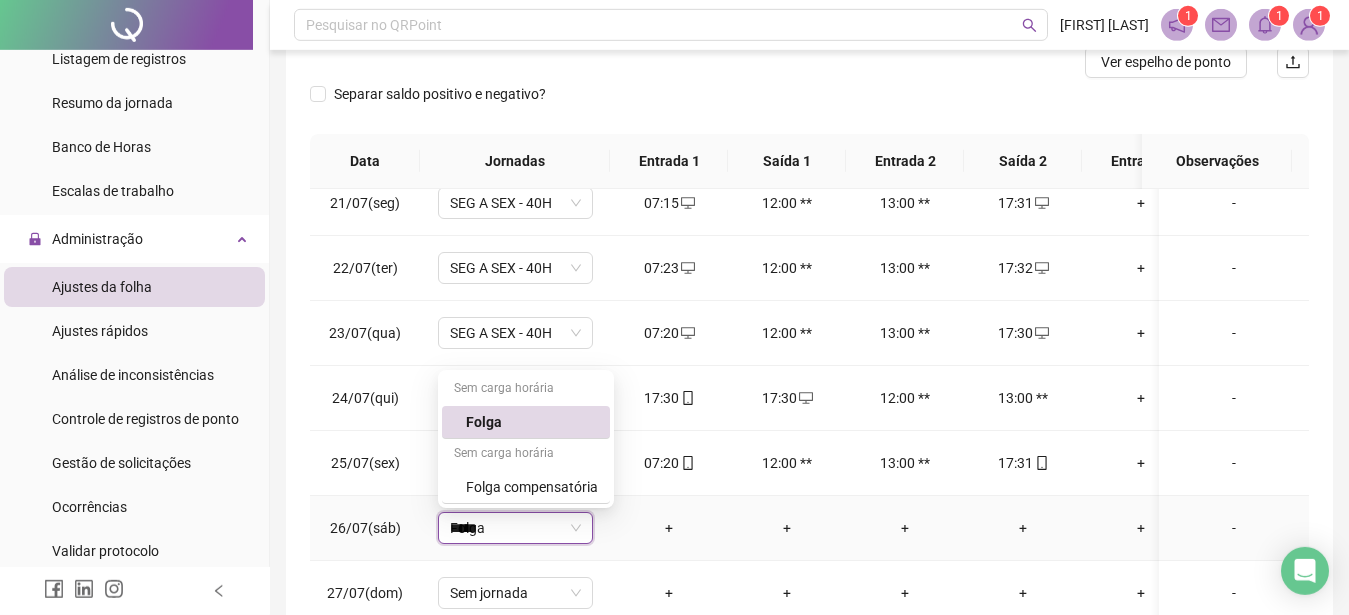 type 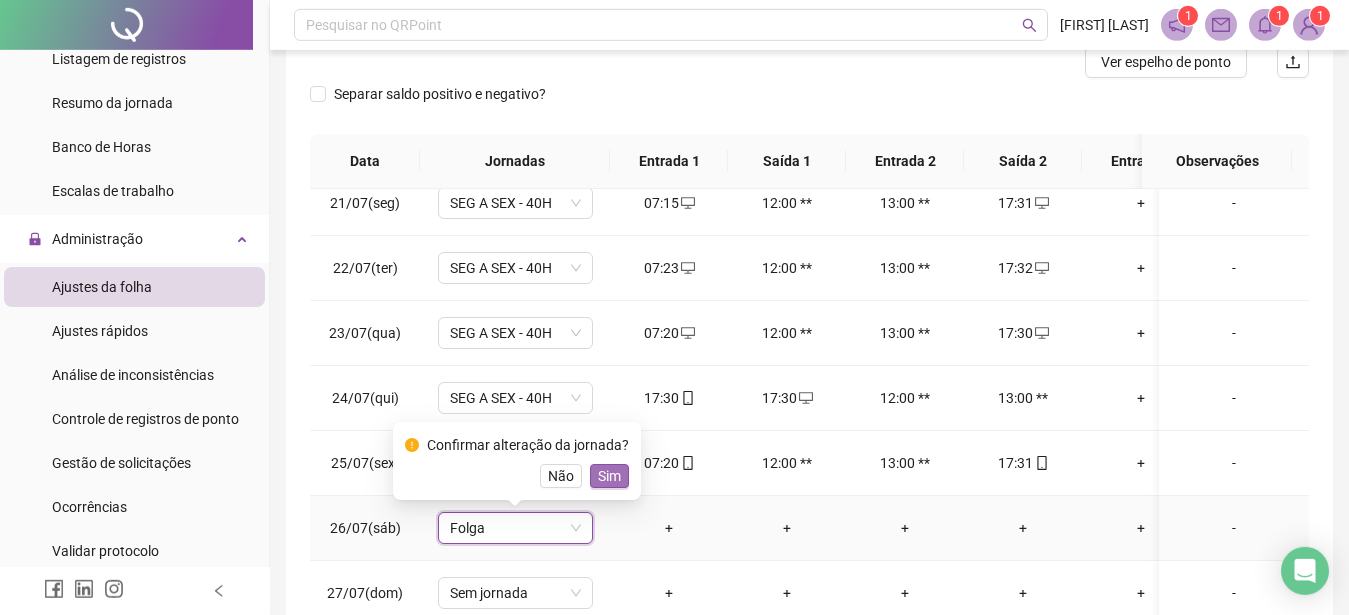 click on "Sim" at bounding box center [609, 476] 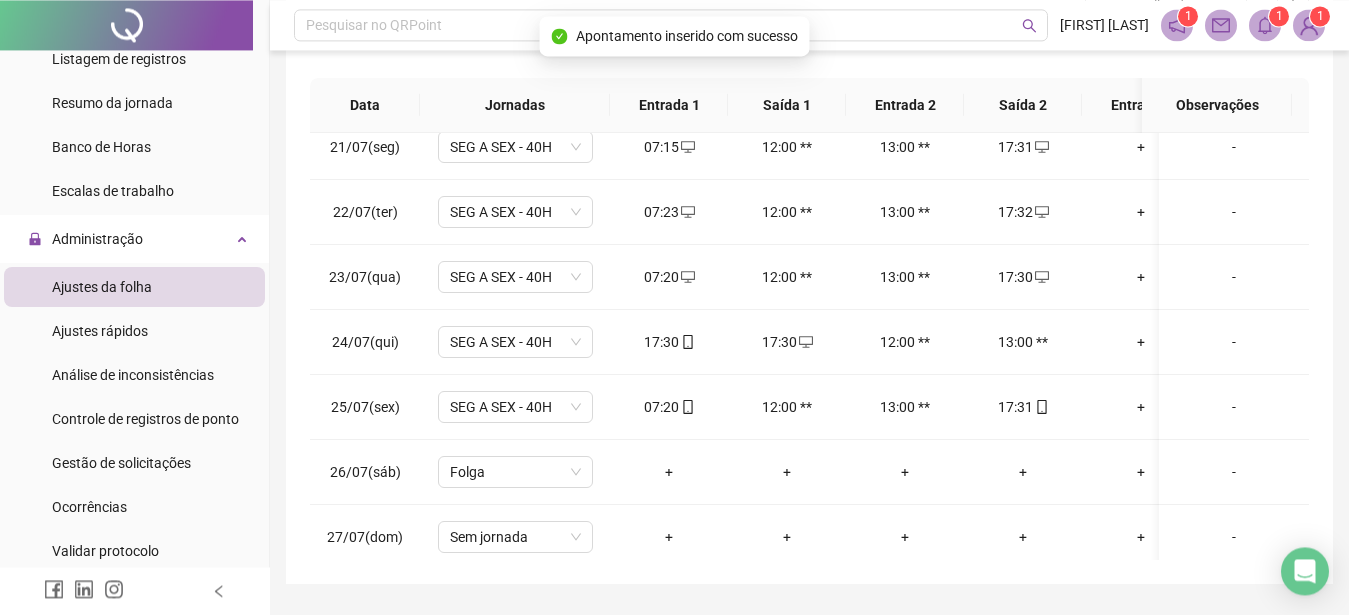 scroll, scrollTop: 383, scrollLeft: 0, axis: vertical 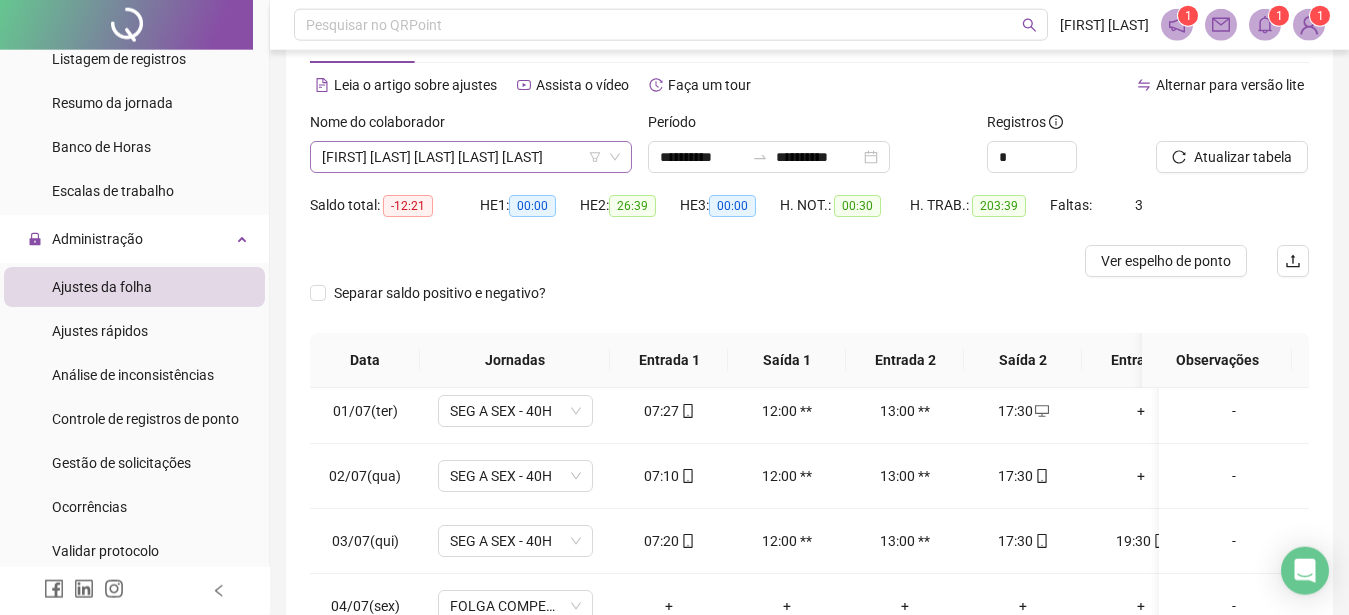 click on "[FIRST] [LAST] [LAST] [LAST] [LAST]" at bounding box center (471, 157) 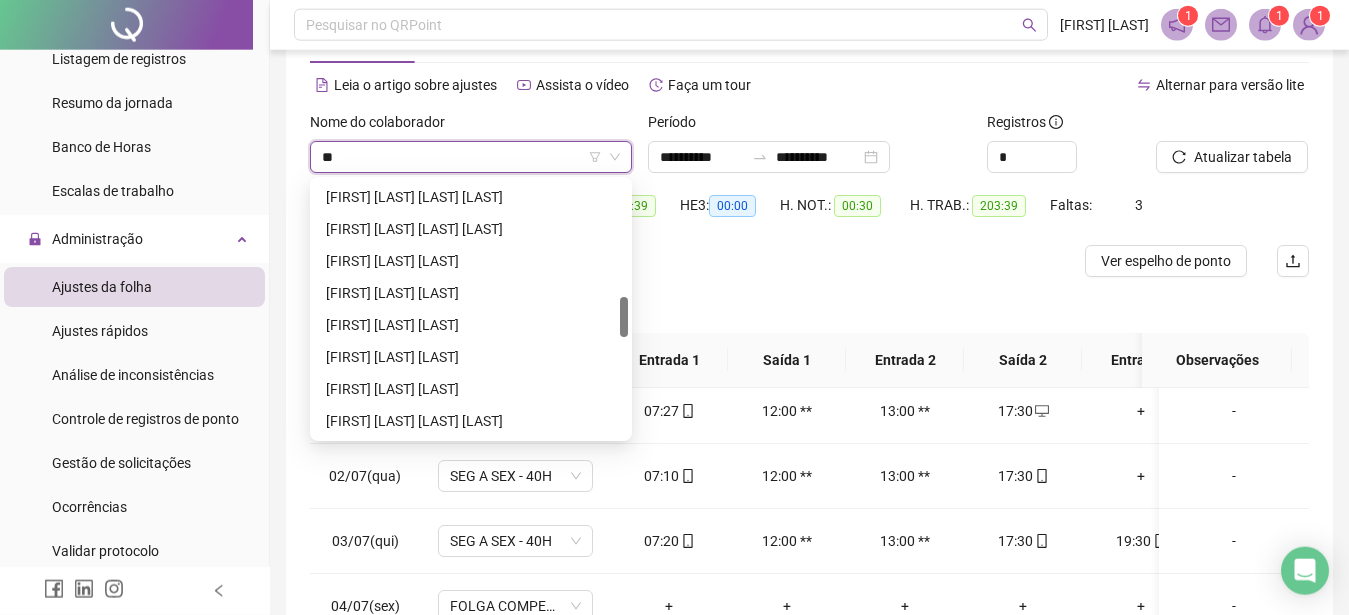 scroll, scrollTop: 0, scrollLeft: 0, axis: both 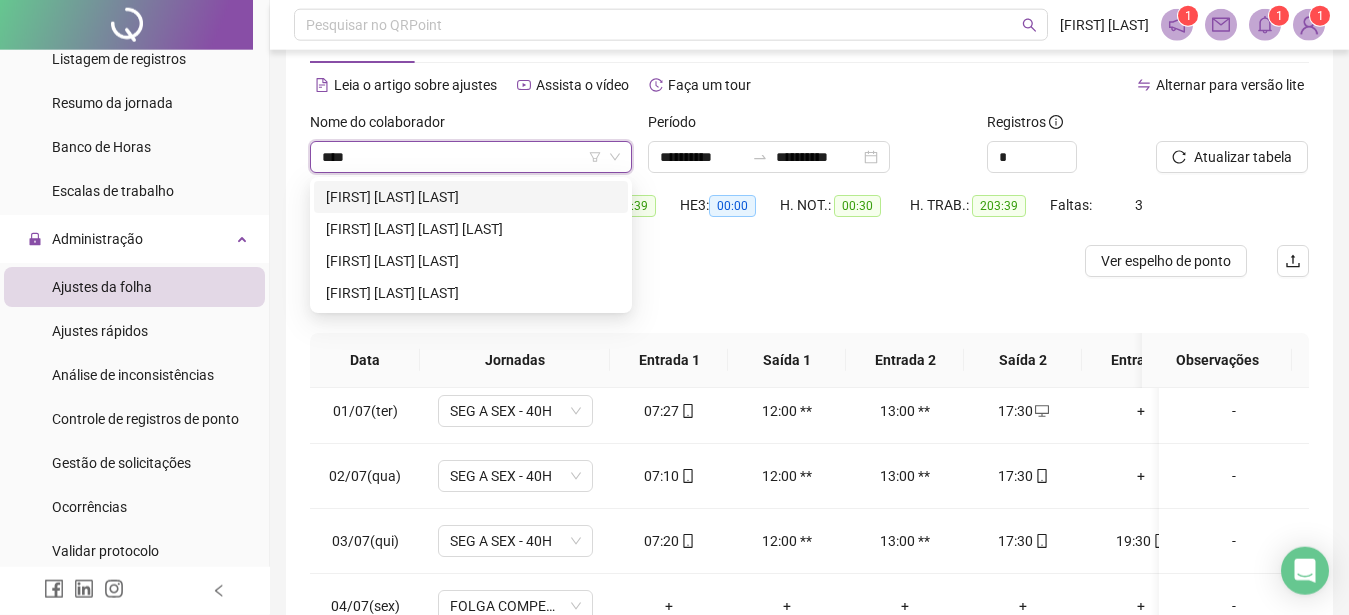 type on "*****" 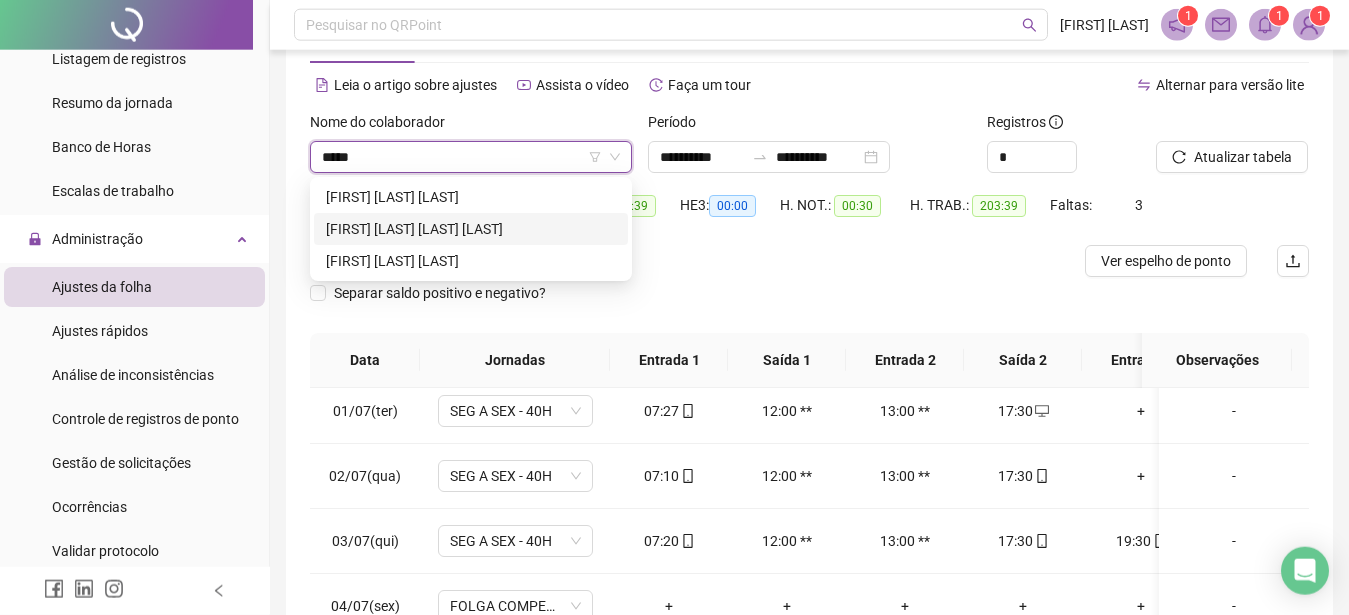 click on "[FIRST] [LAST] [LAST] [LAST]" at bounding box center (471, 229) 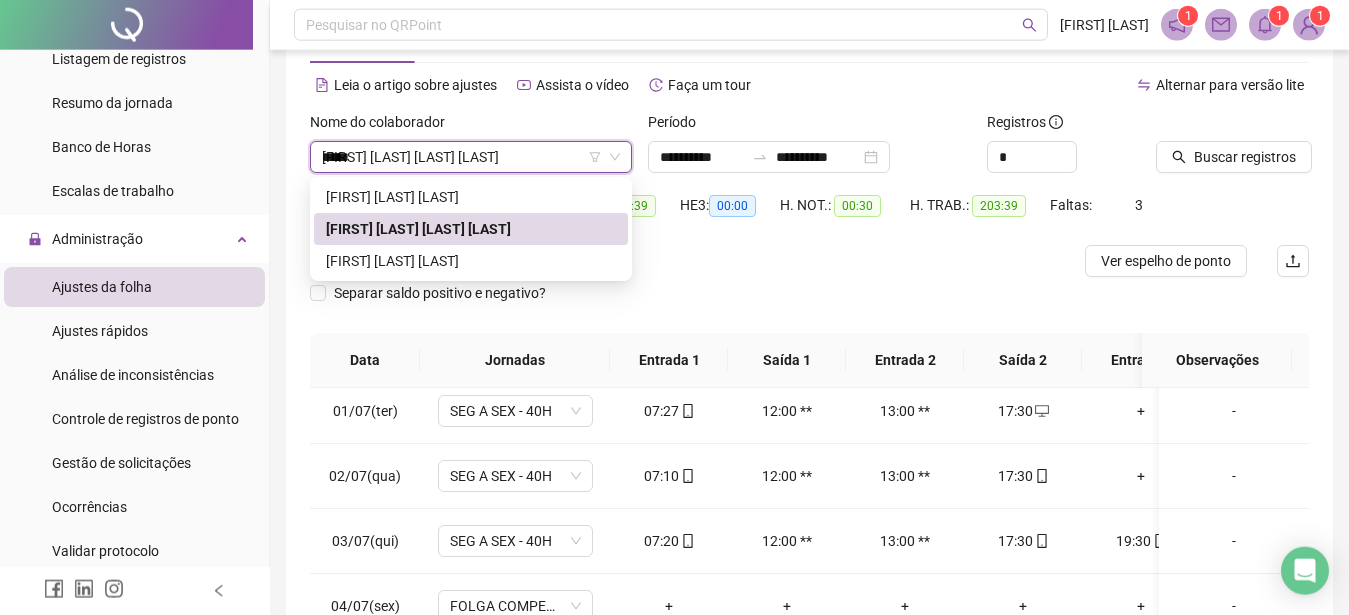 type 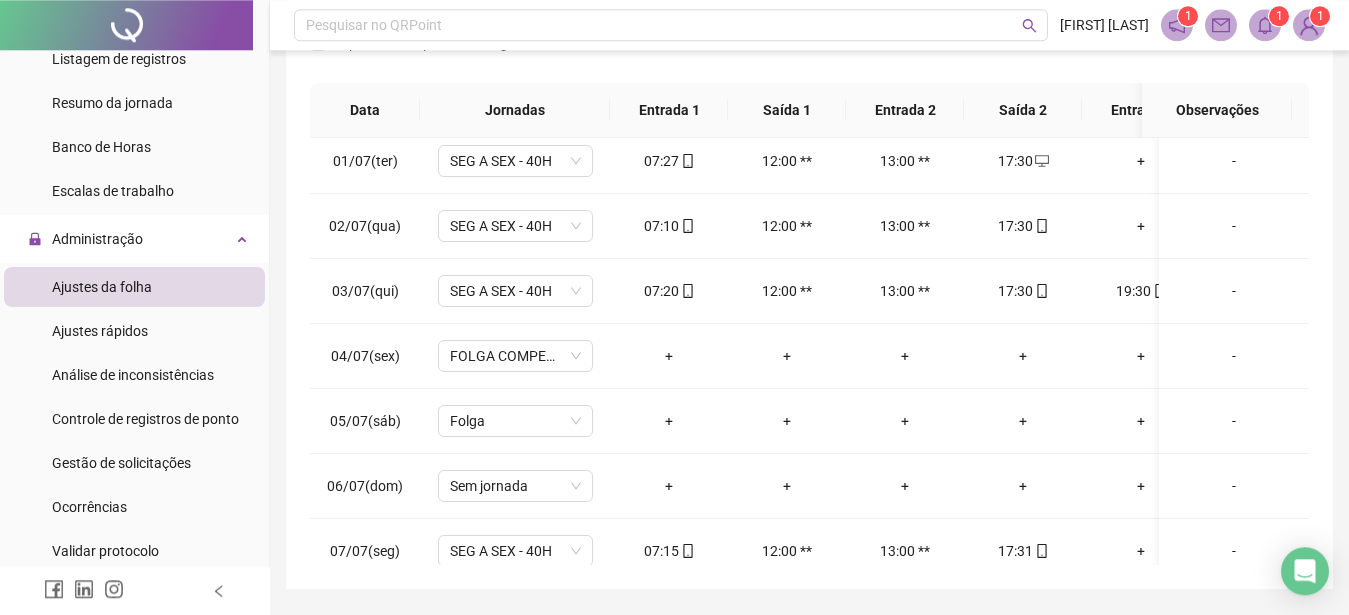 scroll, scrollTop: 326, scrollLeft: 0, axis: vertical 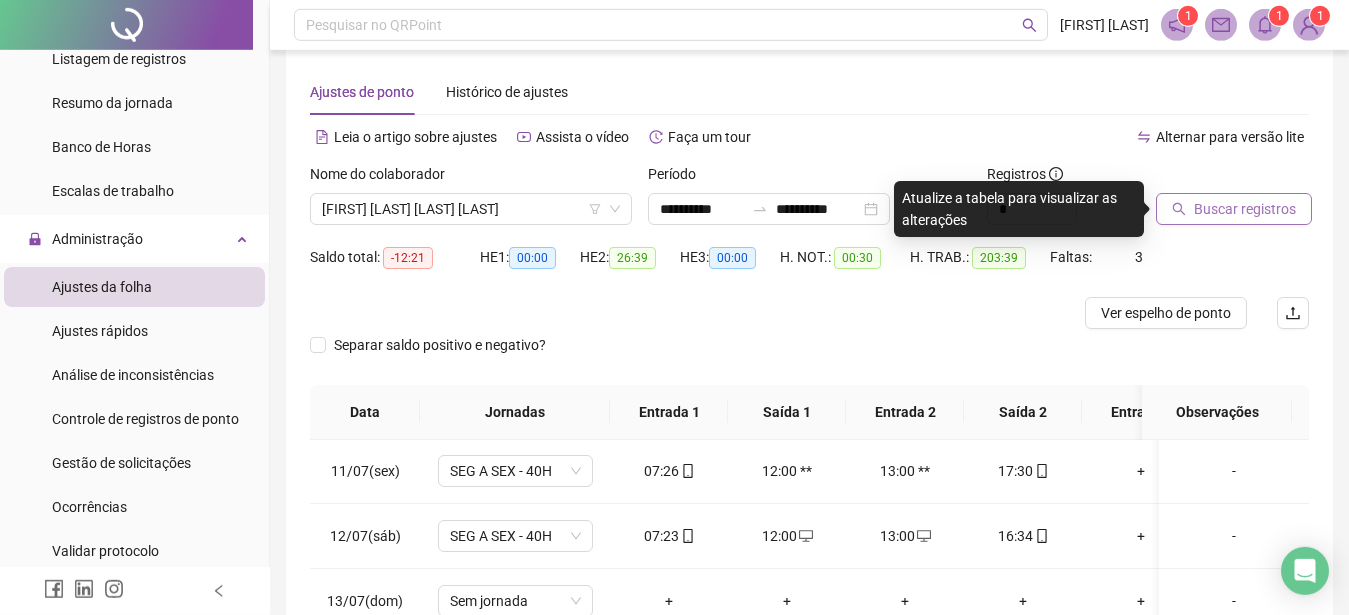 click on "Buscar registros" at bounding box center (1245, 209) 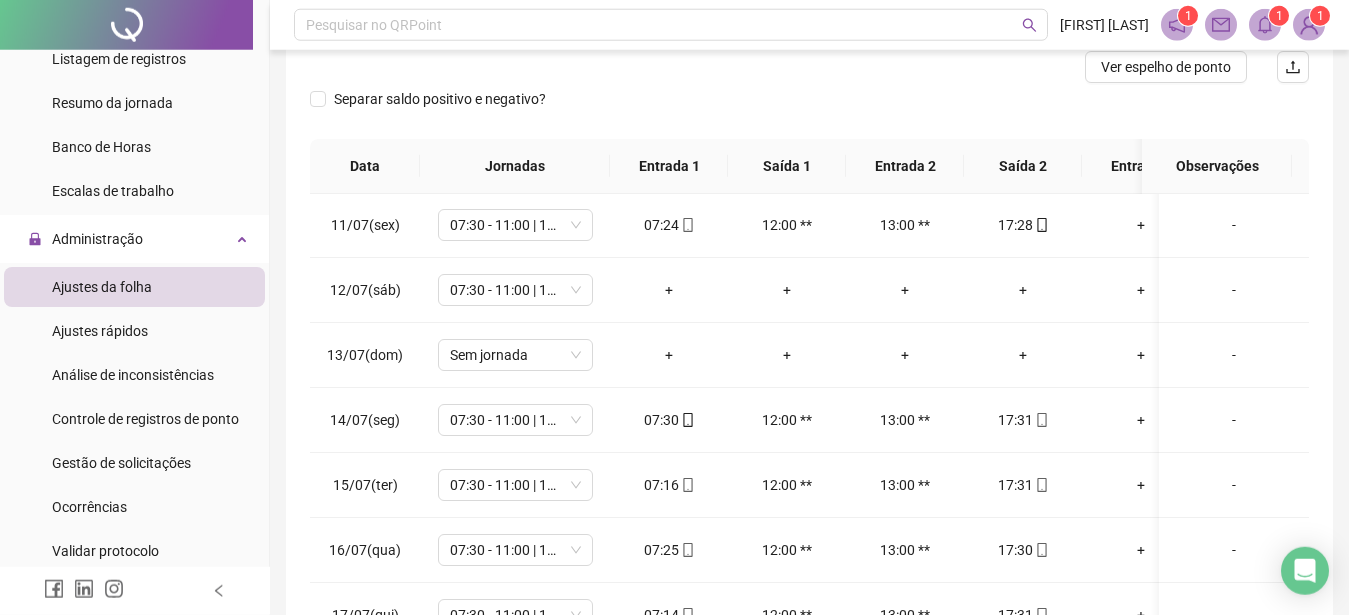 scroll, scrollTop: 275, scrollLeft: 0, axis: vertical 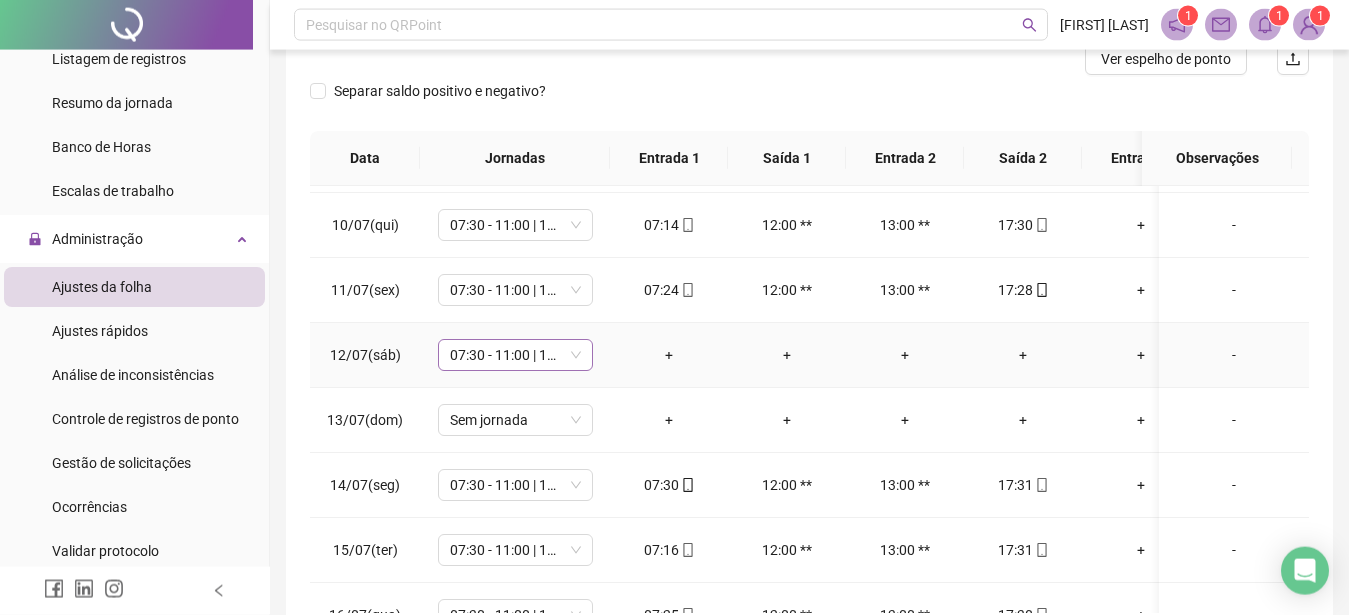 click on "07:30 - 11:00 | 12:00 - 16:30" at bounding box center (515, 355) 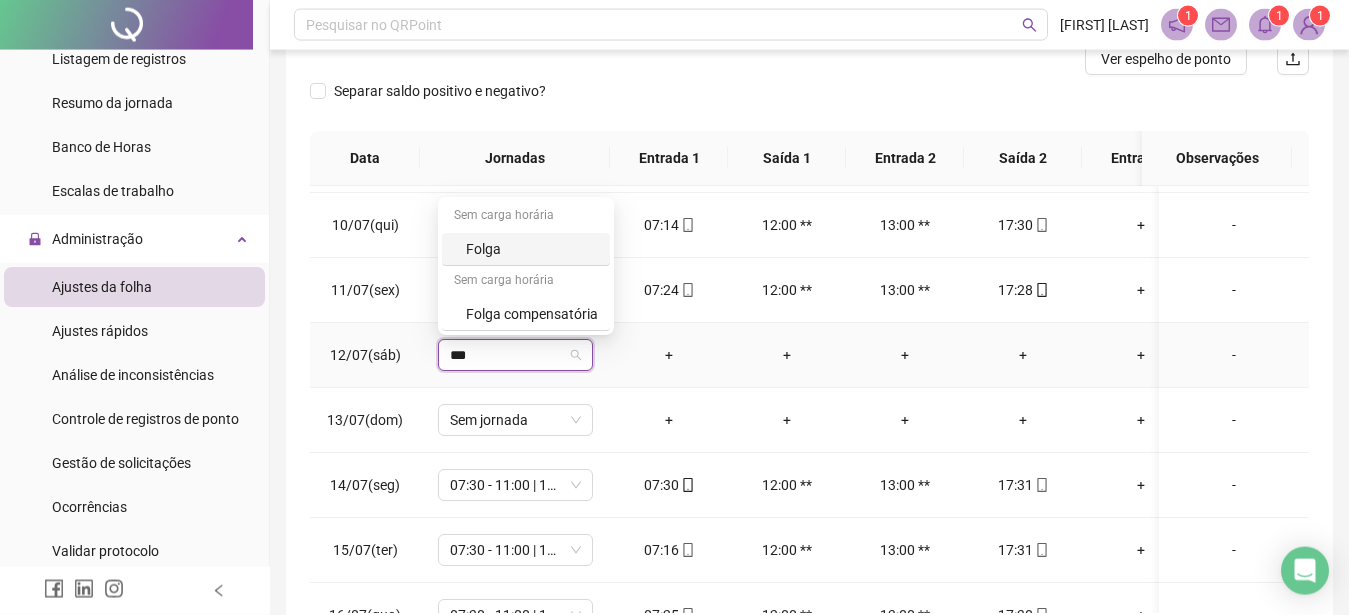 type on "****" 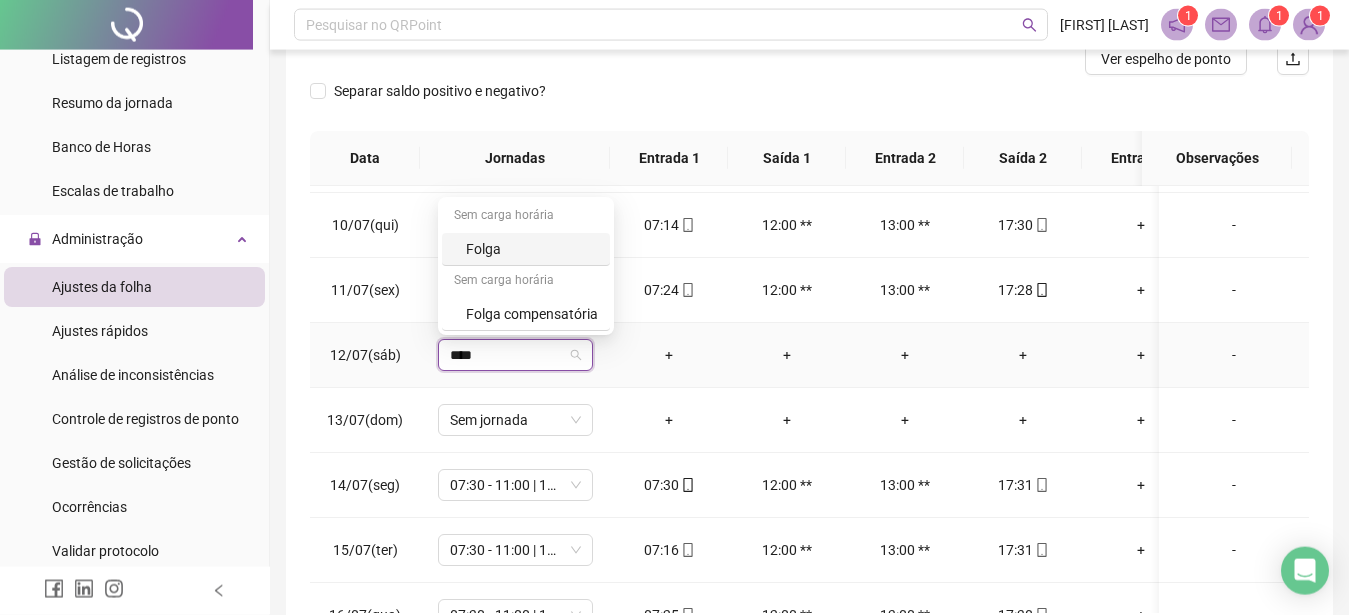 click on "Folga" at bounding box center (532, 249) 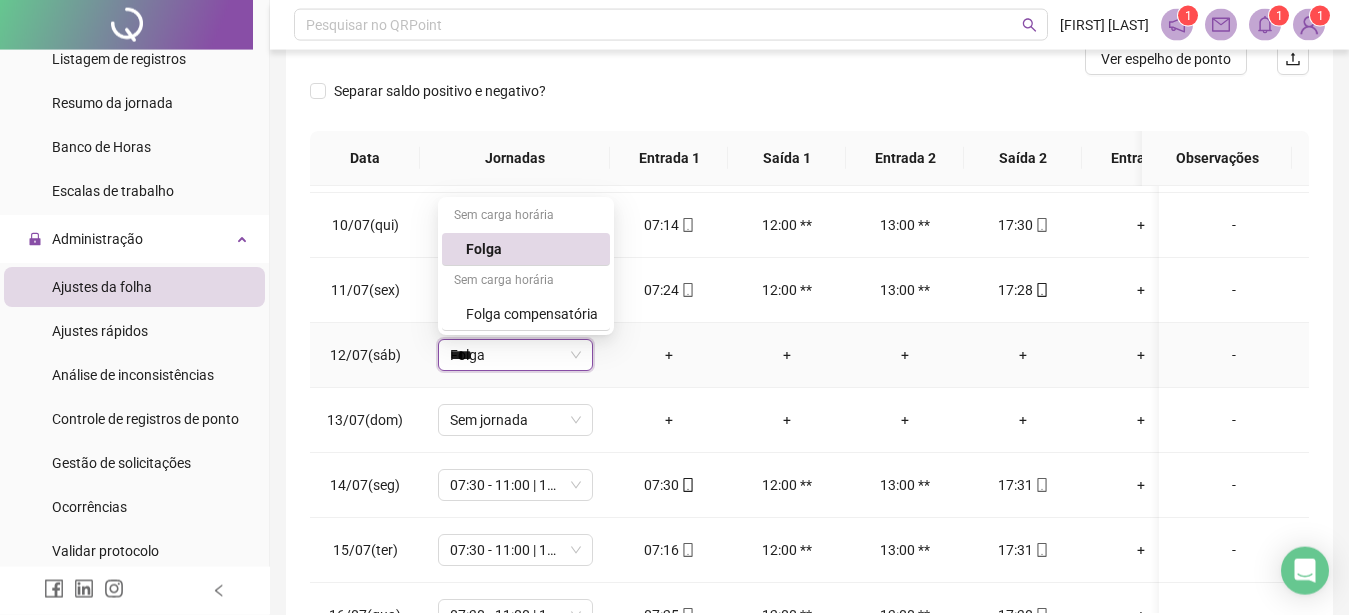 type 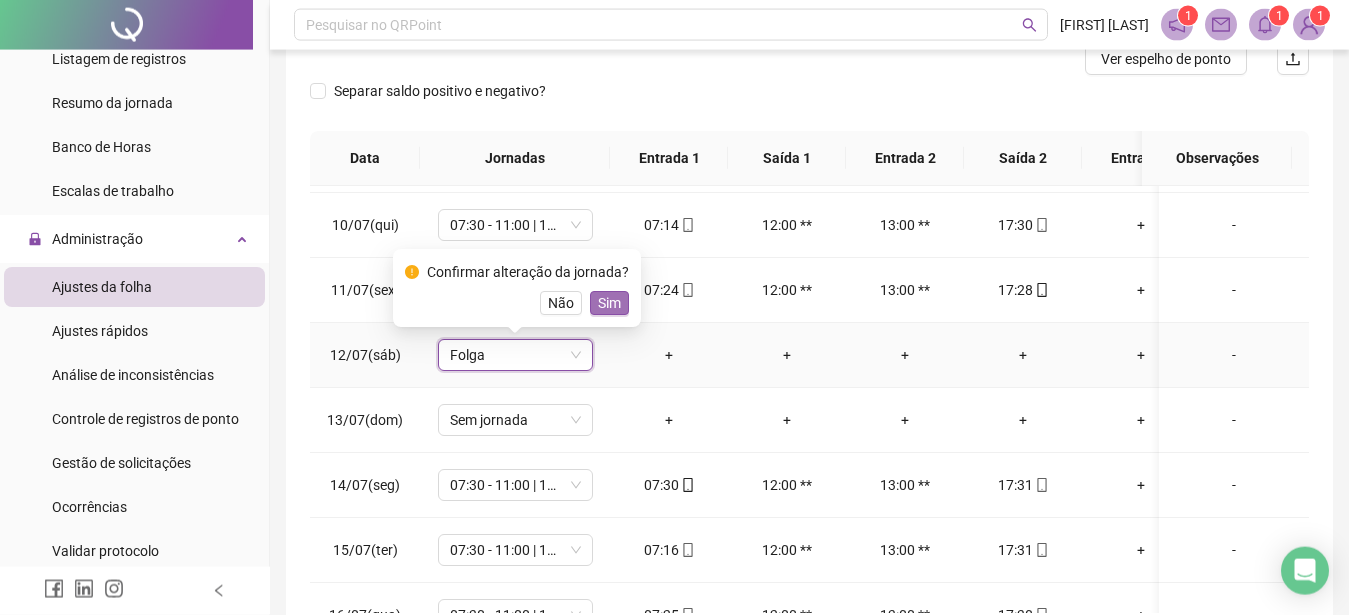 click on "Sim" at bounding box center (609, 303) 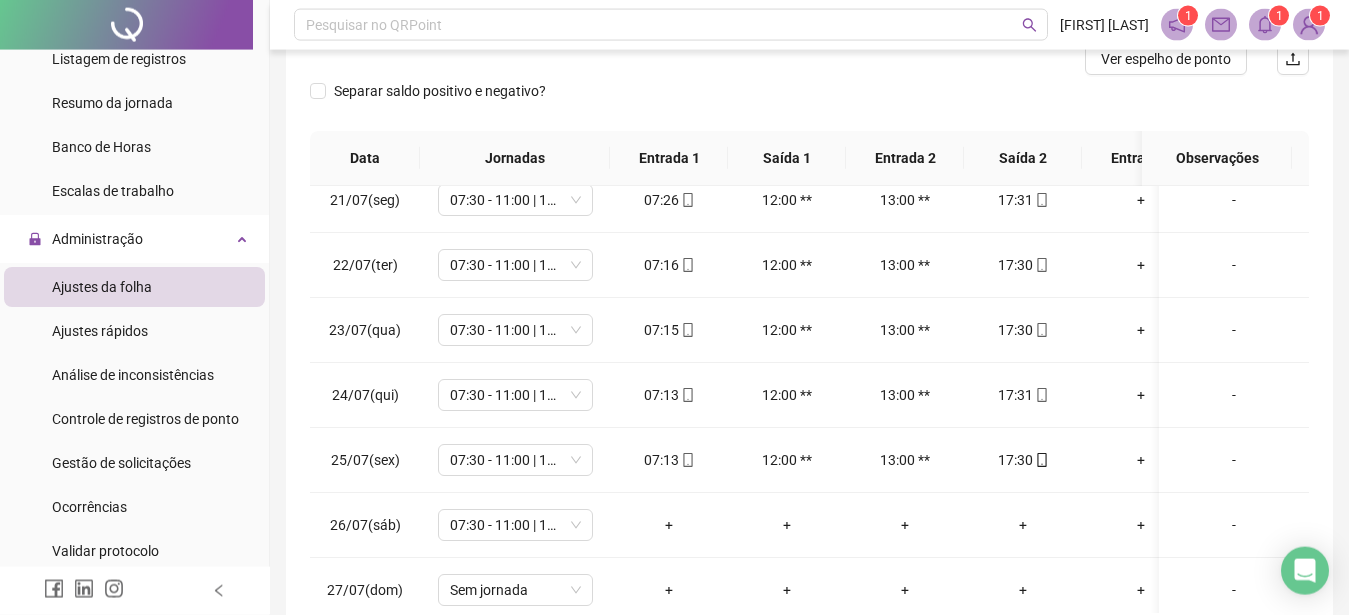 scroll, scrollTop: 1329, scrollLeft: 0, axis: vertical 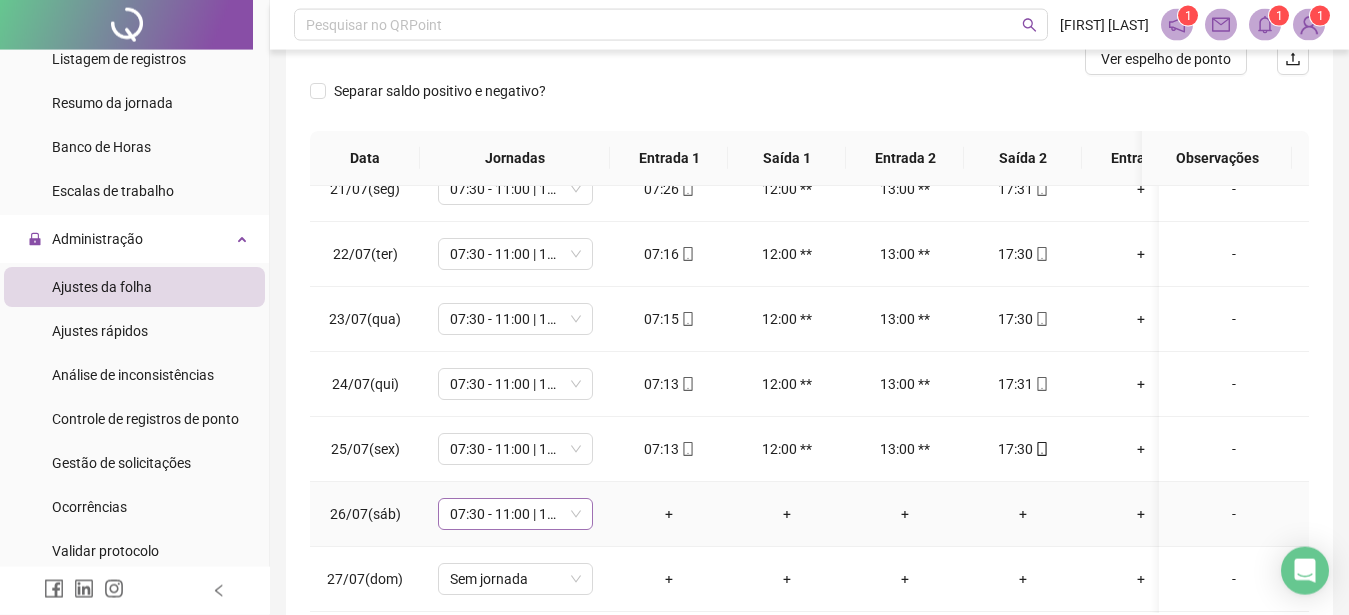 click on "07:30 - 11:00 | 12:00 - 16:30" at bounding box center [515, 514] 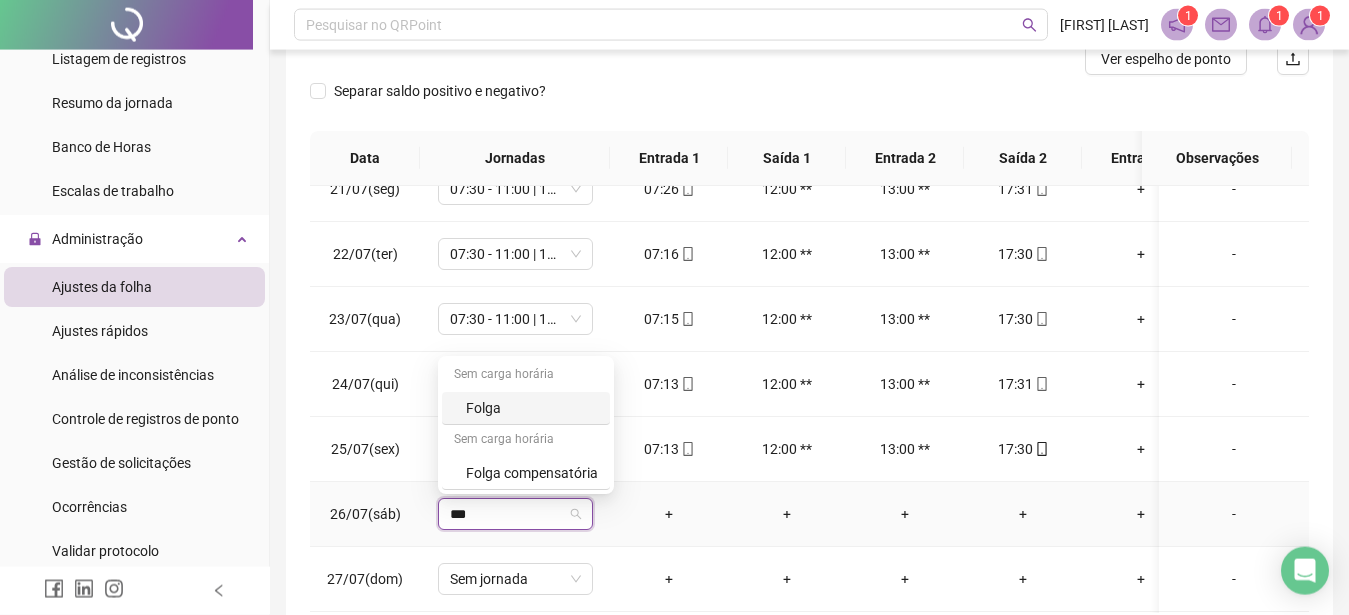 type on "****" 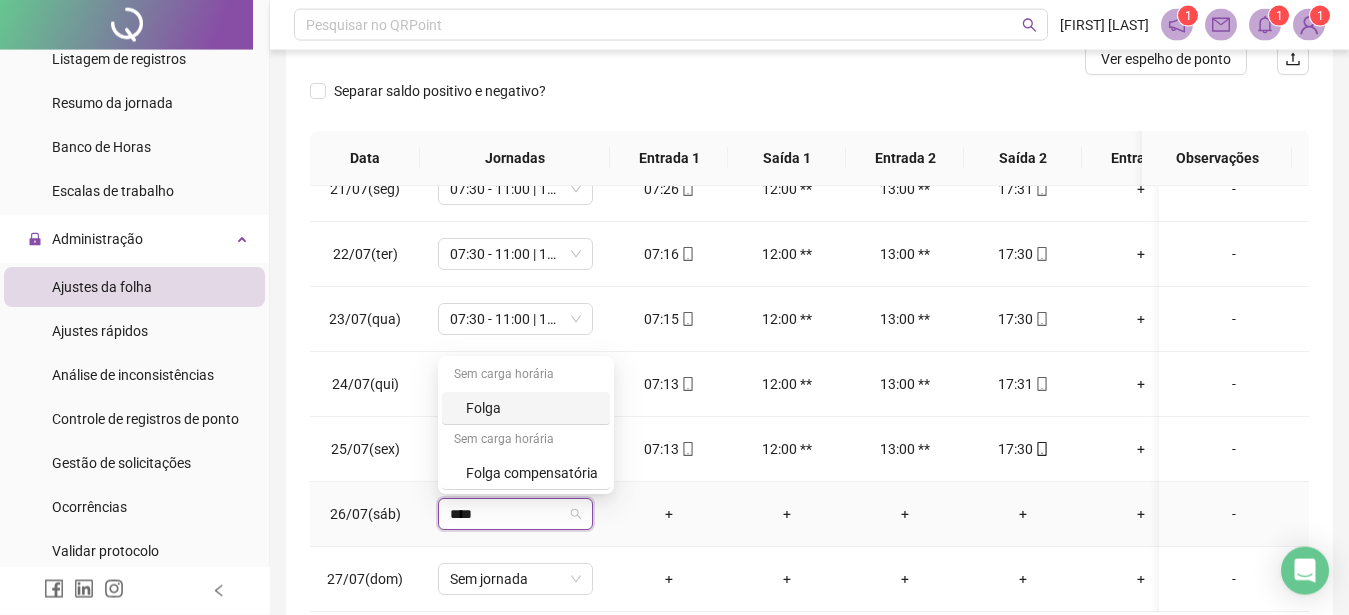 click on "Folga" at bounding box center [532, 408] 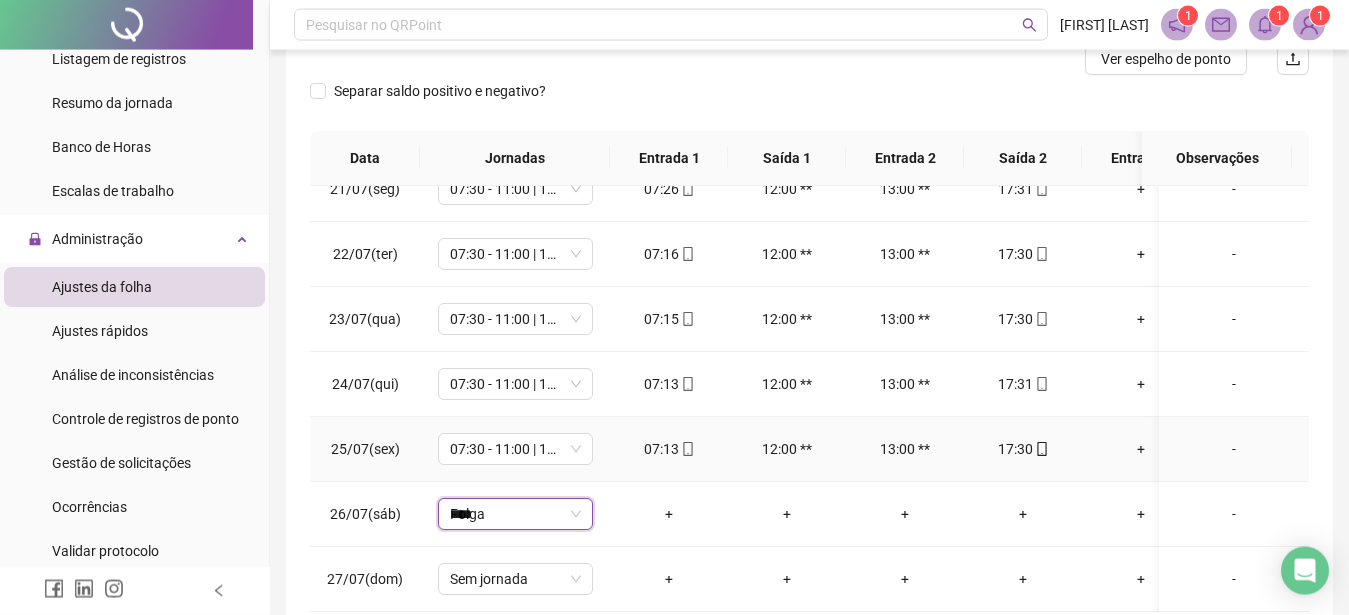 type 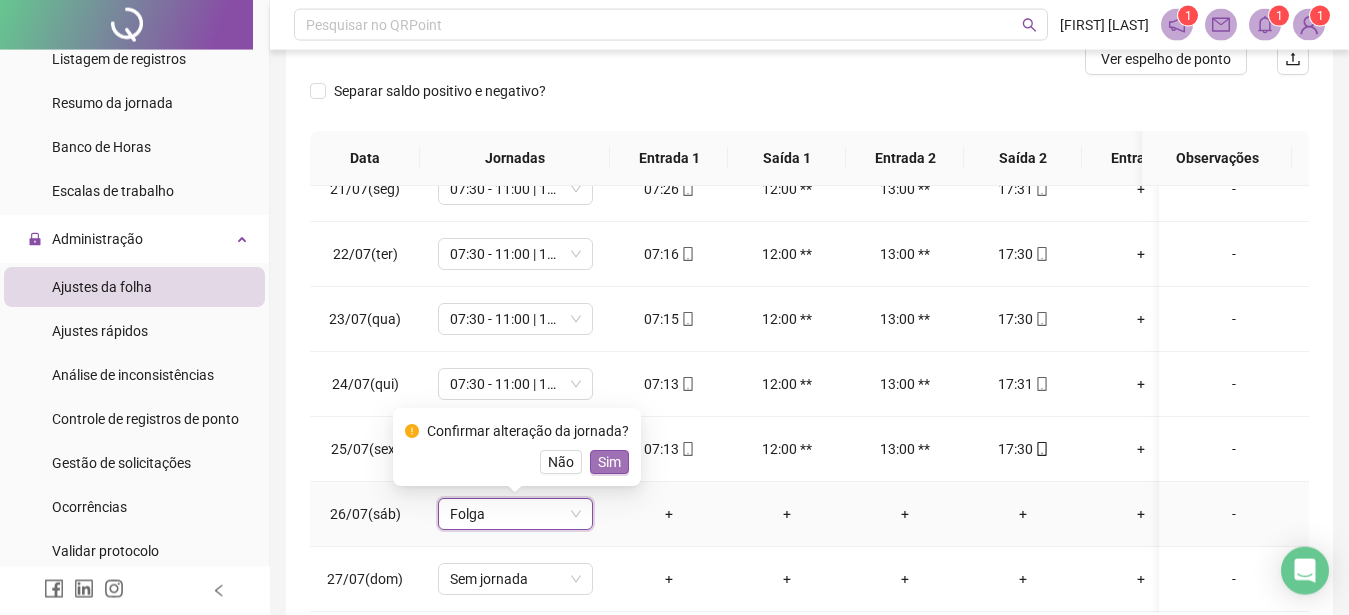 click on "Sim" at bounding box center (609, 462) 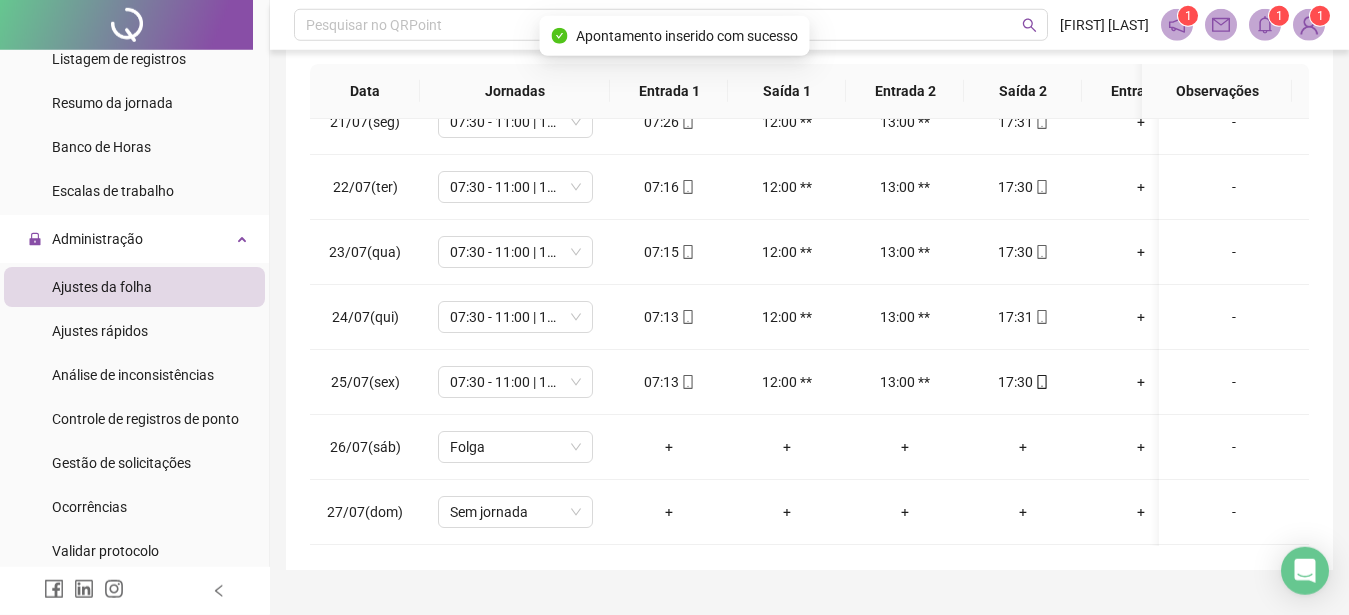 scroll, scrollTop: 347, scrollLeft: 0, axis: vertical 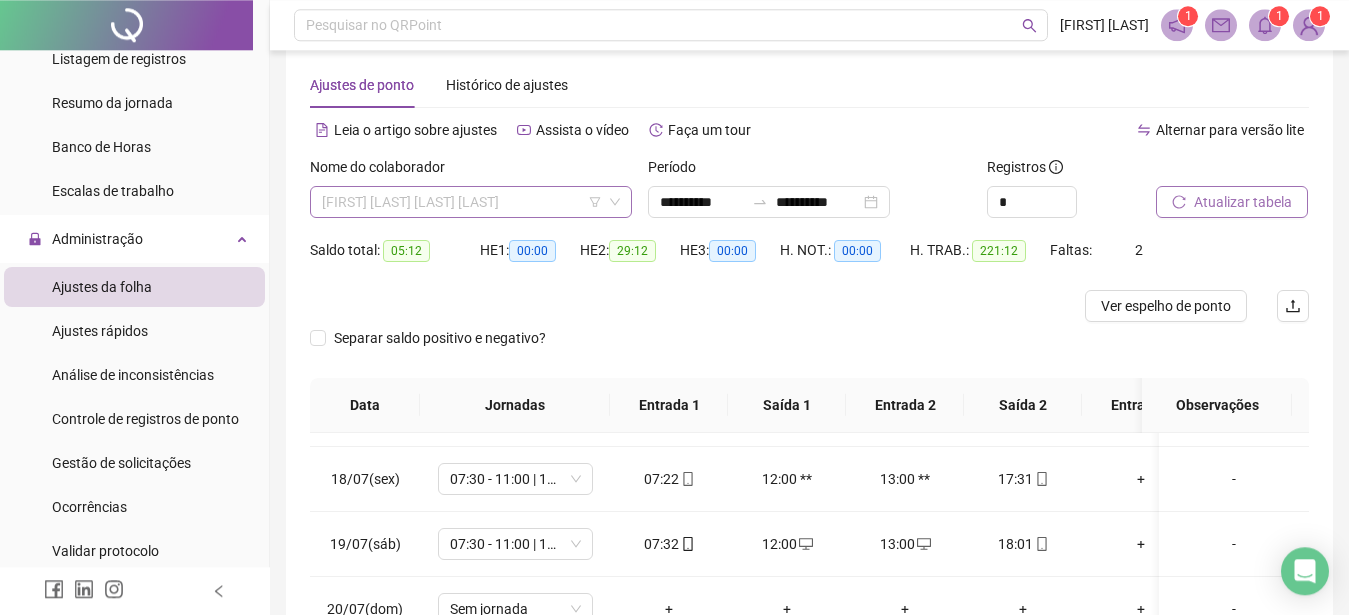 click on "[FIRST] [LAST] [LAST] [LAST]" at bounding box center (471, 202) 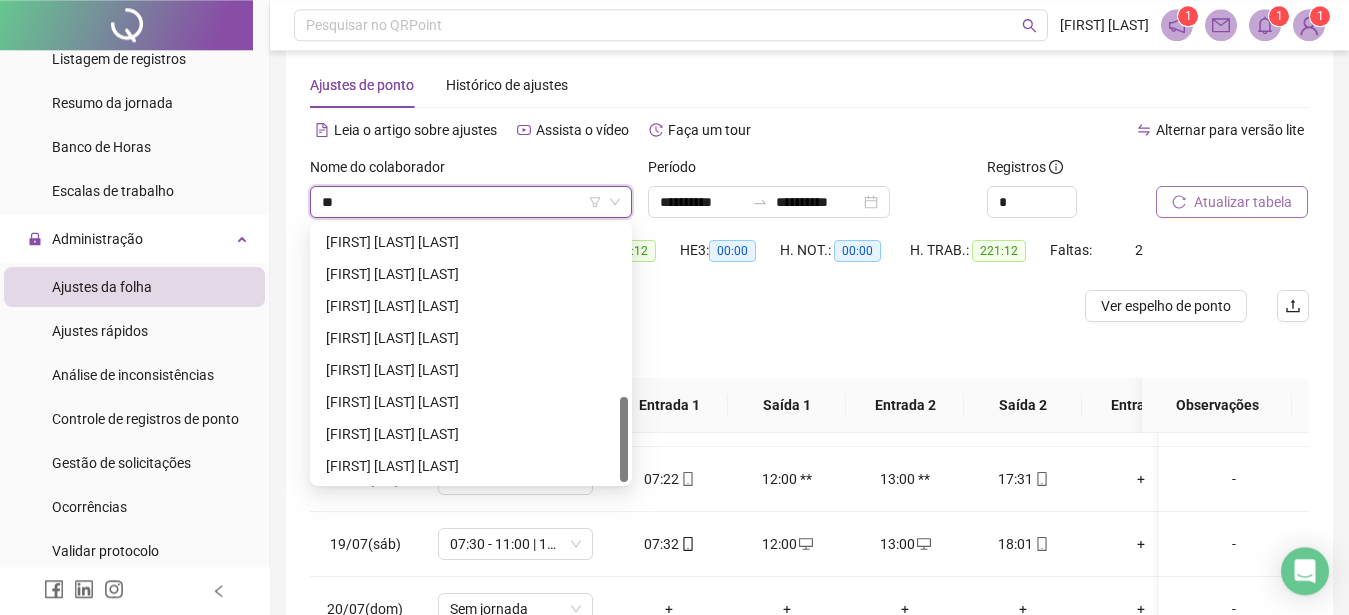 scroll, scrollTop: 0, scrollLeft: 0, axis: both 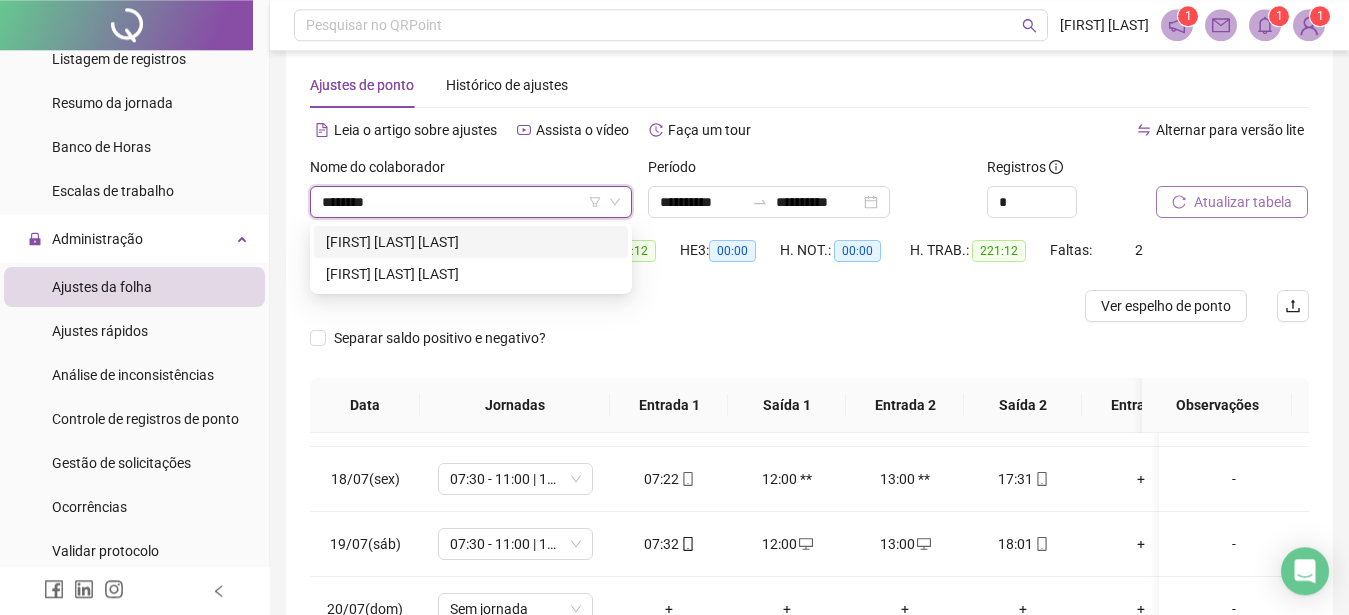 type on "********" 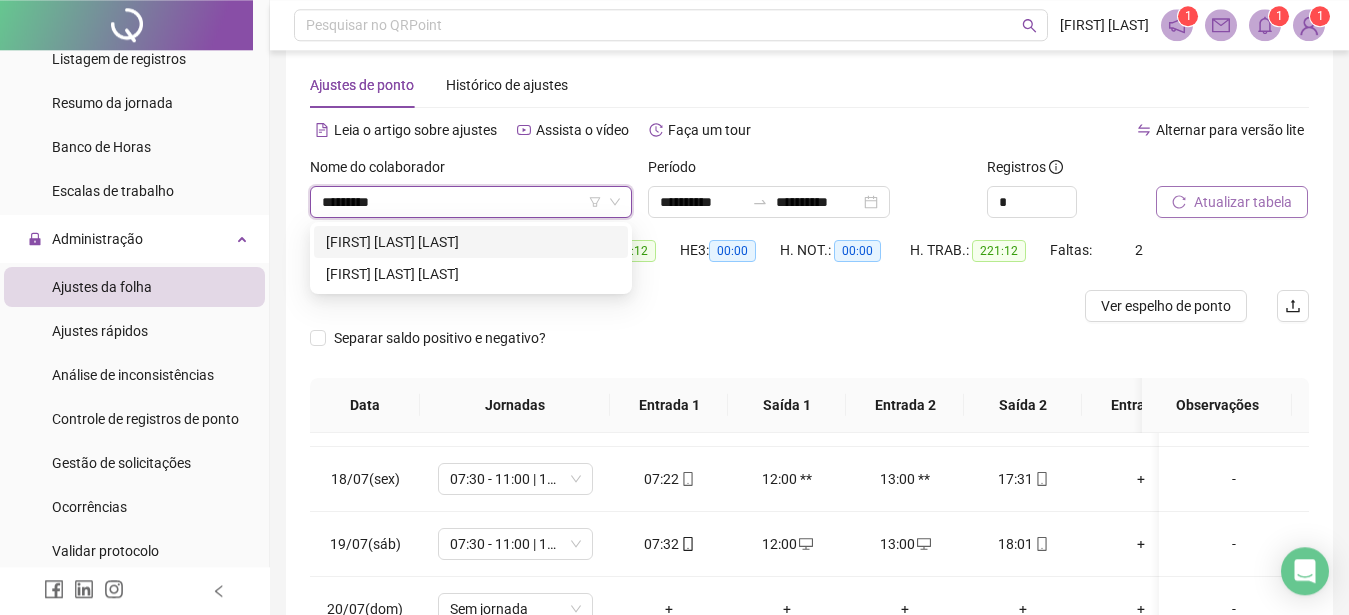 click on "[FIRST] [LAST] [LAST]" at bounding box center (471, 242) 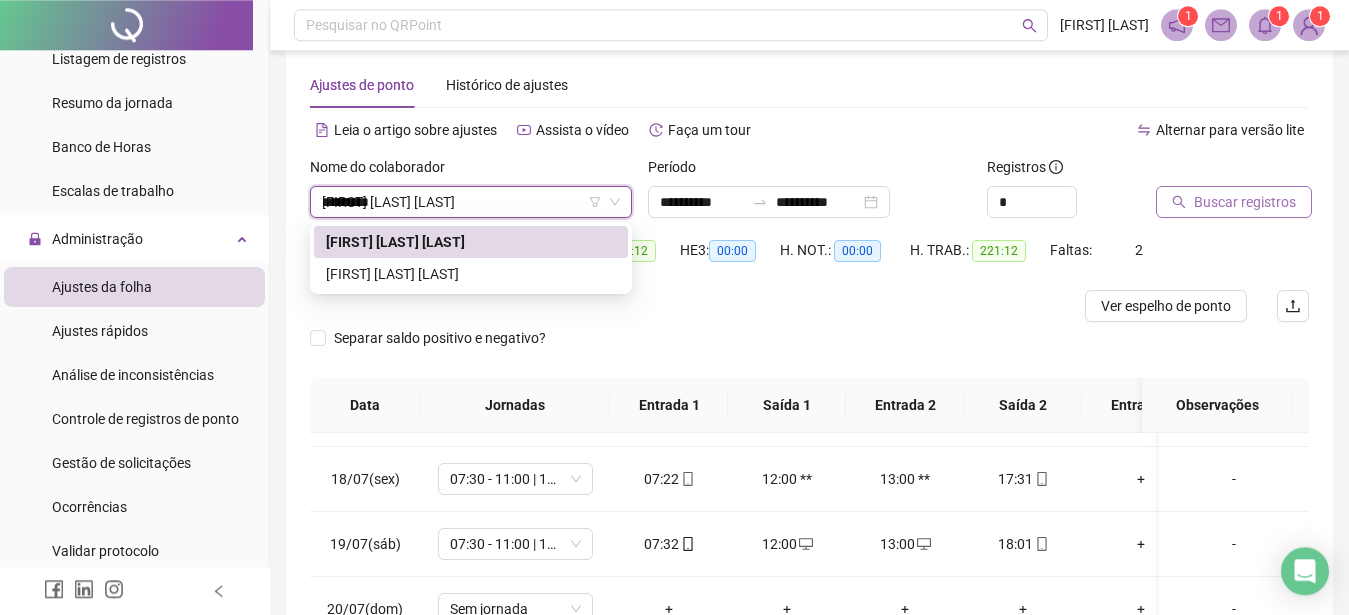 type 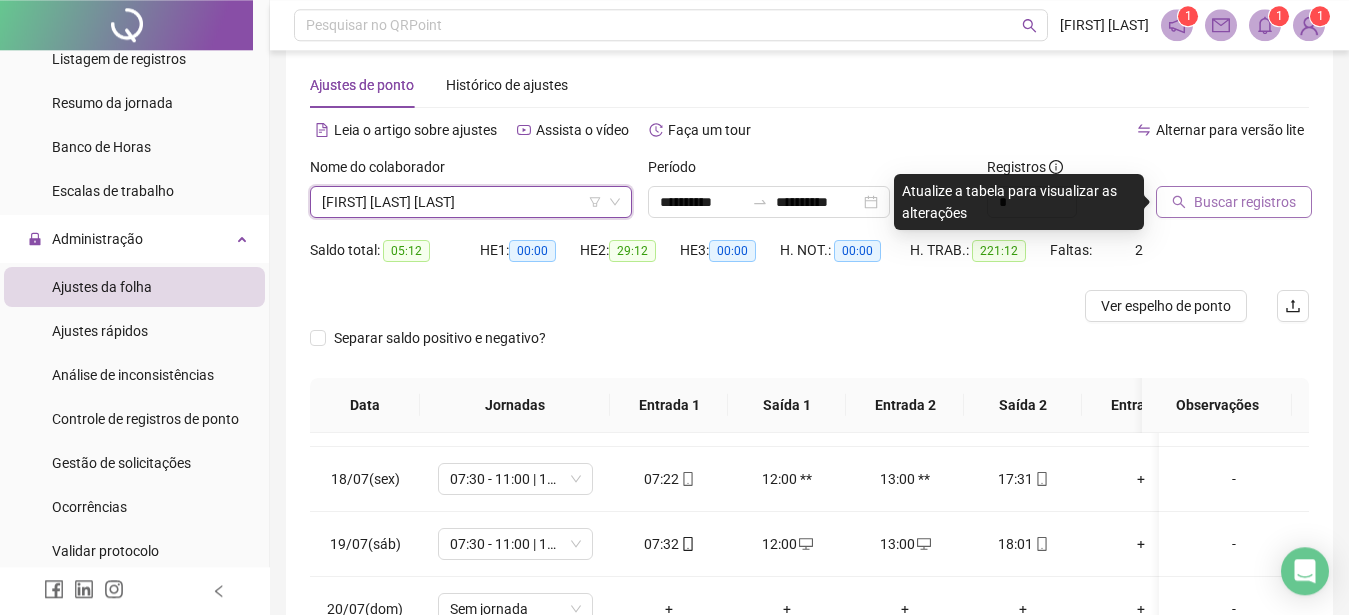click on "Buscar registros" at bounding box center (1245, 202) 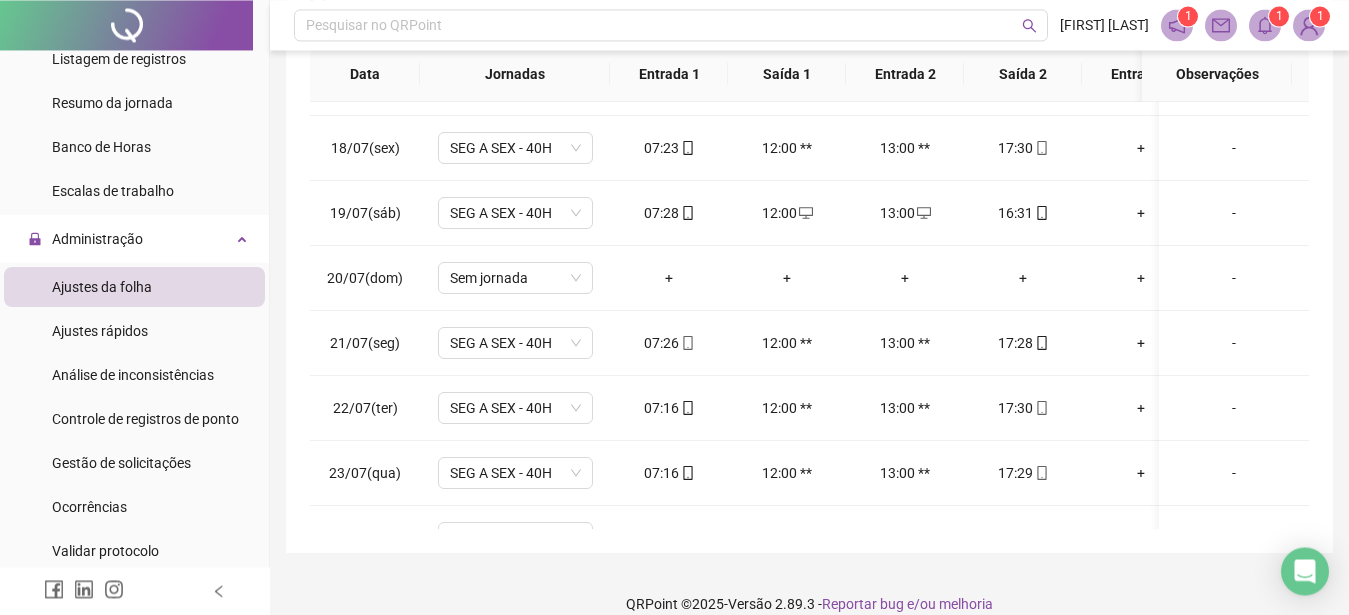scroll, scrollTop: 363, scrollLeft: 0, axis: vertical 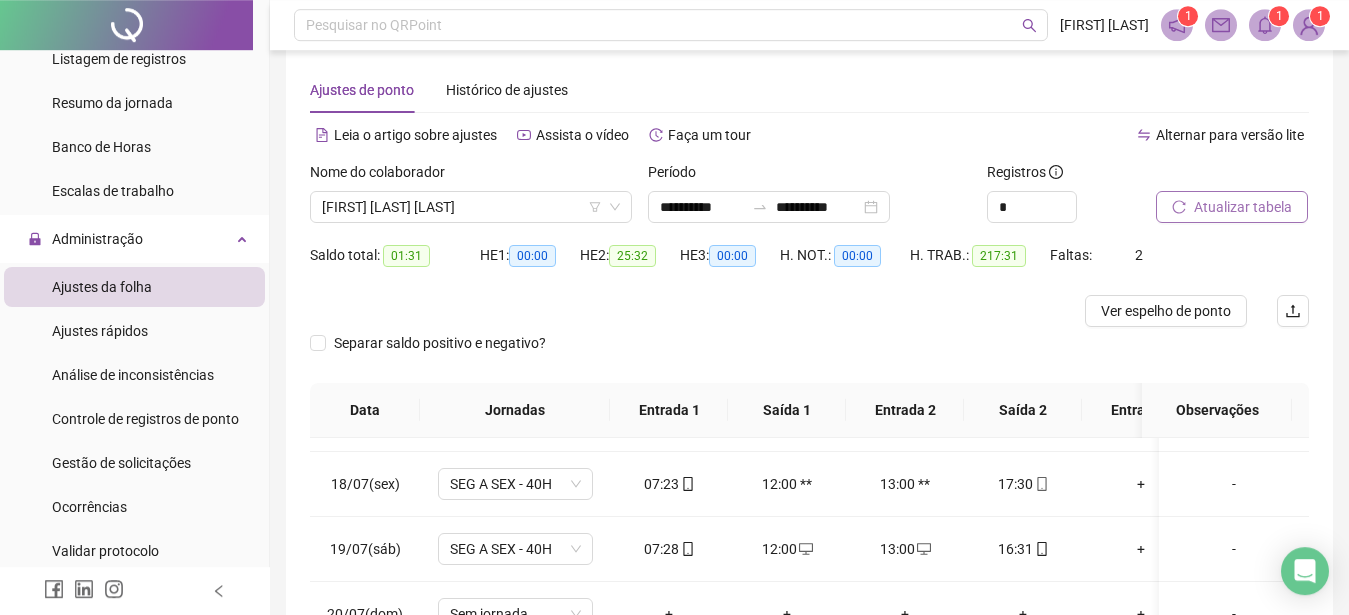 click on "Atualizar tabela" at bounding box center (1243, 207) 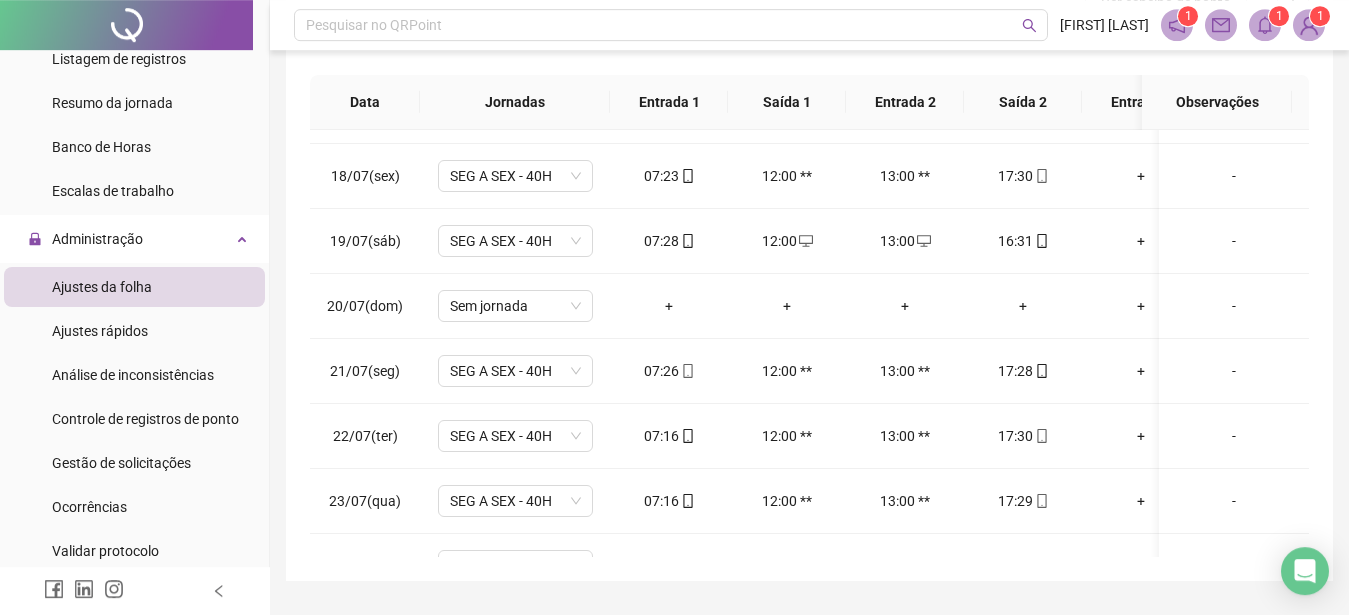 scroll, scrollTop: 334, scrollLeft: 0, axis: vertical 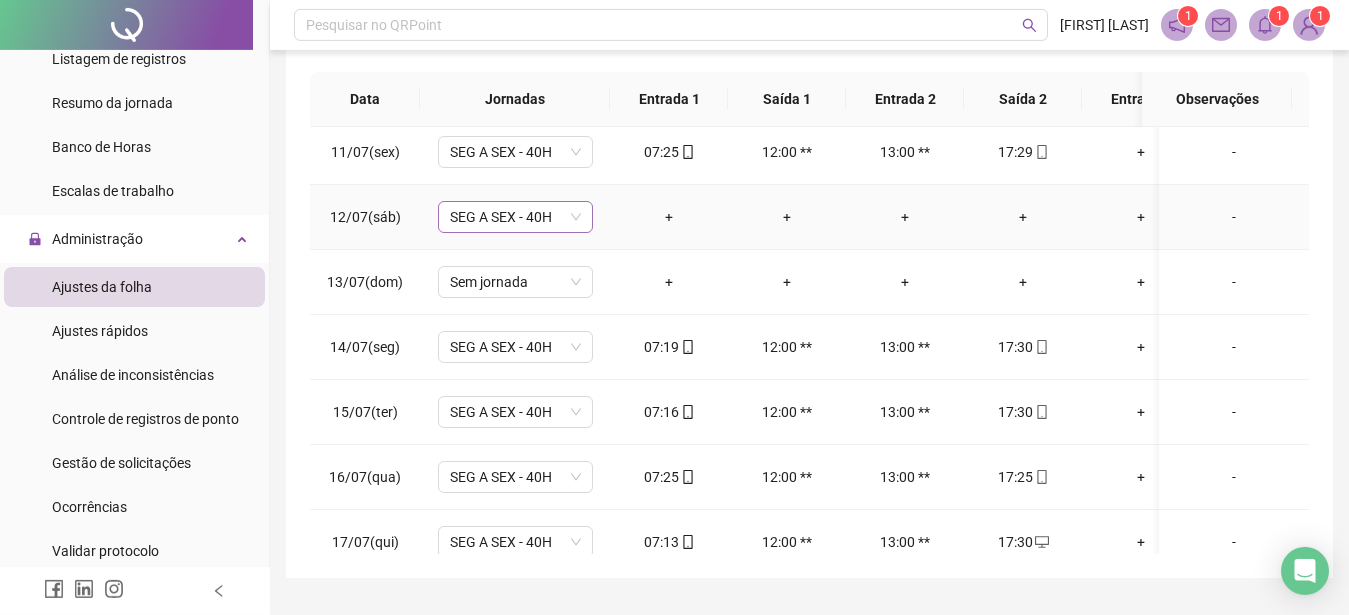 click on "SEG A SEX - 40H" at bounding box center (515, 217) 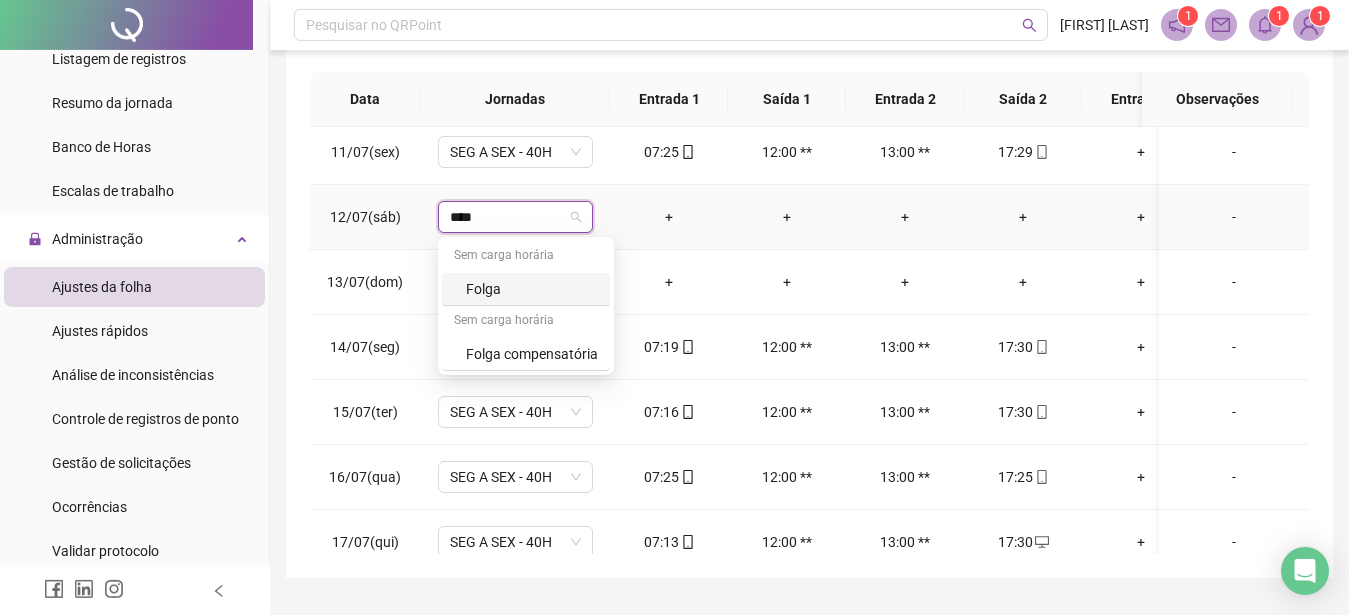 type on "*****" 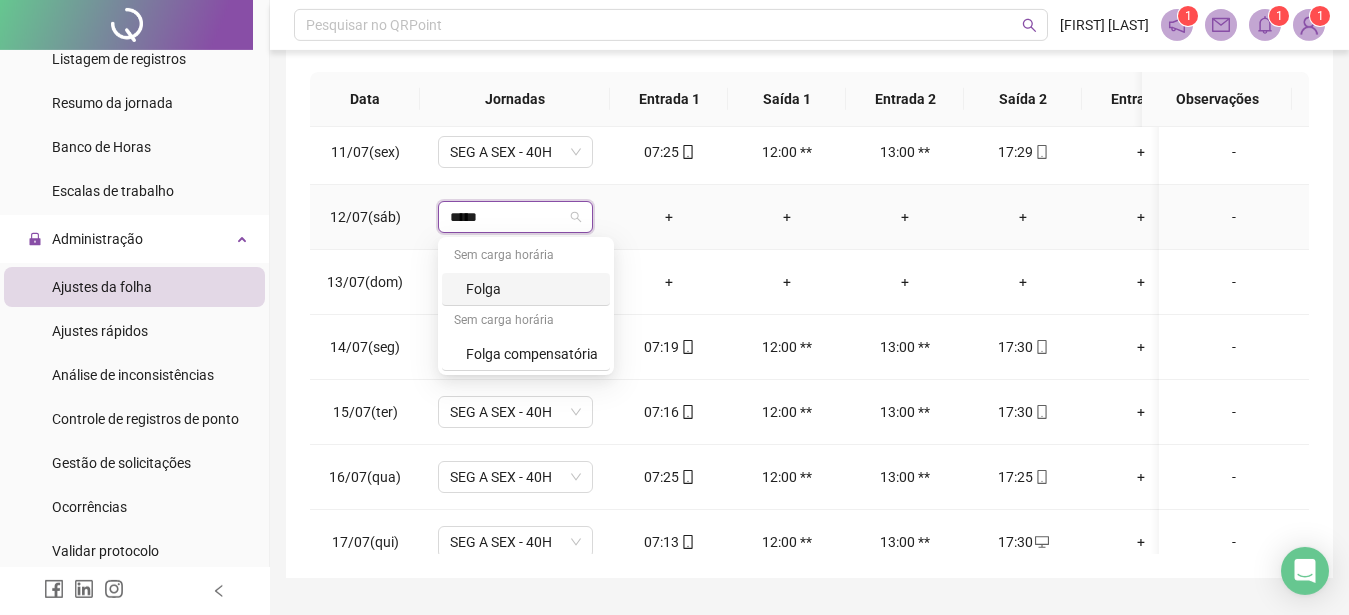 click on "Folga" at bounding box center [532, 289] 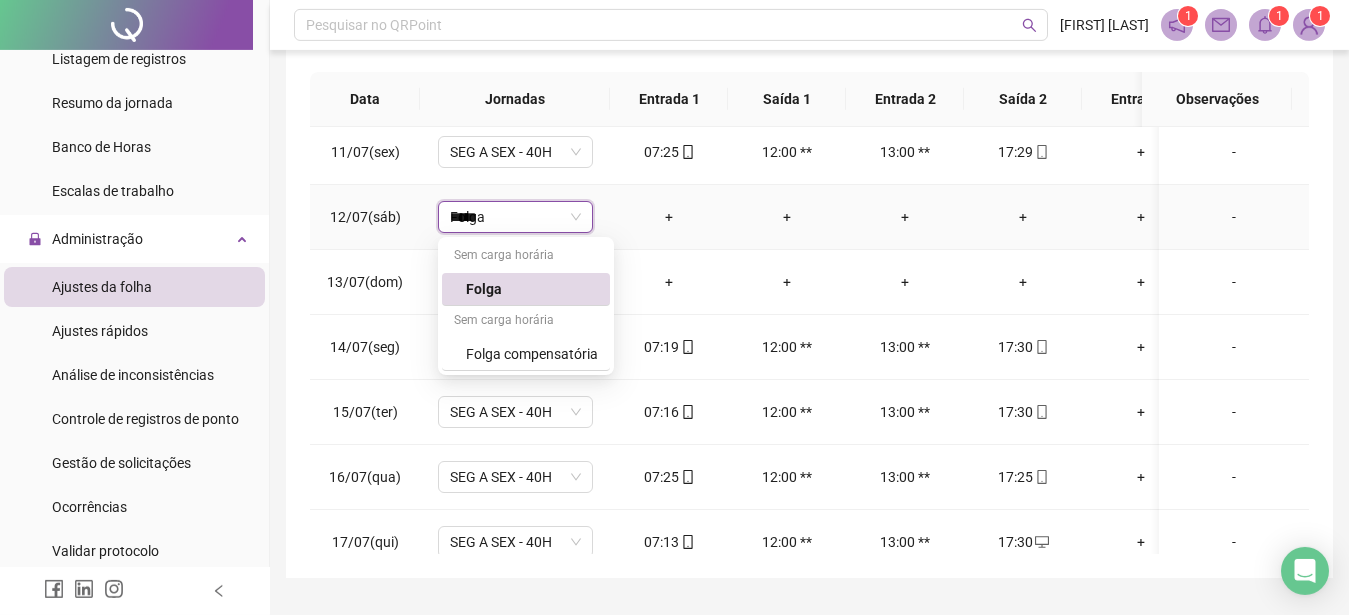 type 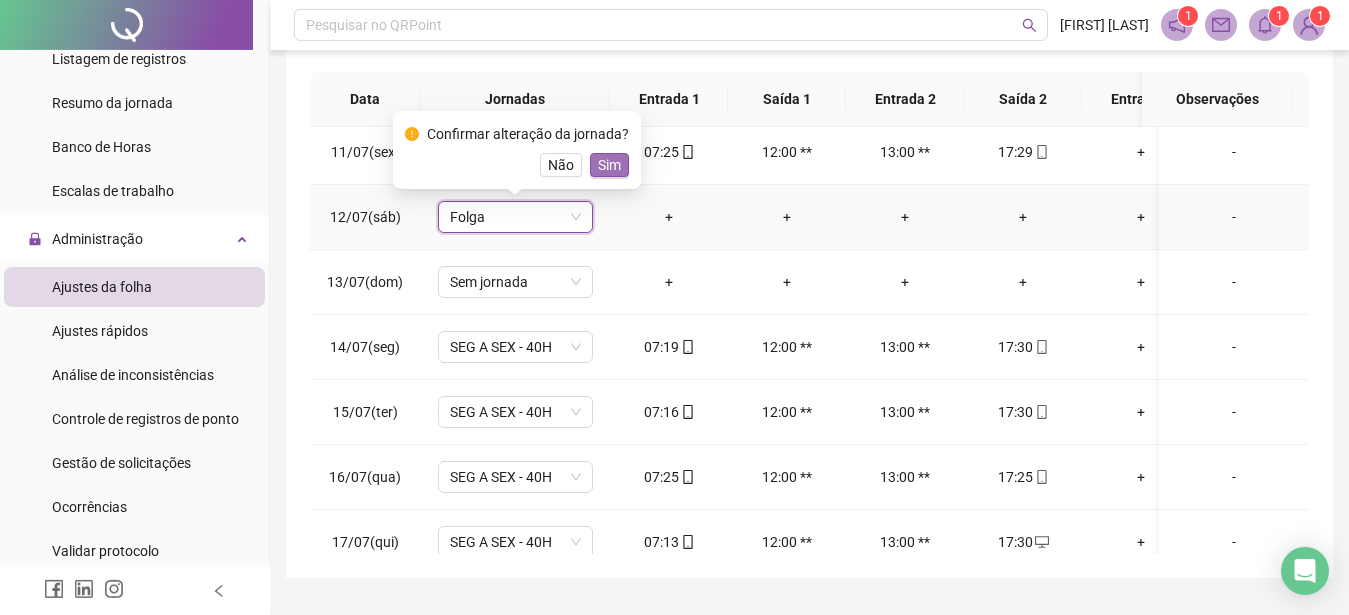 click on "Sim" at bounding box center (609, 165) 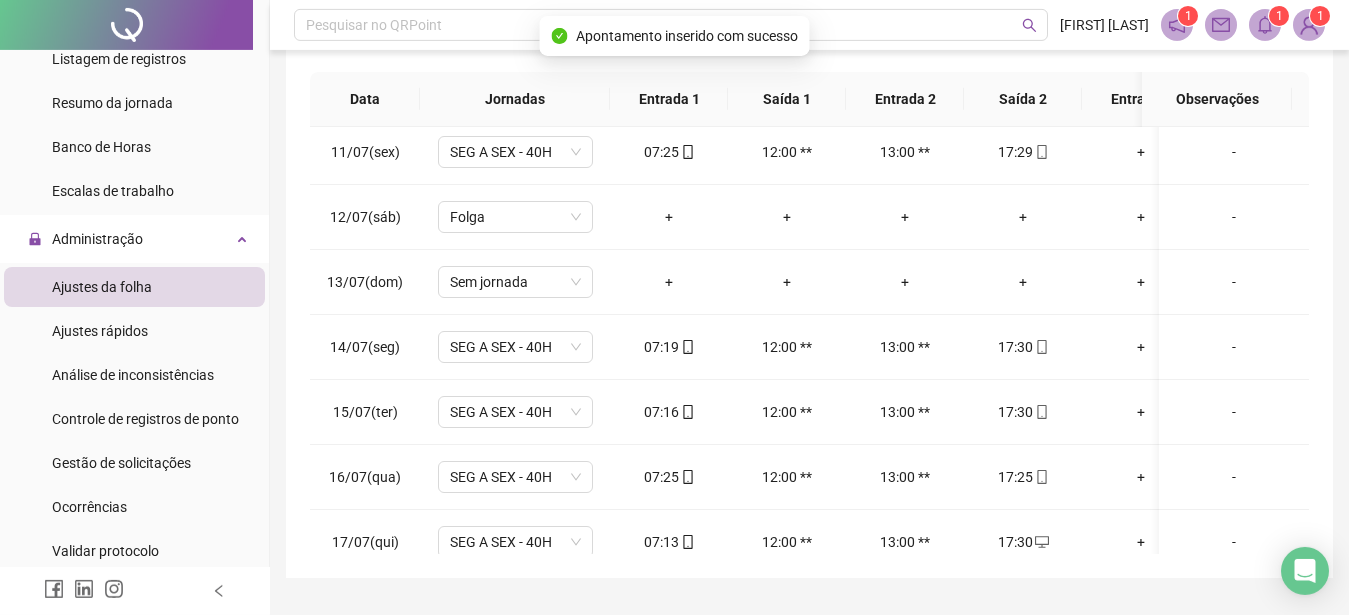 scroll, scrollTop: 383, scrollLeft: 0, axis: vertical 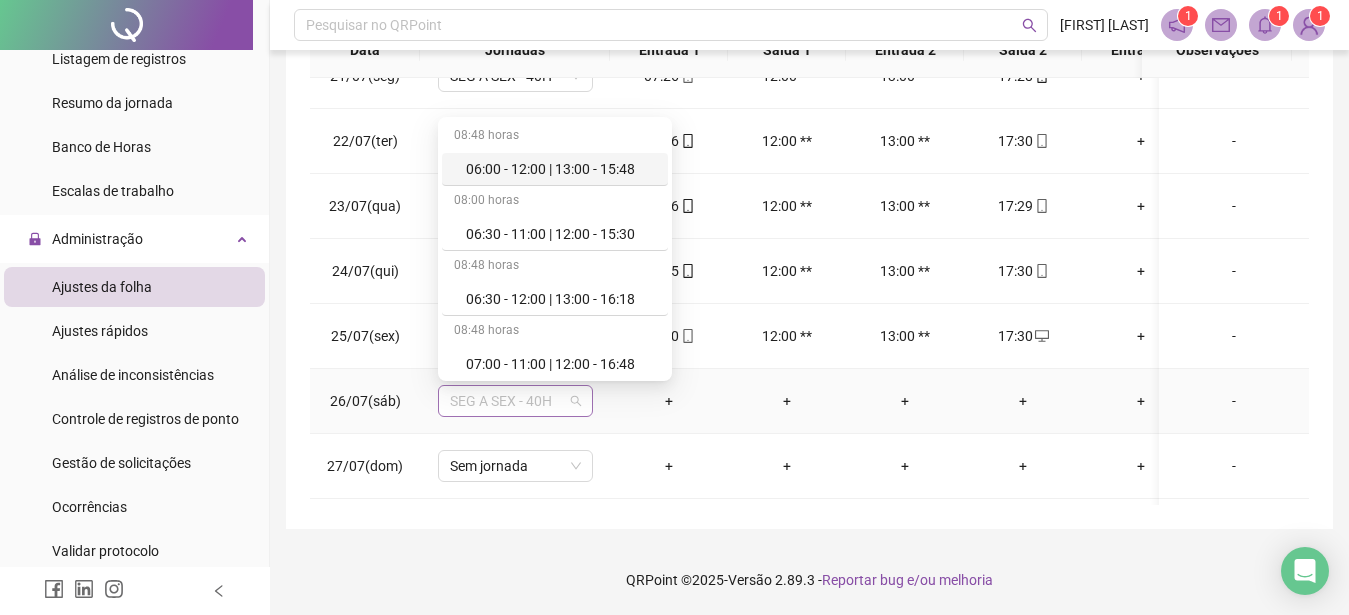 click on "SEG A SEX - 40H" at bounding box center [515, 401] 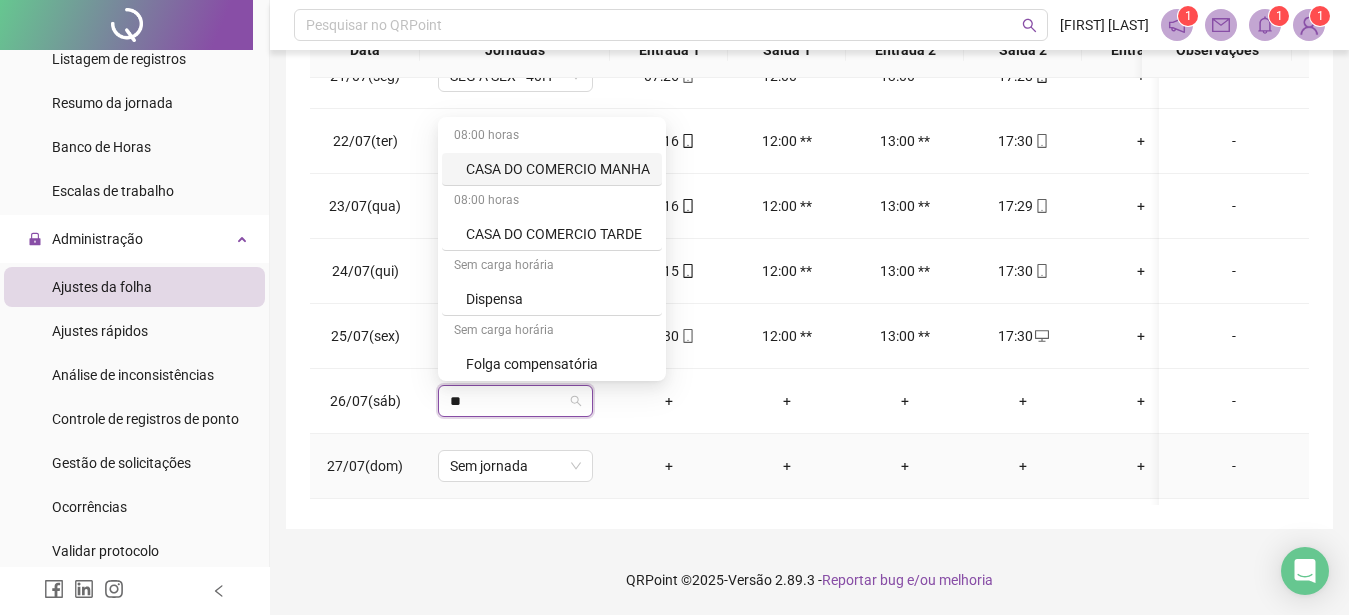 type on "*" 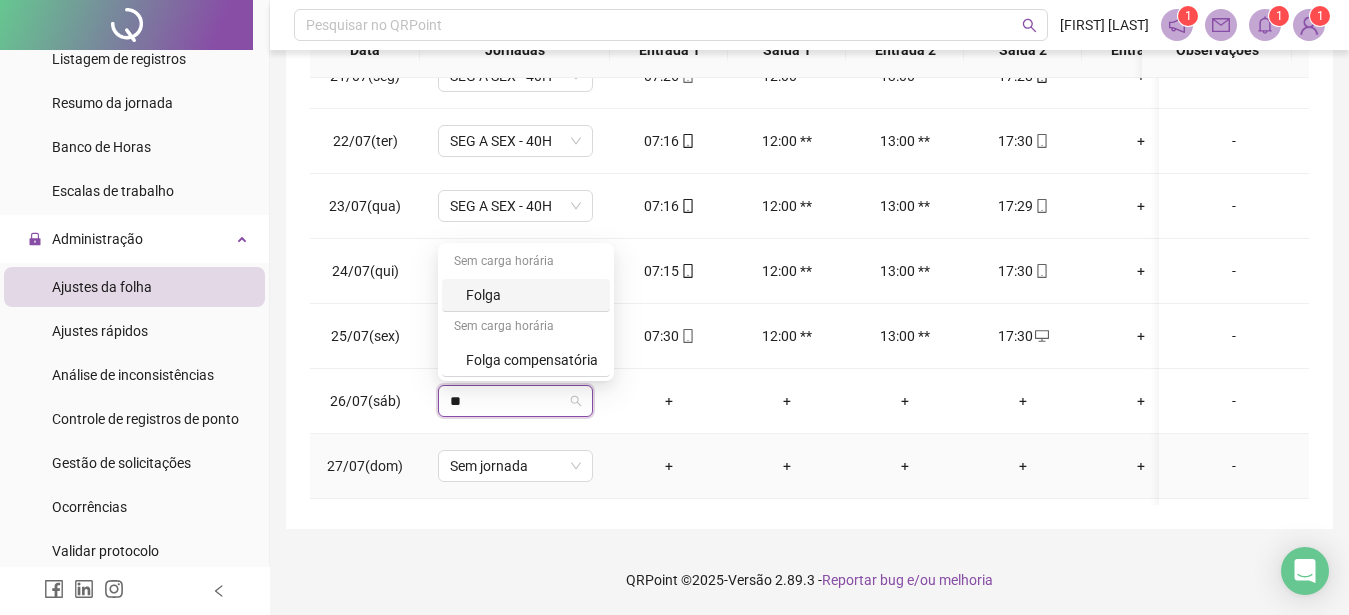 type on "***" 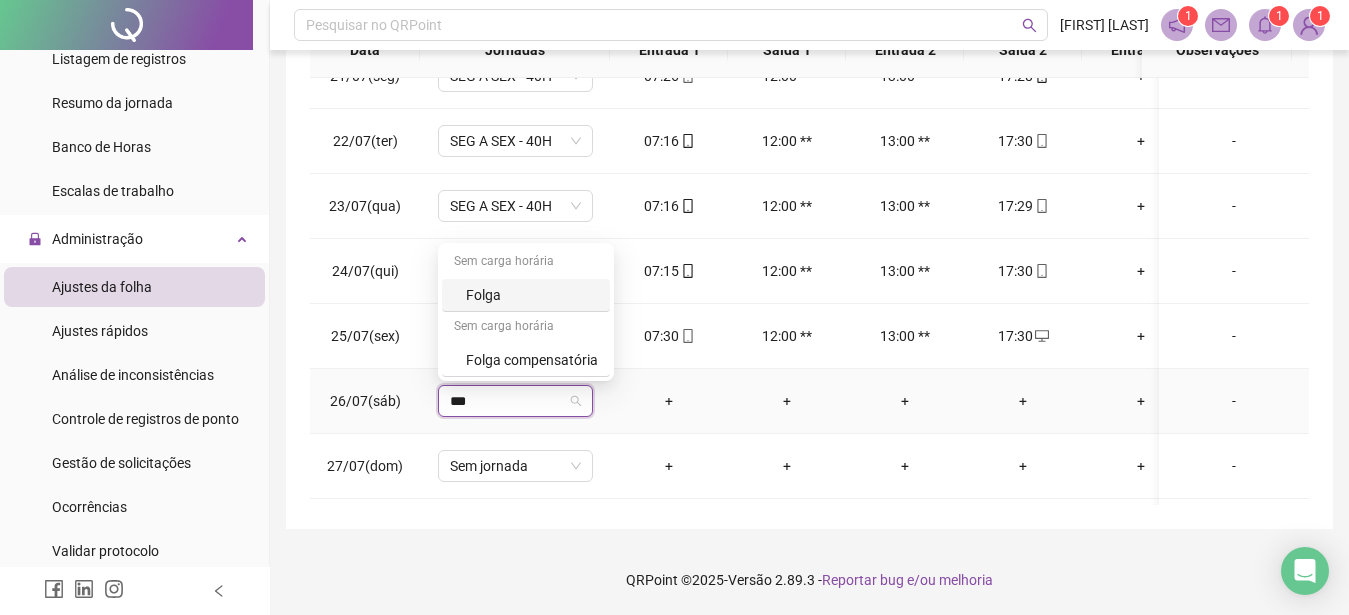 click on "Folga" at bounding box center (532, 295) 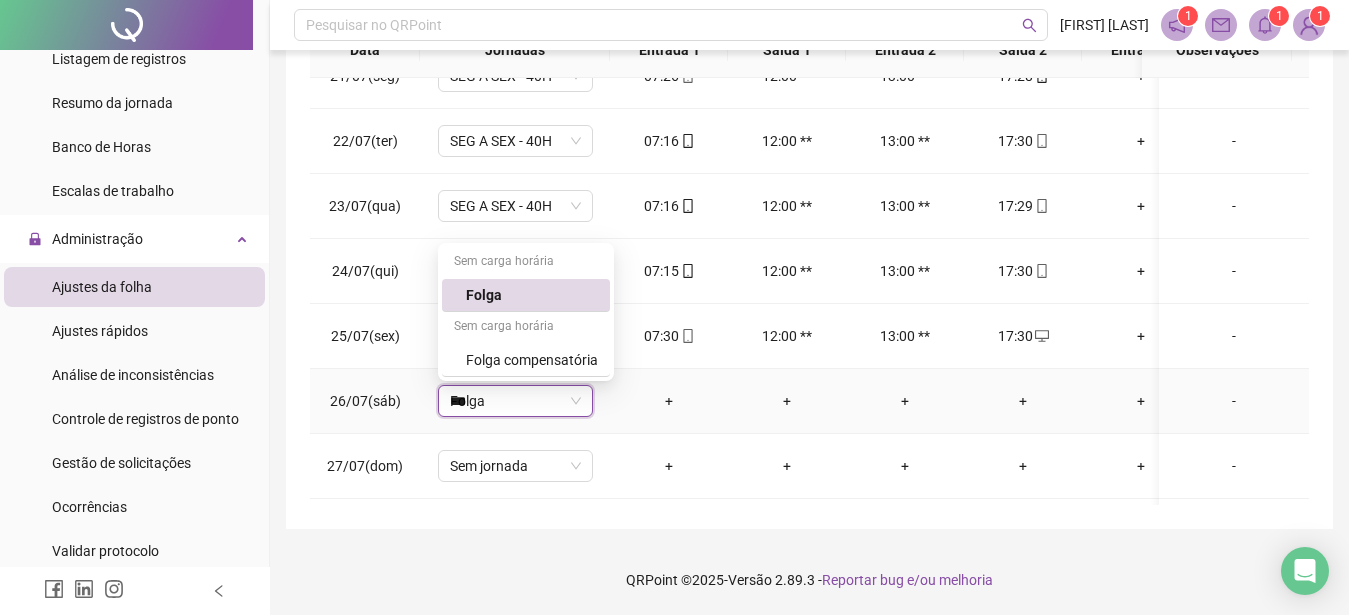 type 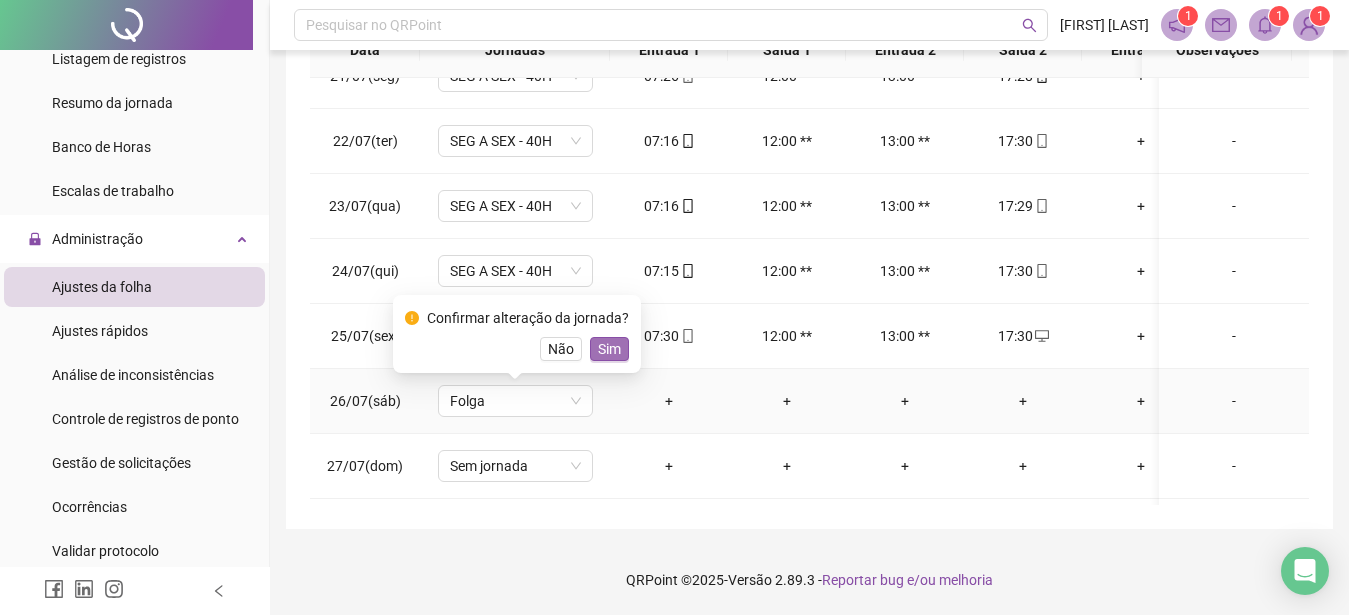 click on "Sim" at bounding box center (609, 349) 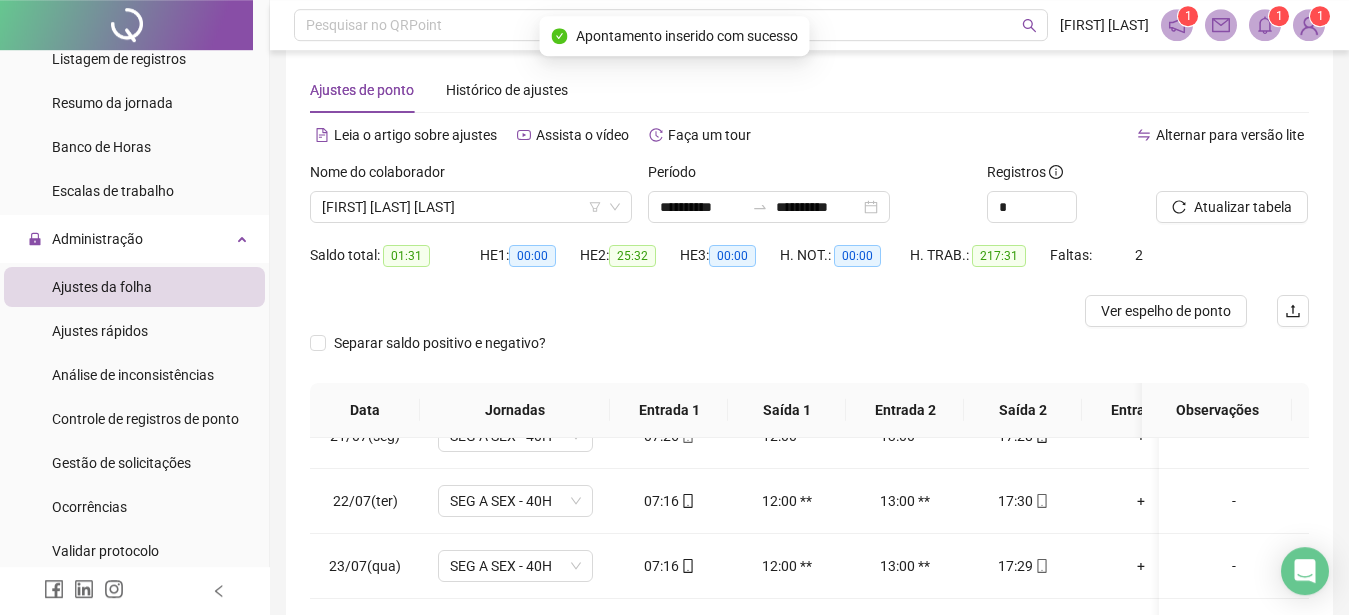 scroll, scrollTop: 0, scrollLeft: 0, axis: both 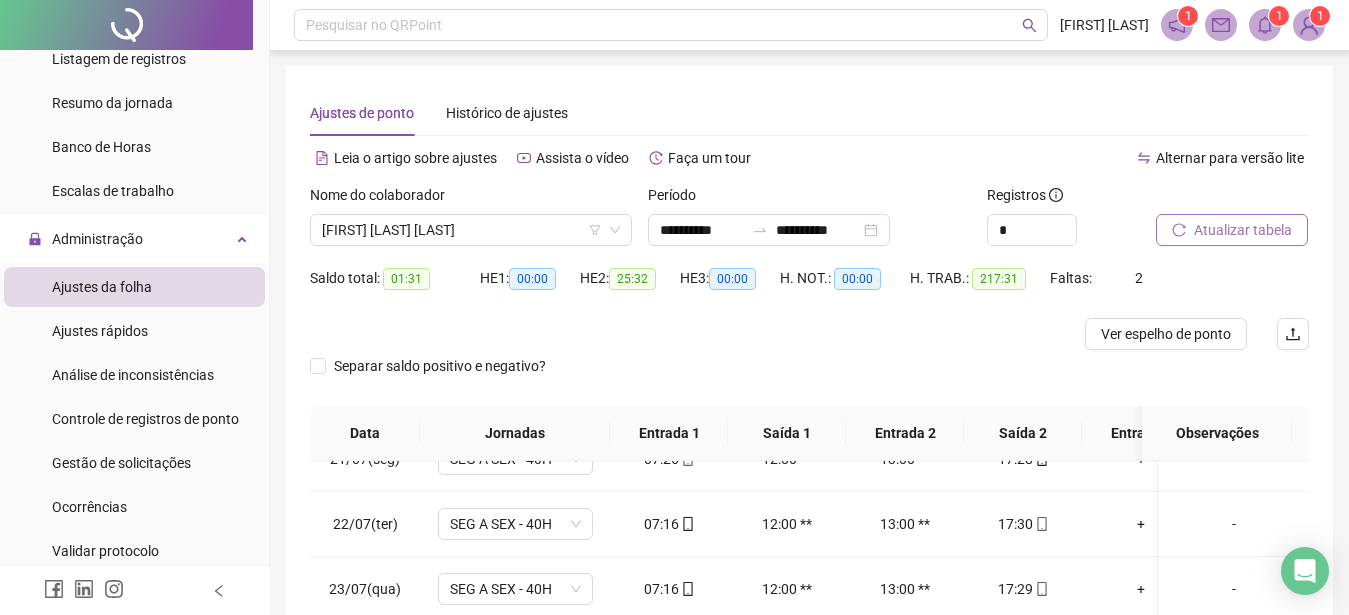 click on "Atualizar tabela" at bounding box center (1243, 230) 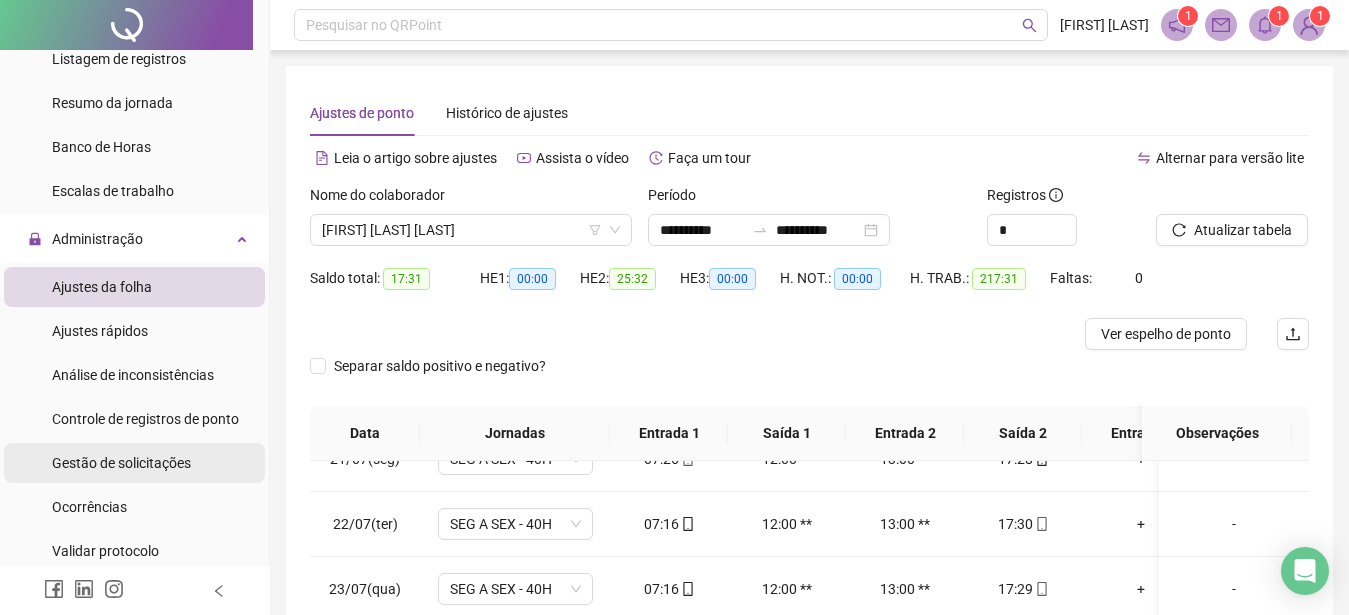 click on "Gestão de solicitações" at bounding box center [121, 463] 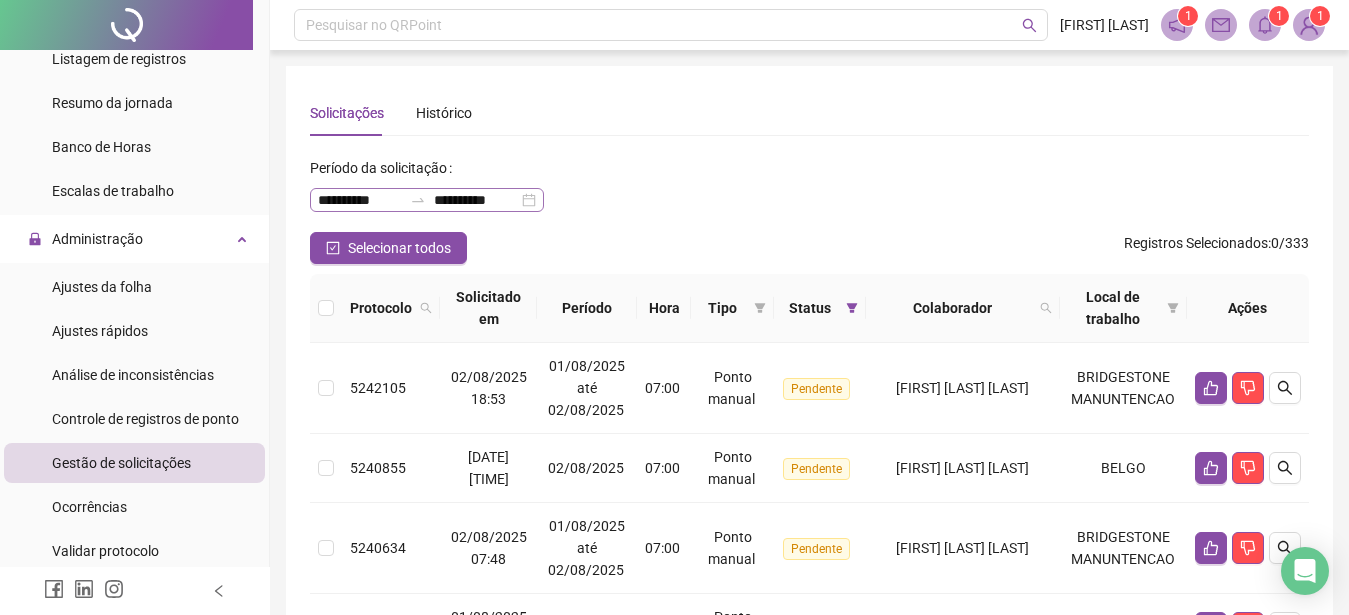 click on "**********" at bounding box center (427, 200) 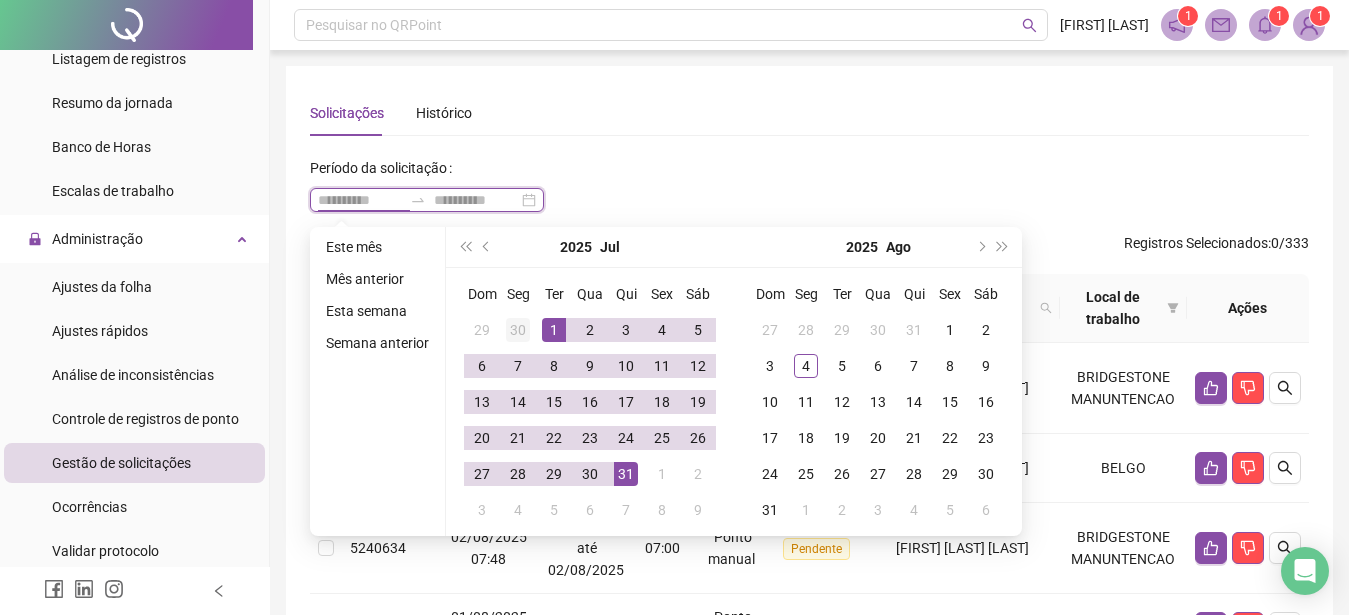 type on "**********" 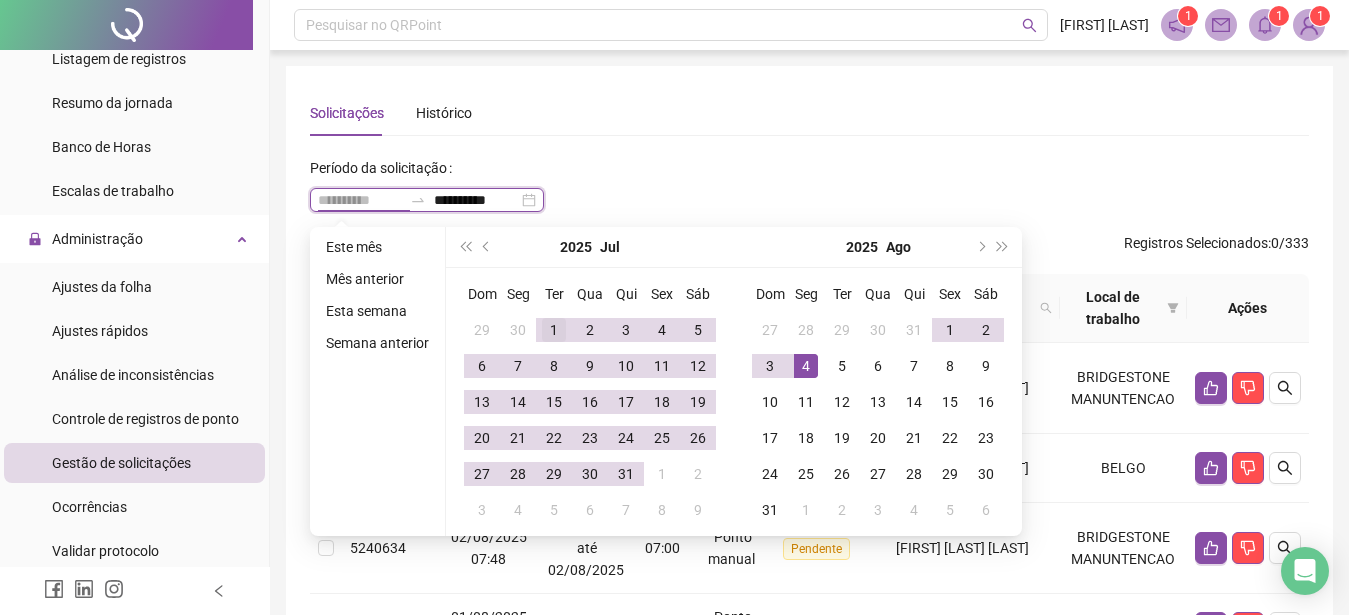 type on "**********" 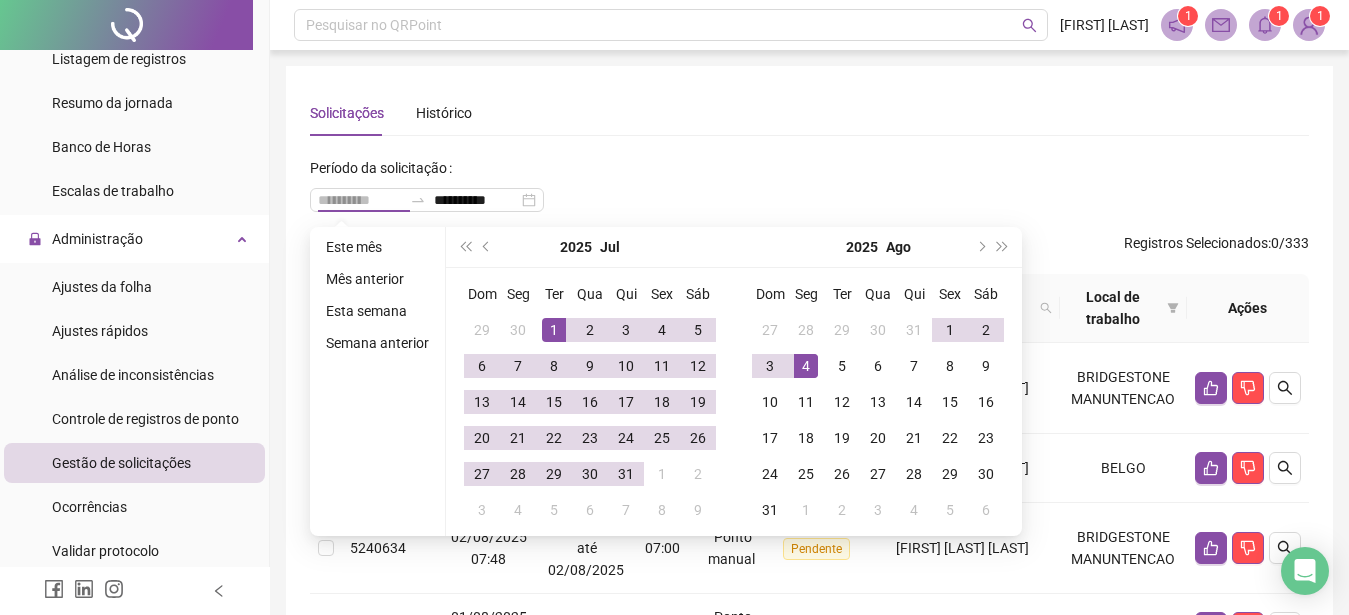 click on "1" at bounding box center [554, 330] 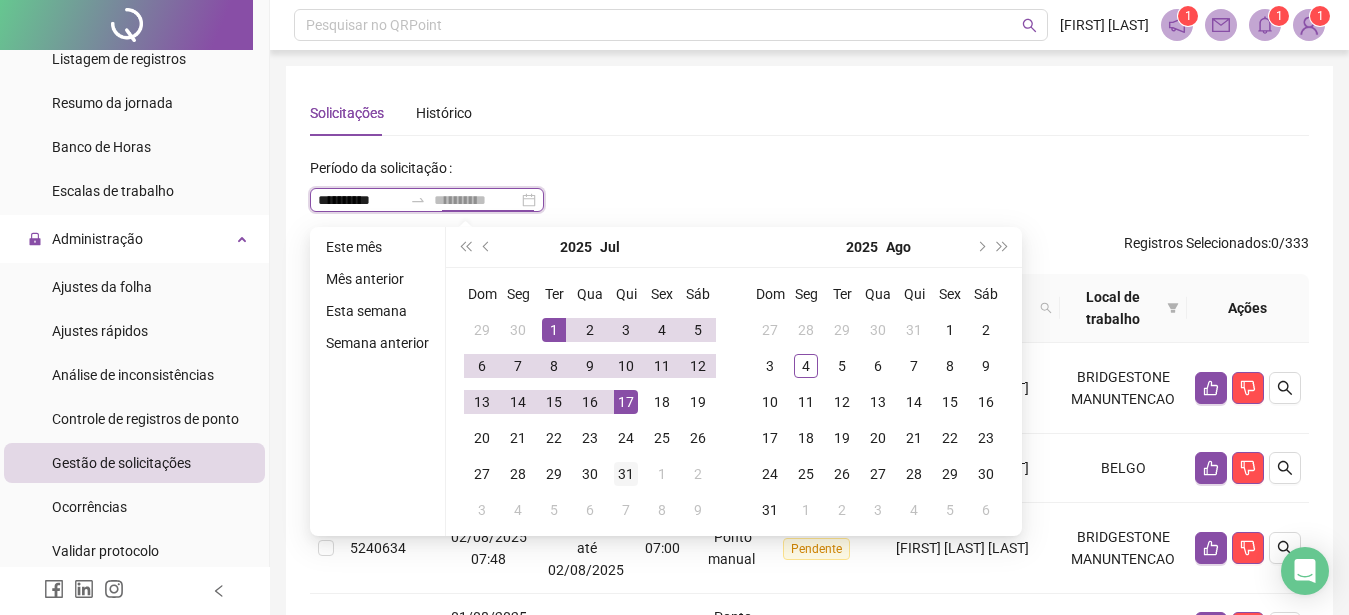 type on "**********" 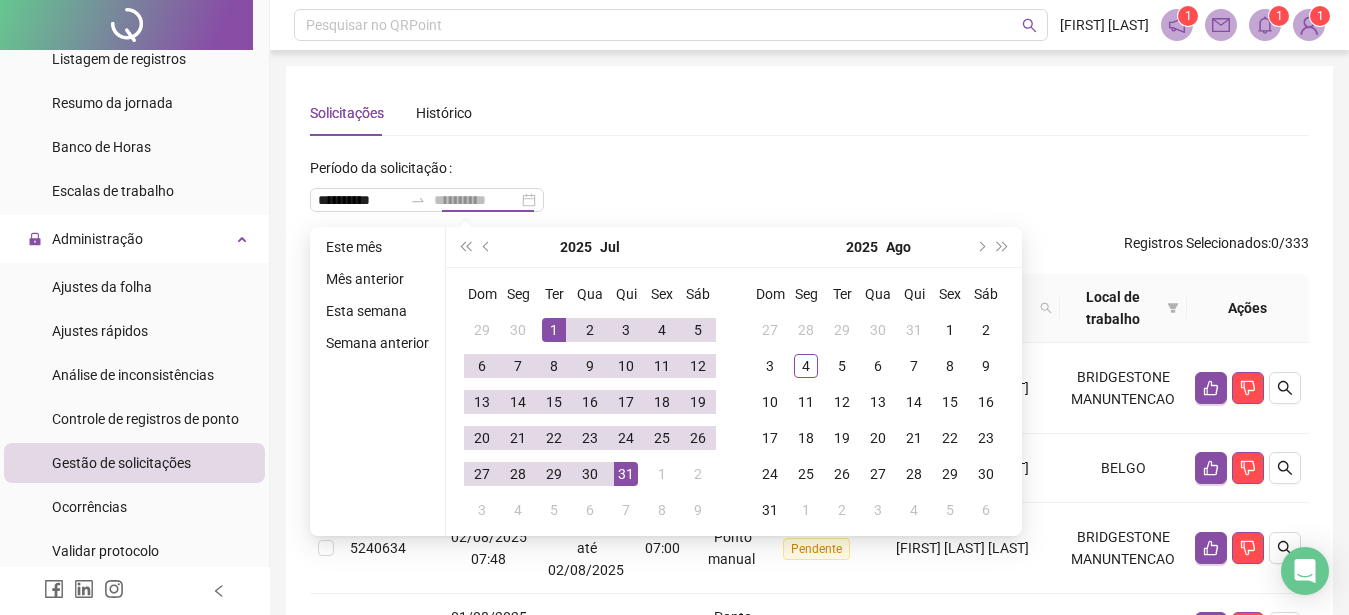 click on "31" at bounding box center (626, 474) 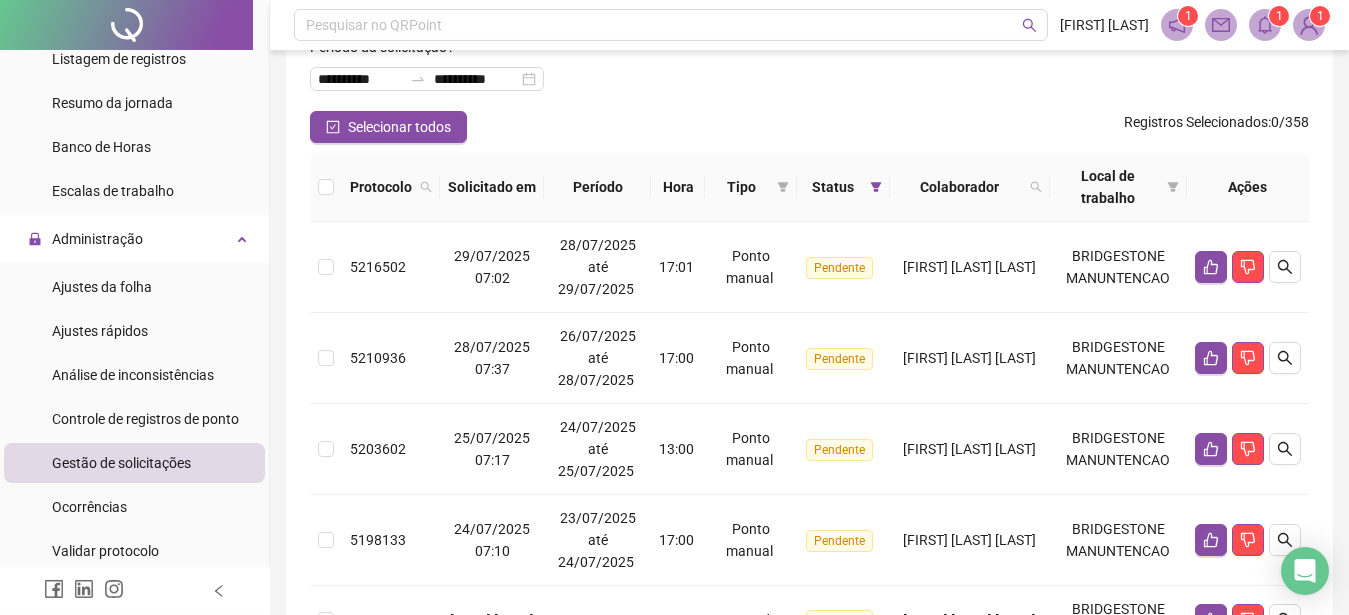 scroll, scrollTop: 113, scrollLeft: 0, axis: vertical 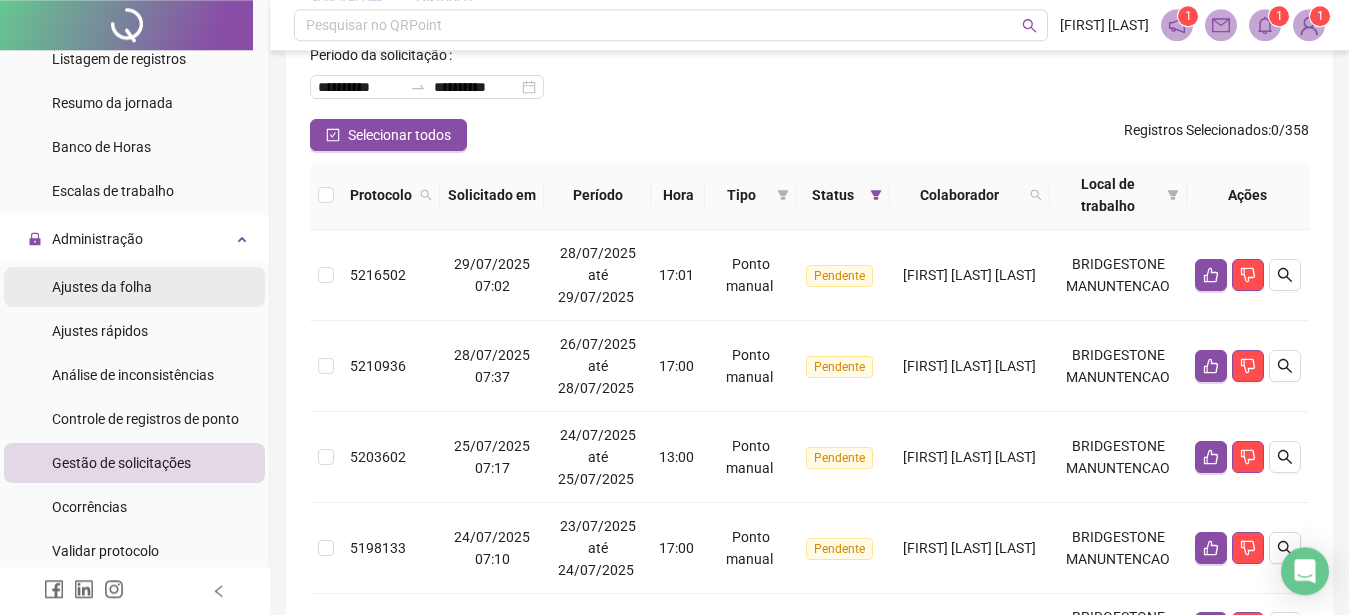 click on "Ajustes da folha" at bounding box center [102, 287] 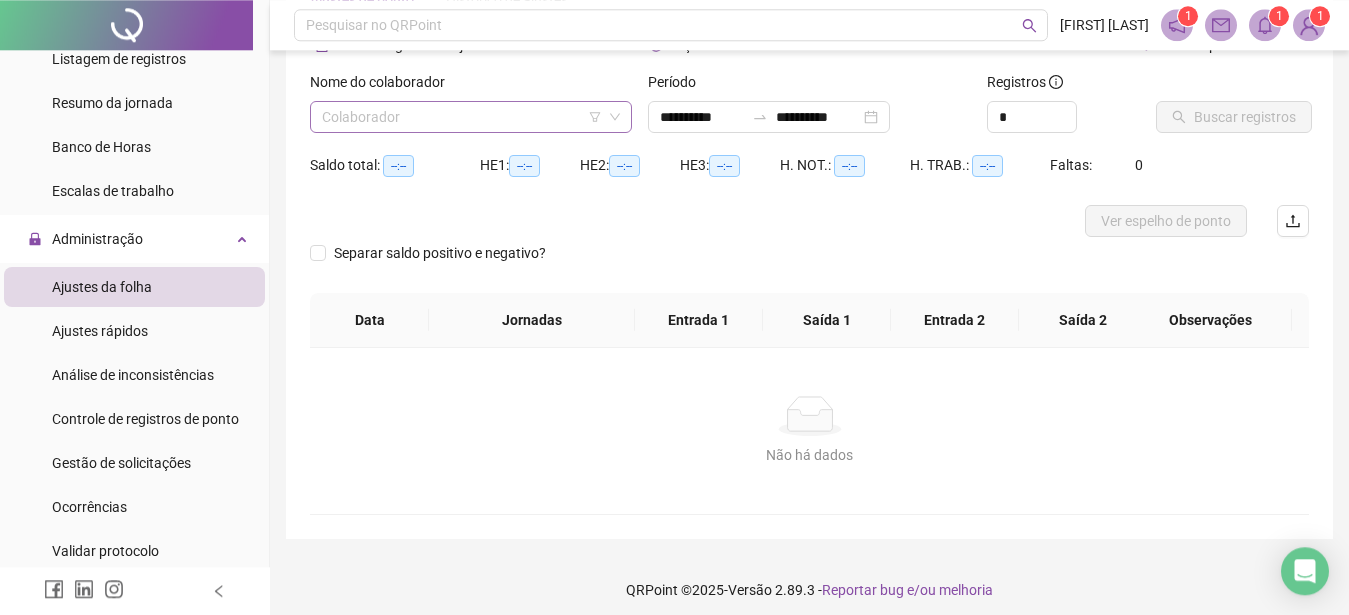 click at bounding box center [462, 117] 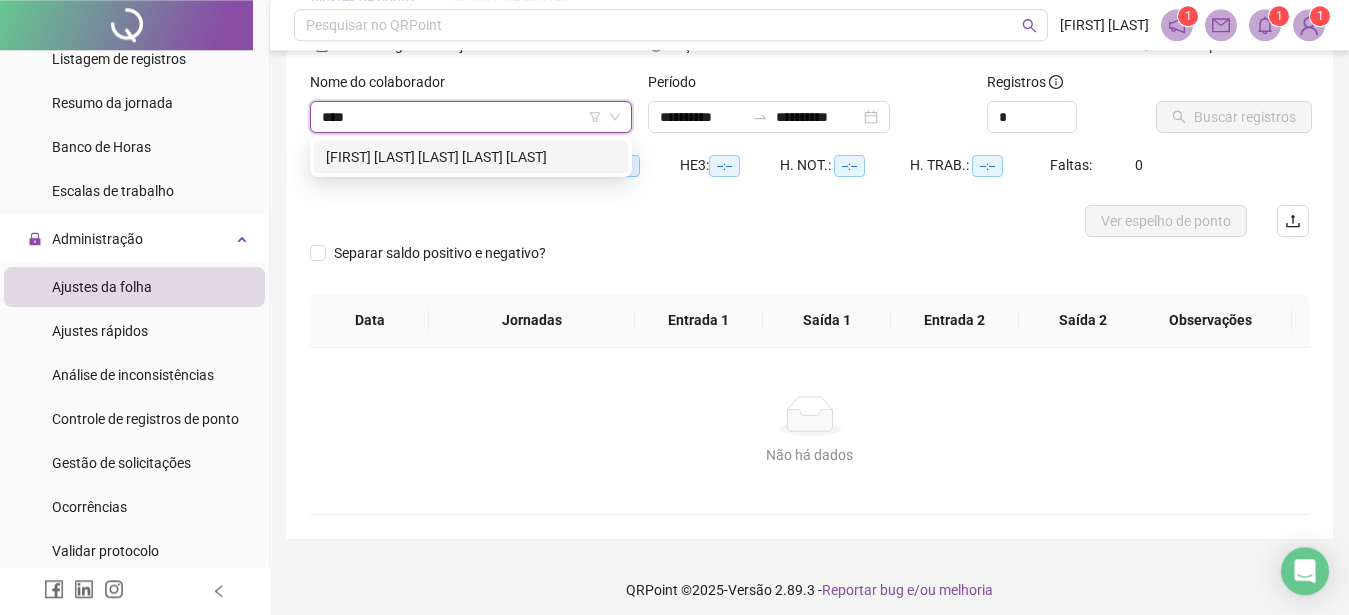type on "*****" 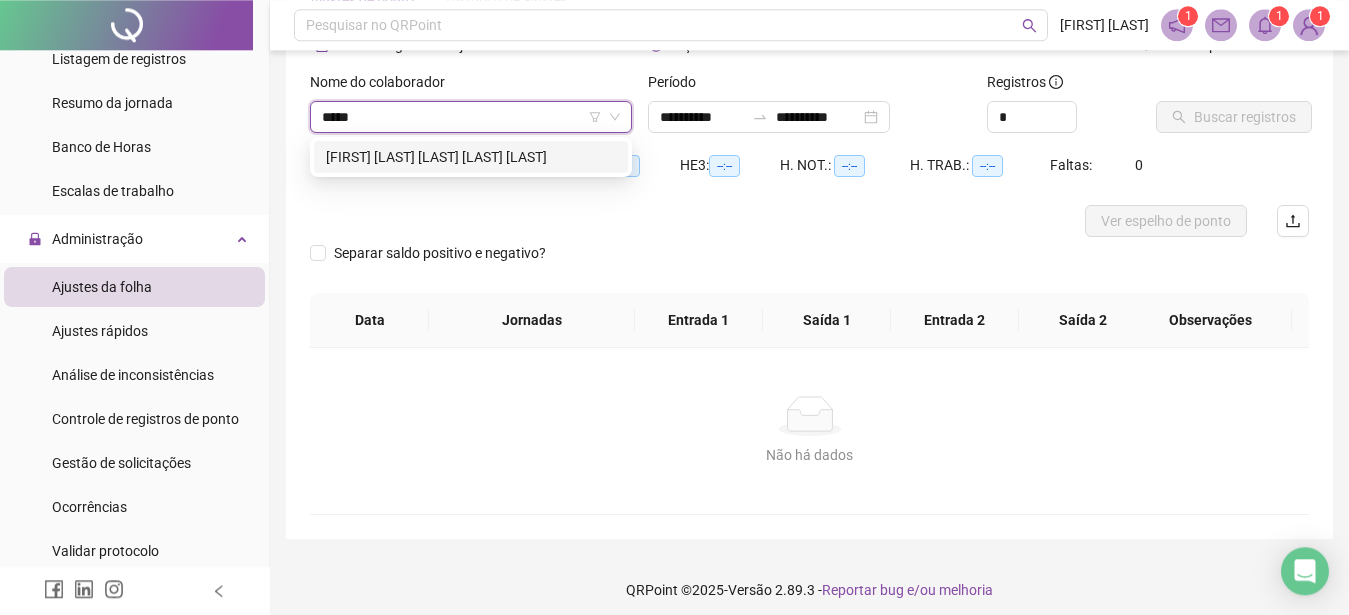 click on "[FIRST] [LAST] [LAST] [LAST] [LAST]" at bounding box center (471, 157) 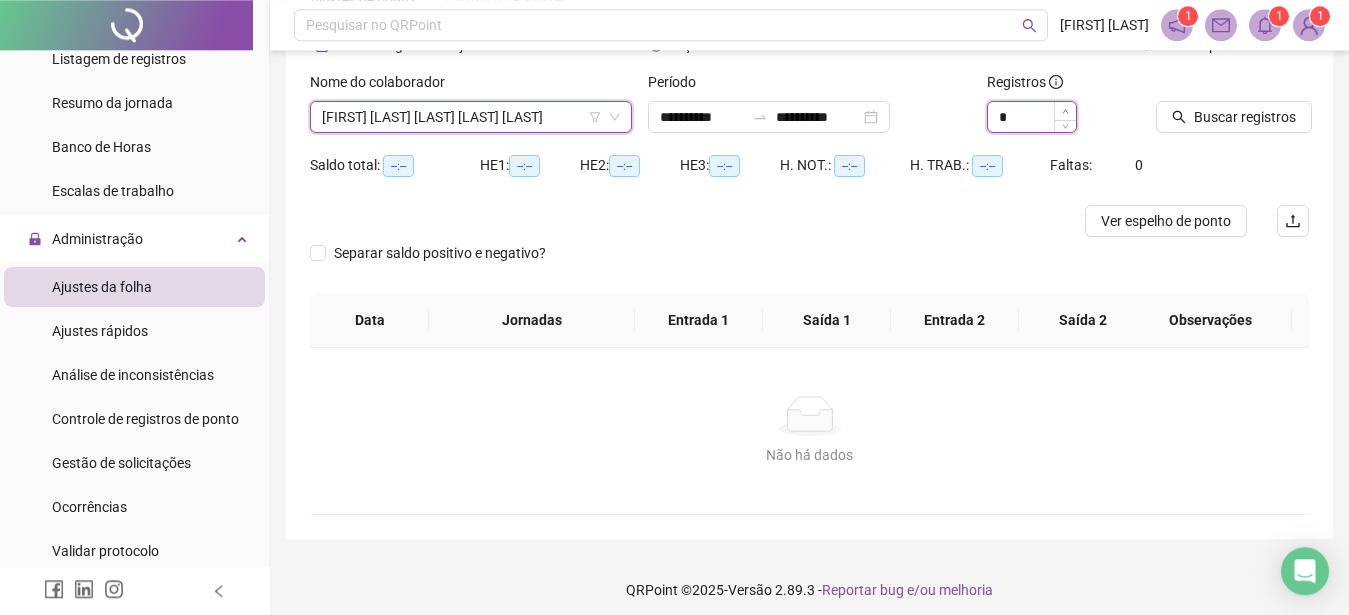 click 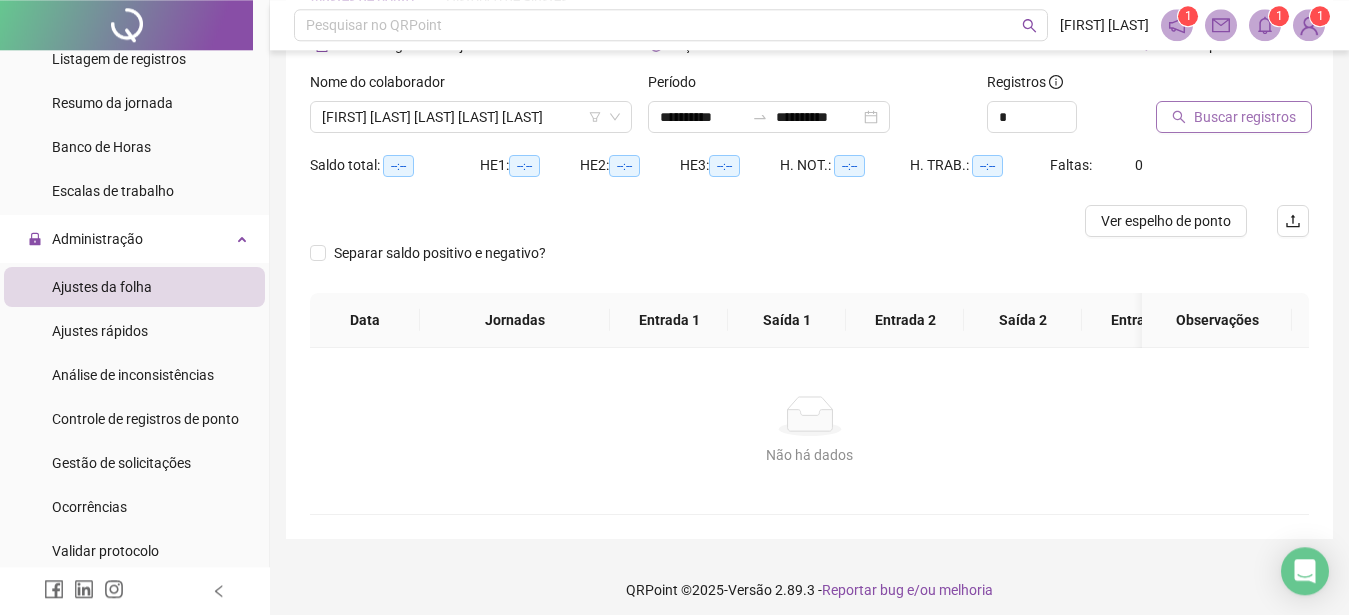 click on "Buscar registros" at bounding box center [1245, 117] 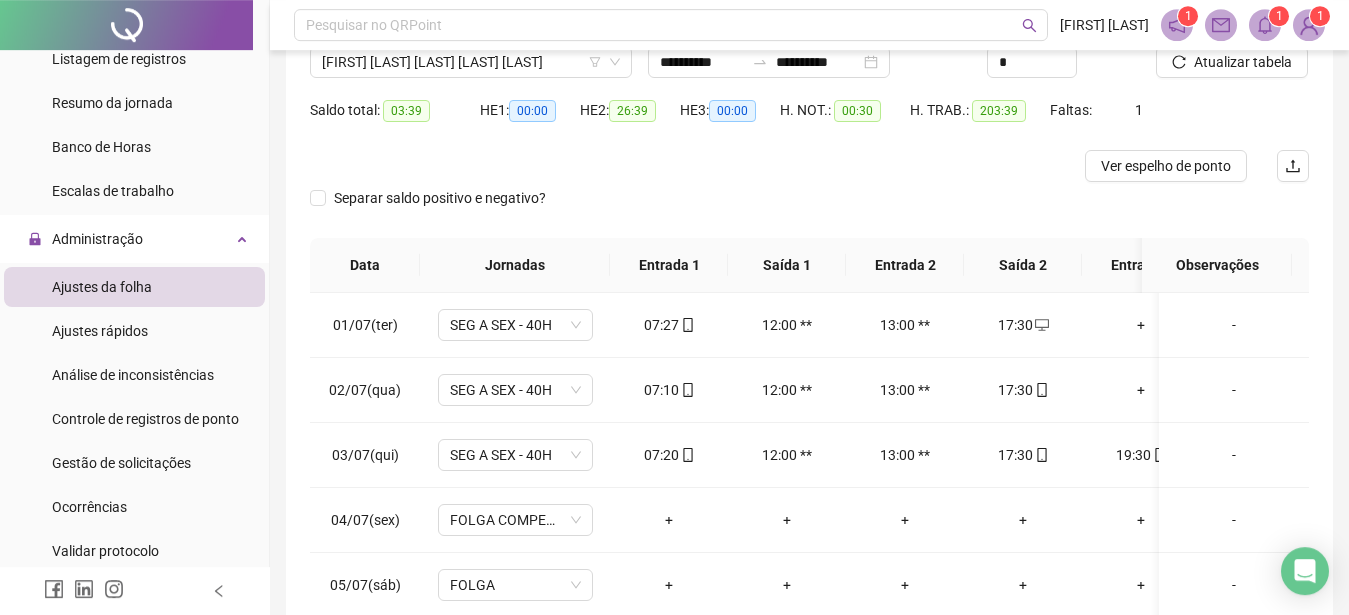 scroll, scrollTop: 383, scrollLeft: 0, axis: vertical 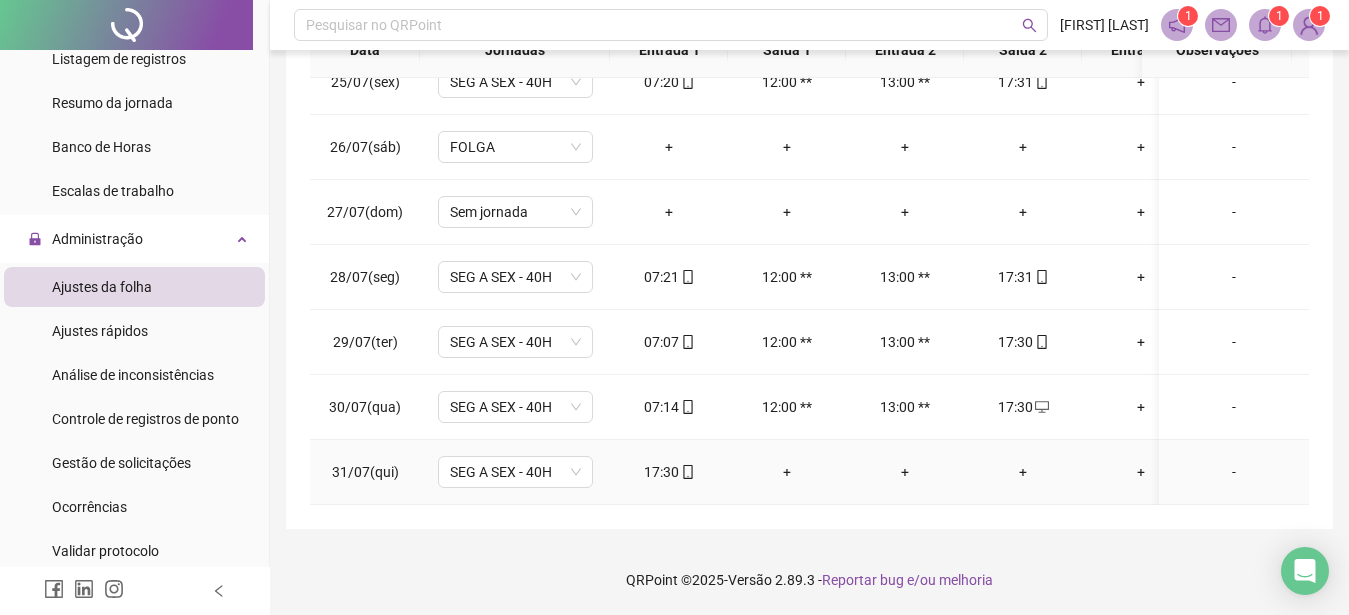 click on "+" at bounding box center [1023, 472] 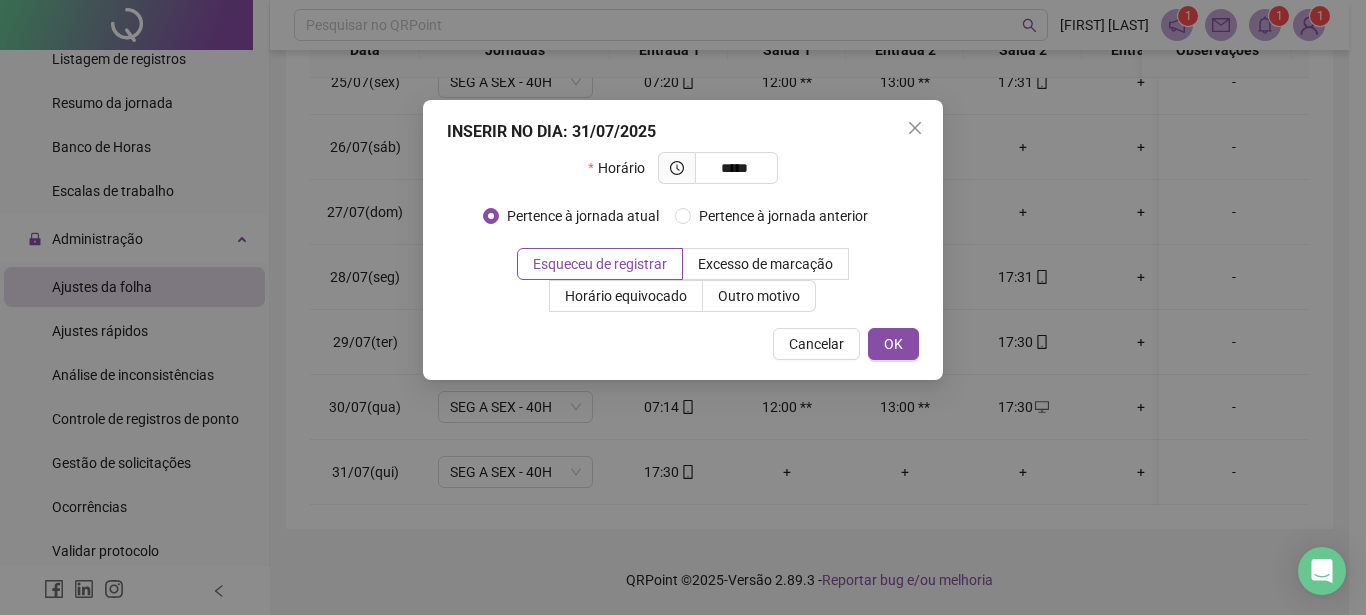 type on "*****" 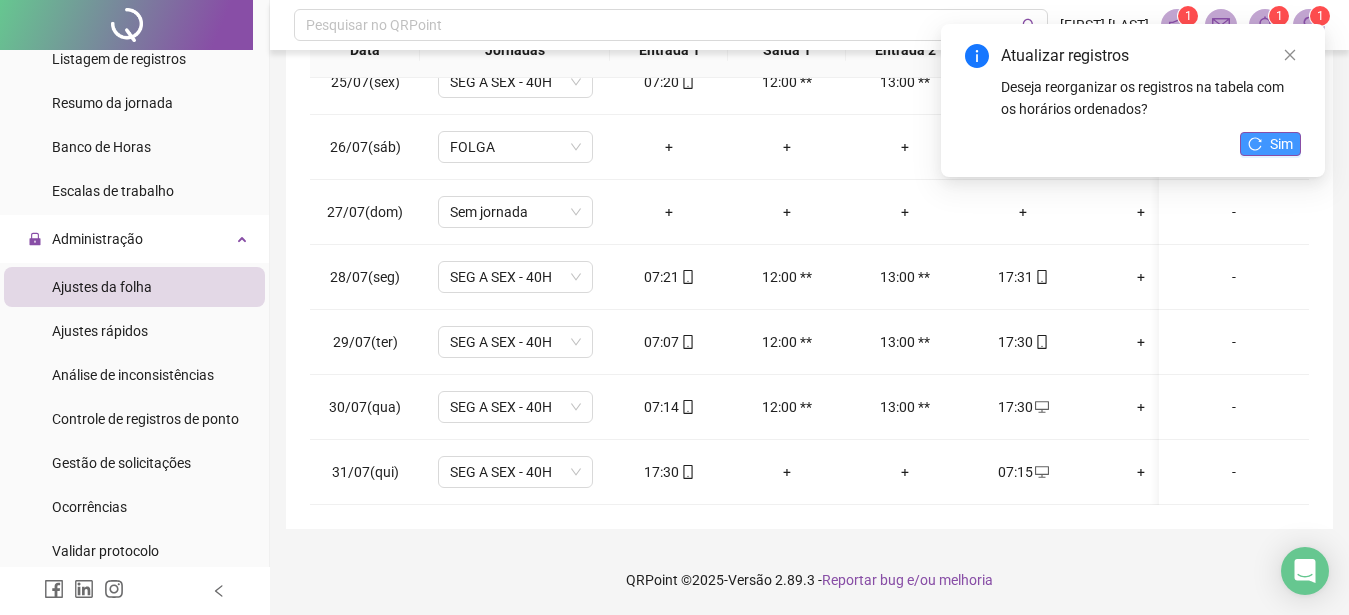 click on "Sim" at bounding box center [1270, 144] 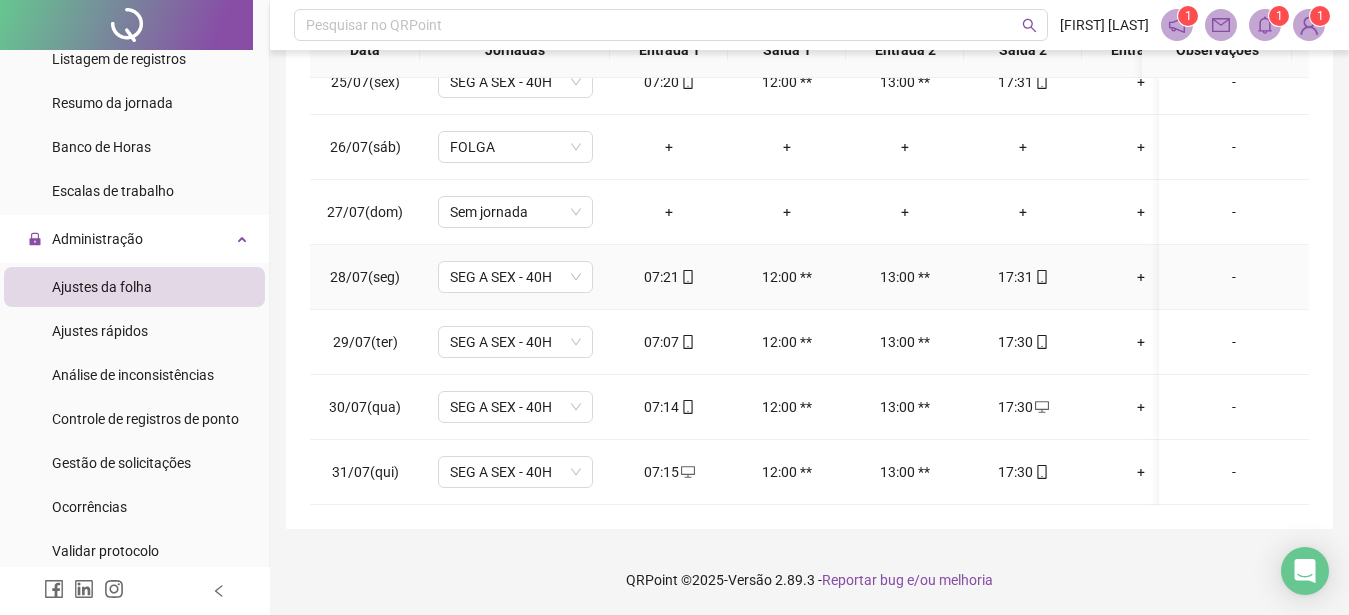 scroll, scrollTop: 861, scrollLeft: 0, axis: vertical 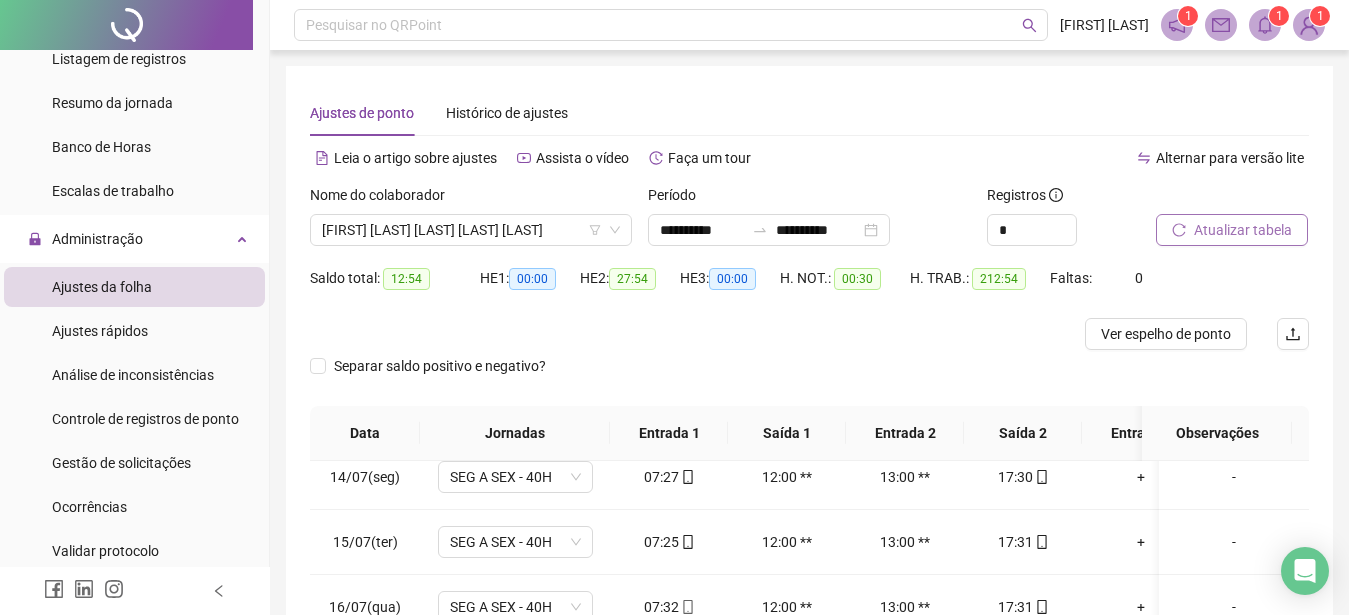 click on "Atualizar tabela" at bounding box center [1243, 230] 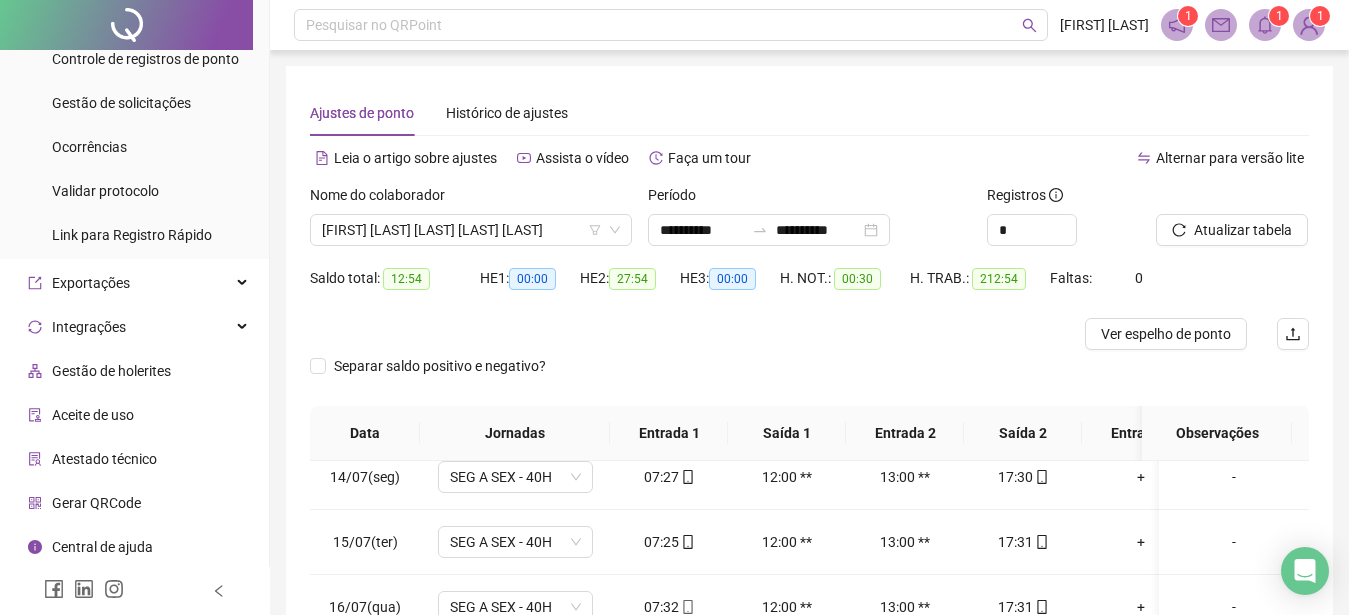 scroll, scrollTop: 415, scrollLeft: 0, axis: vertical 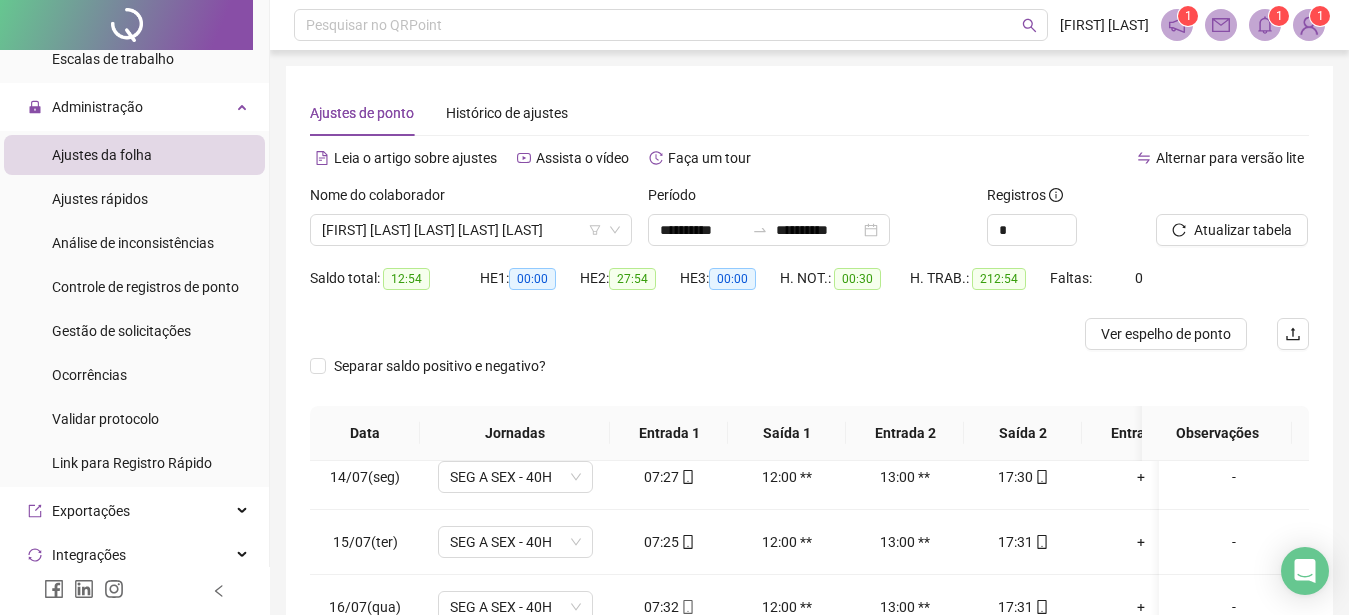 click on "Ajustes da folha" at bounding box center [102, 155] 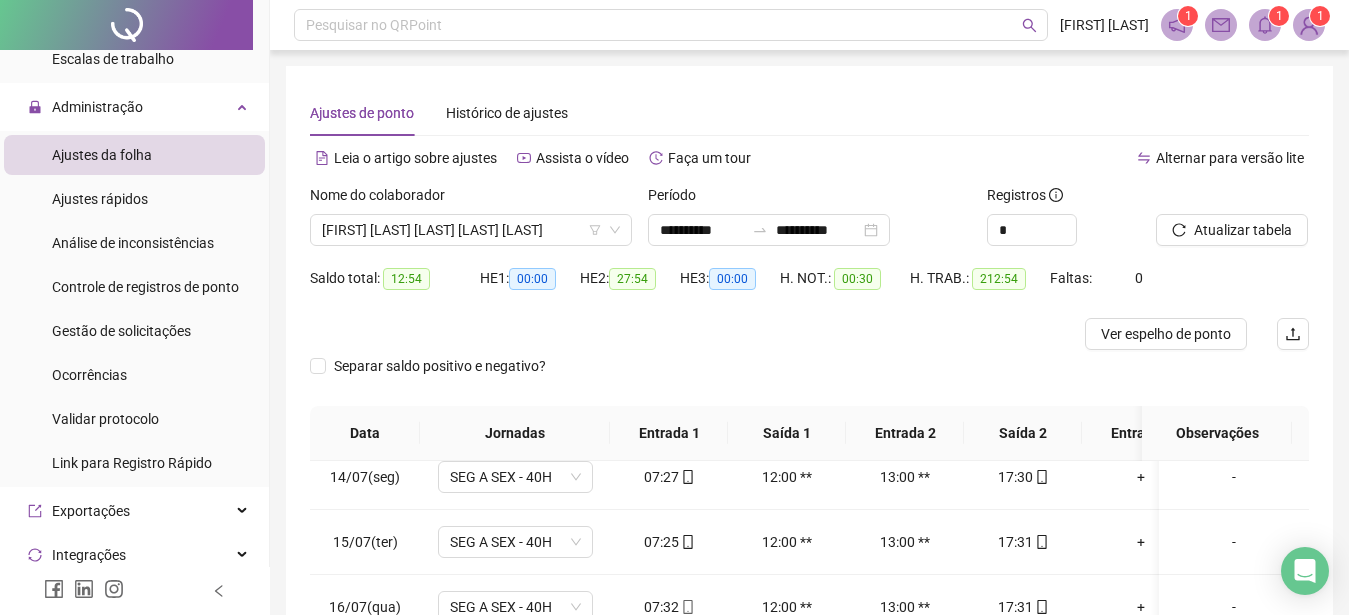 click on "Ajustes da folha" at bounding box center [102, 155] 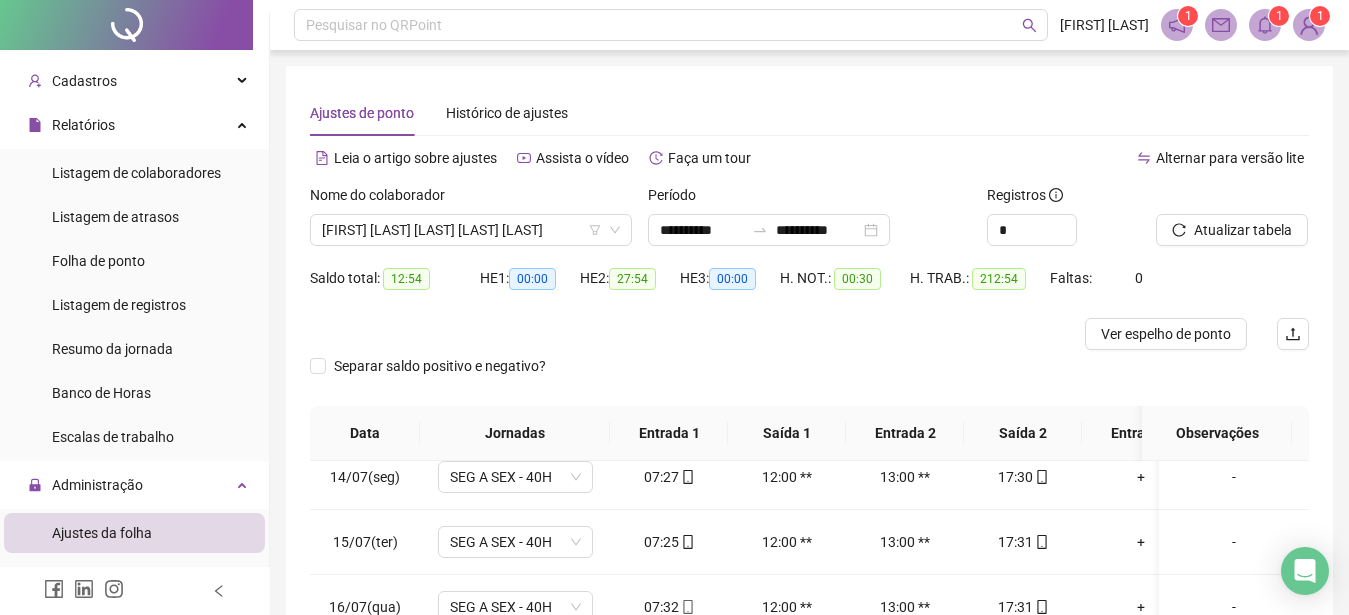 scroll, scrollTop: 0, scrollLeft: 0, axis: both 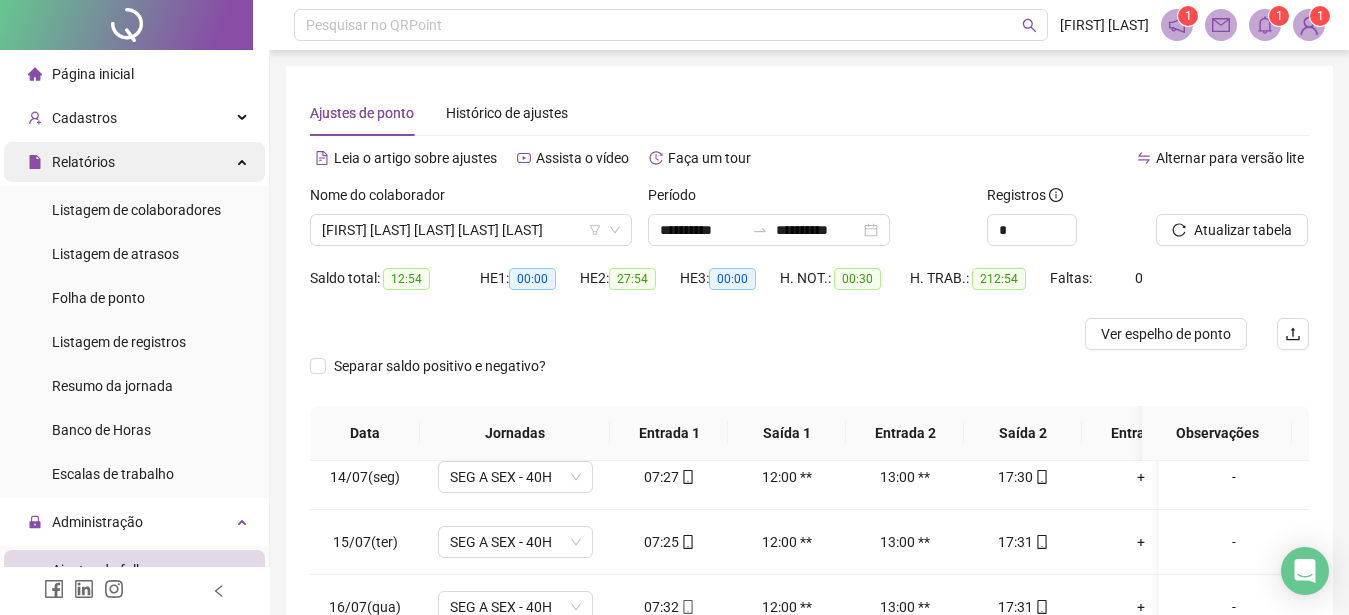 click on "Relatórios" at bounding box center (83, 162) 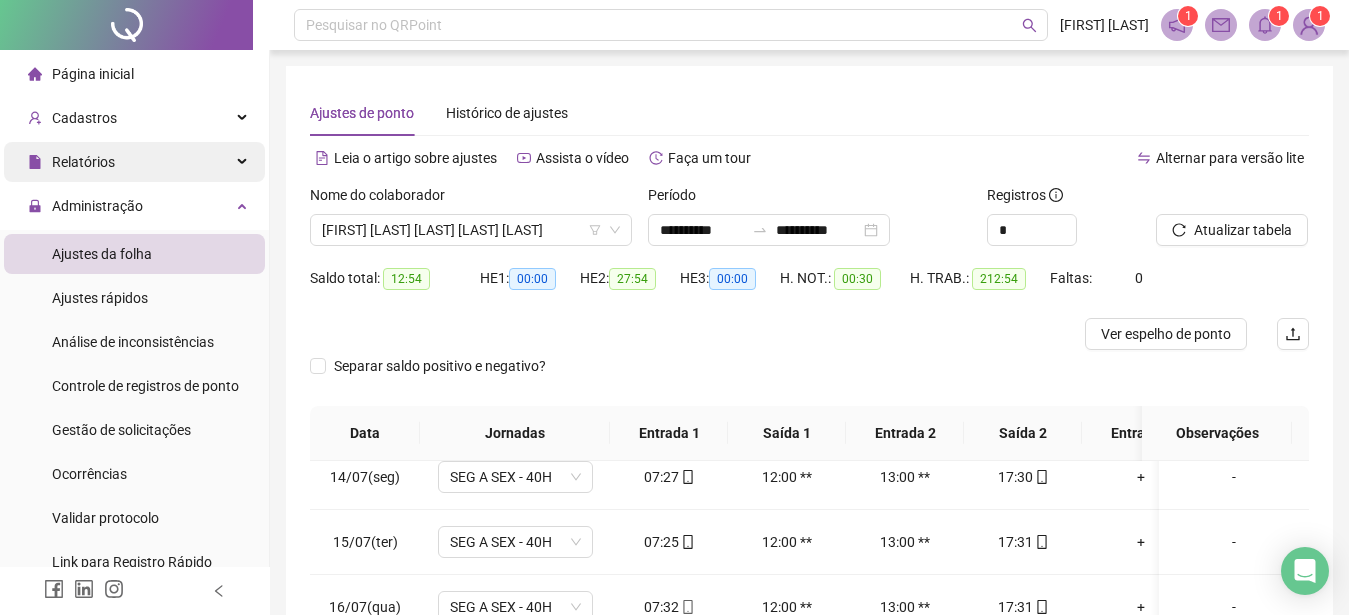 click on "Relatórios" at bounding box center [83, 162] 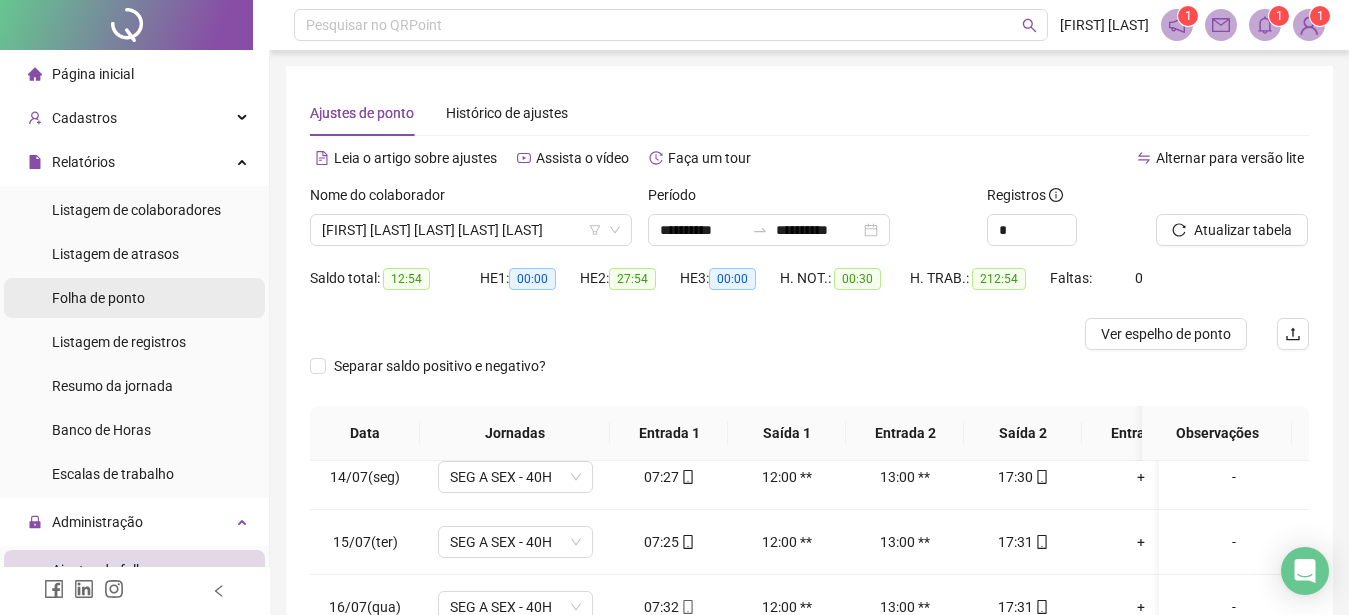 click on "Folha de ponto" at bounding box center (98, 298) 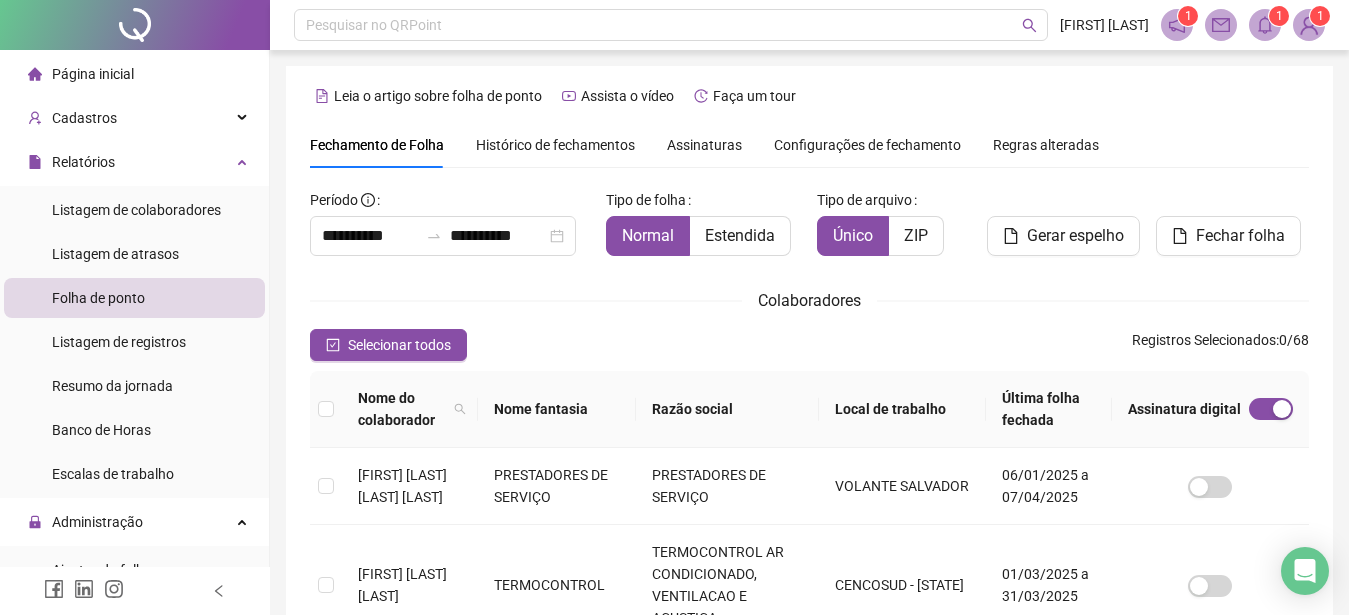 scroll, scrollTop: 102, scrollLeft: 0, axis: vertical 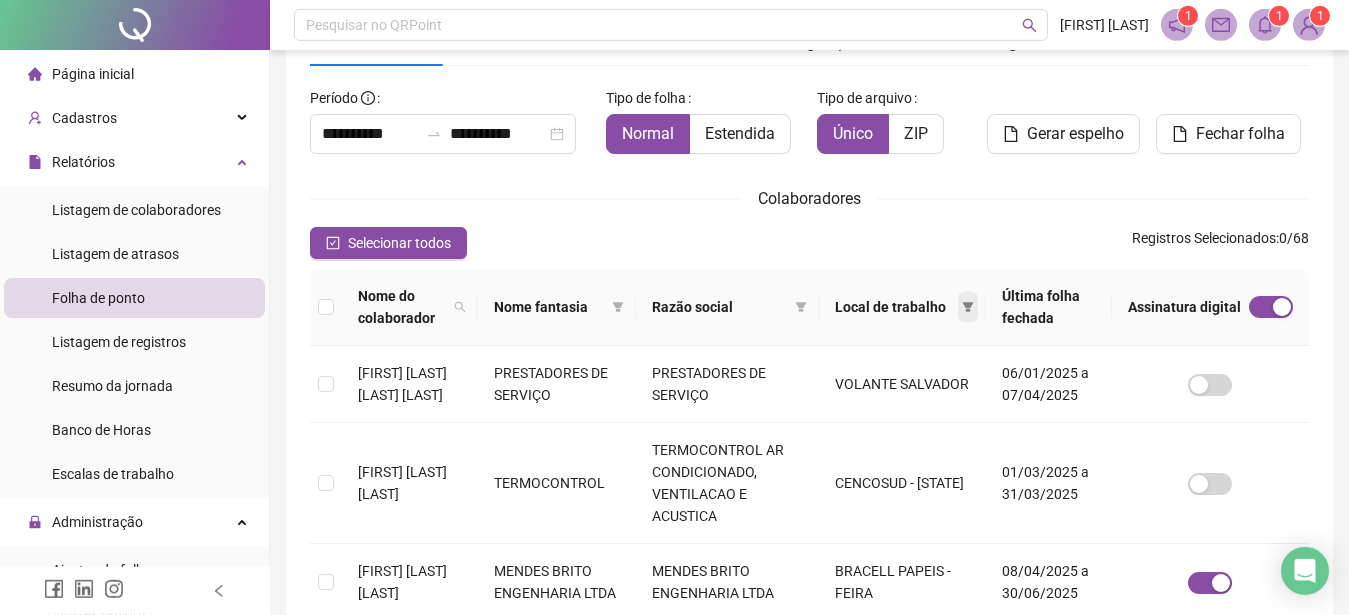 click 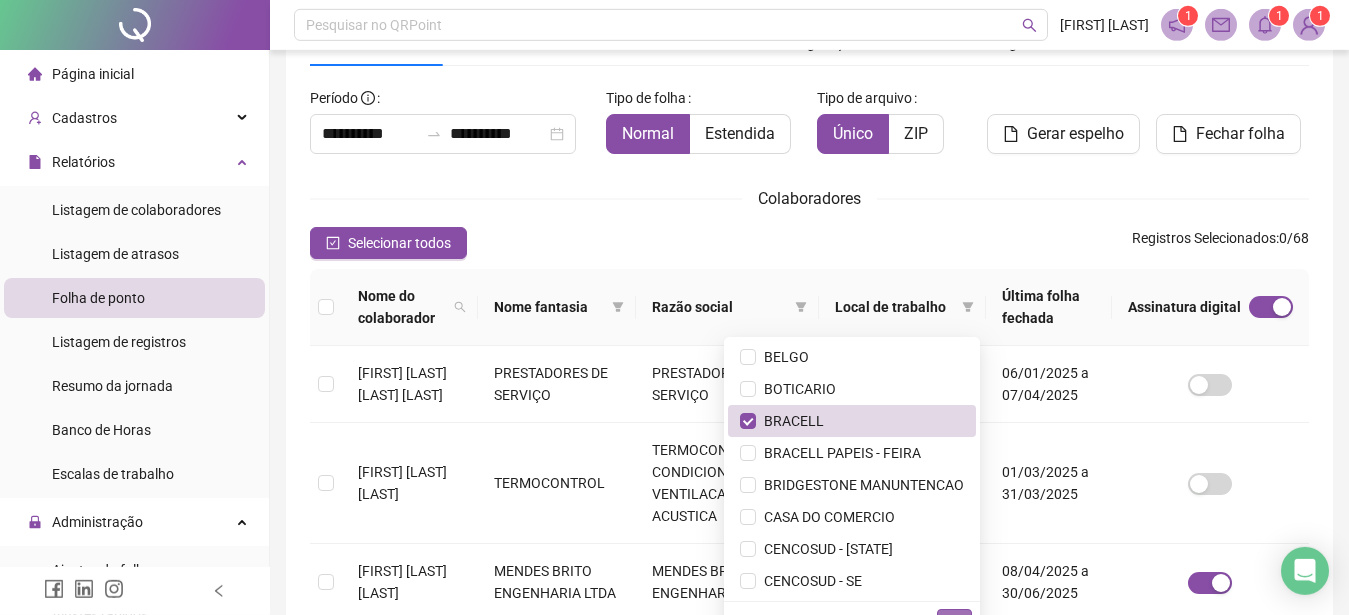 click on "OK" at bounding box center (954, 621) 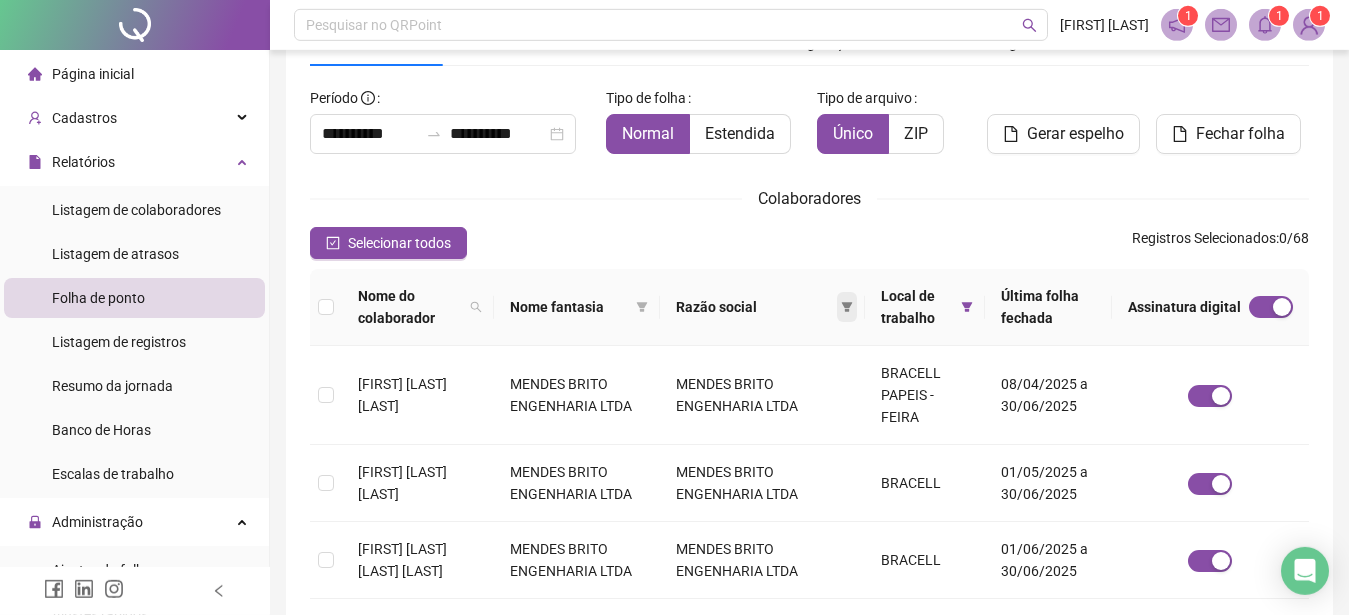 click 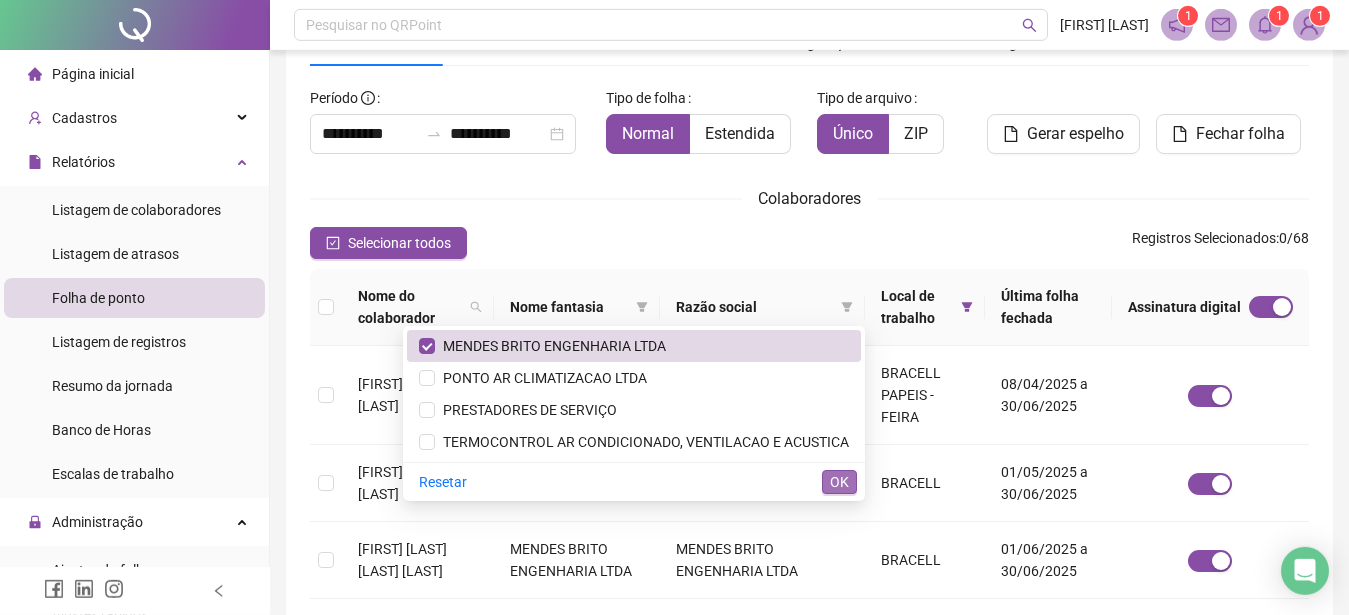 click on "OK" at bounding box center [839, 482] 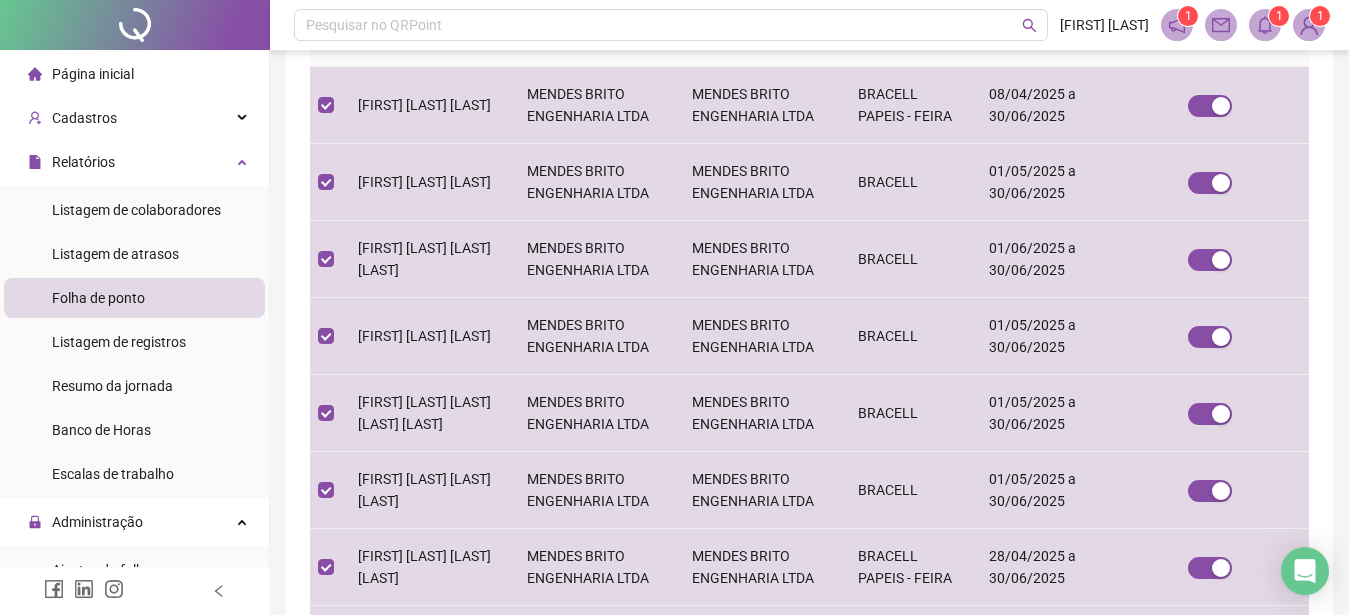 scroll, scrollTop: 396, scrollLeft: 0, axis: vertical 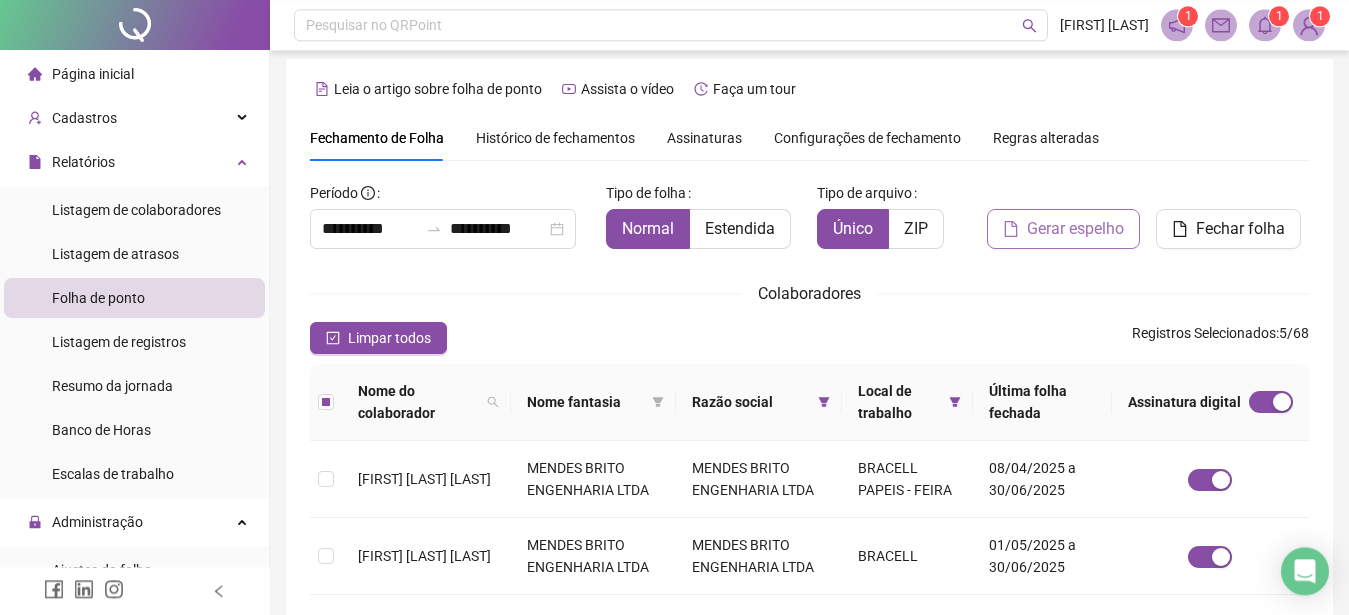 click on "Gerar espelho" at bounding box center (1075, 229) 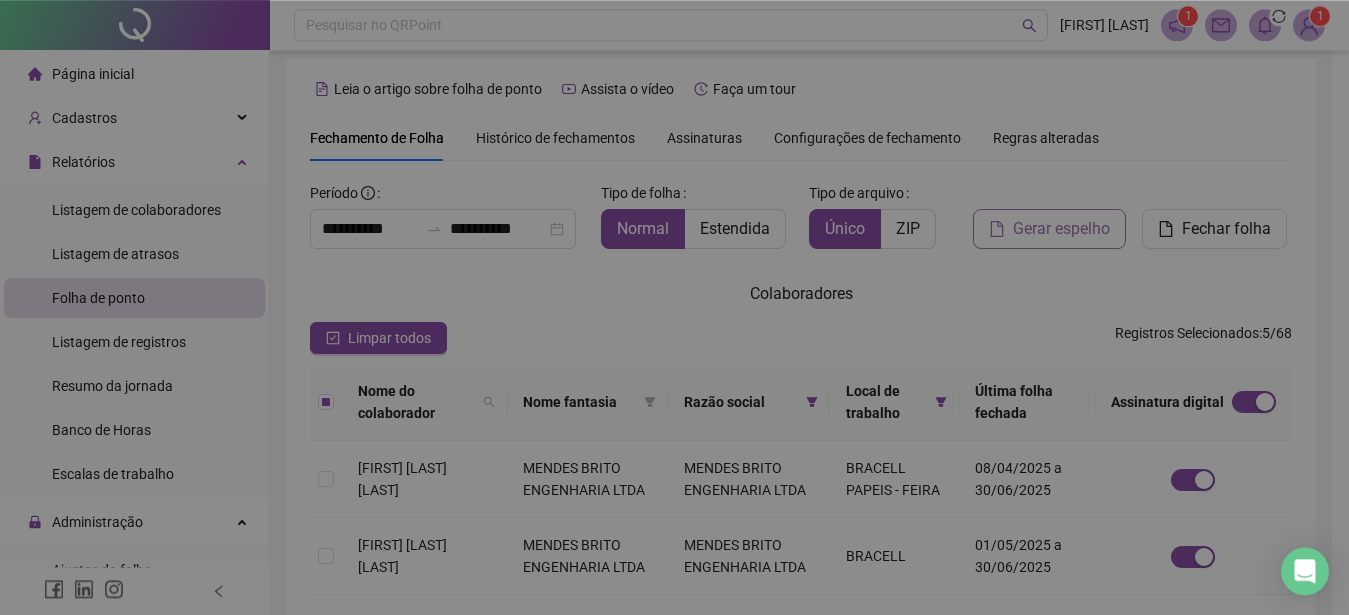 scroll, scrollTop: 102, scrollLeft: 0, axis: vertical 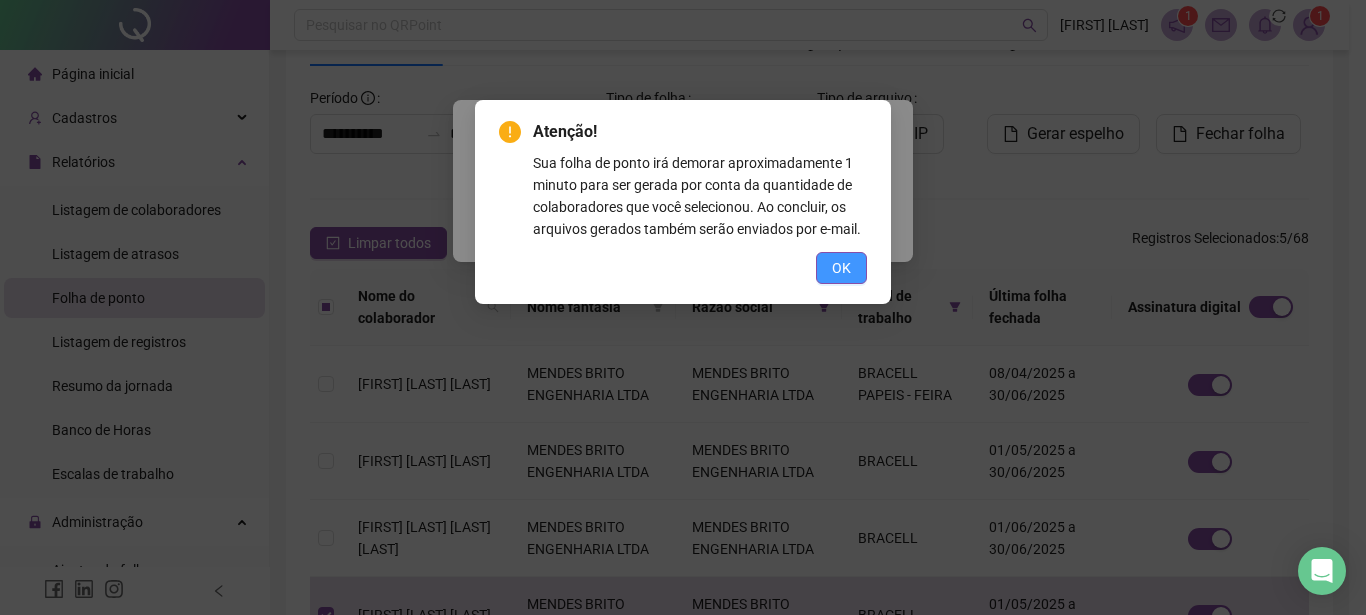 click on "OK" at bounding box center (841, 268) 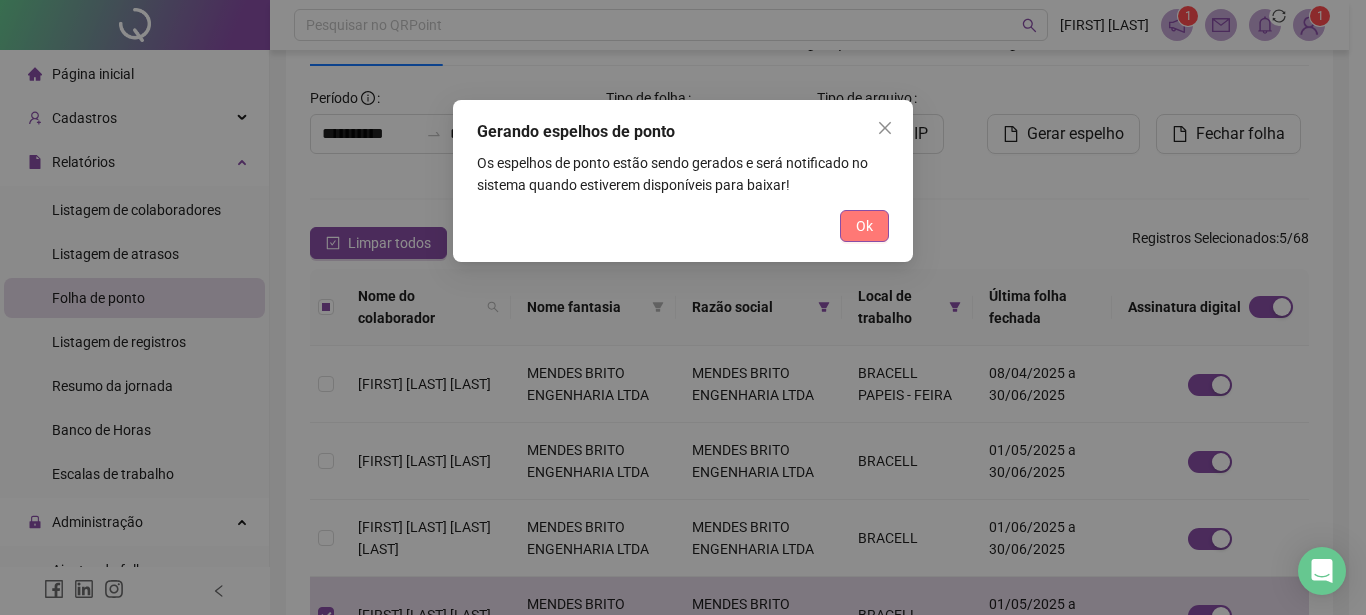 click on "Ok" at bounding box center (864, 226) 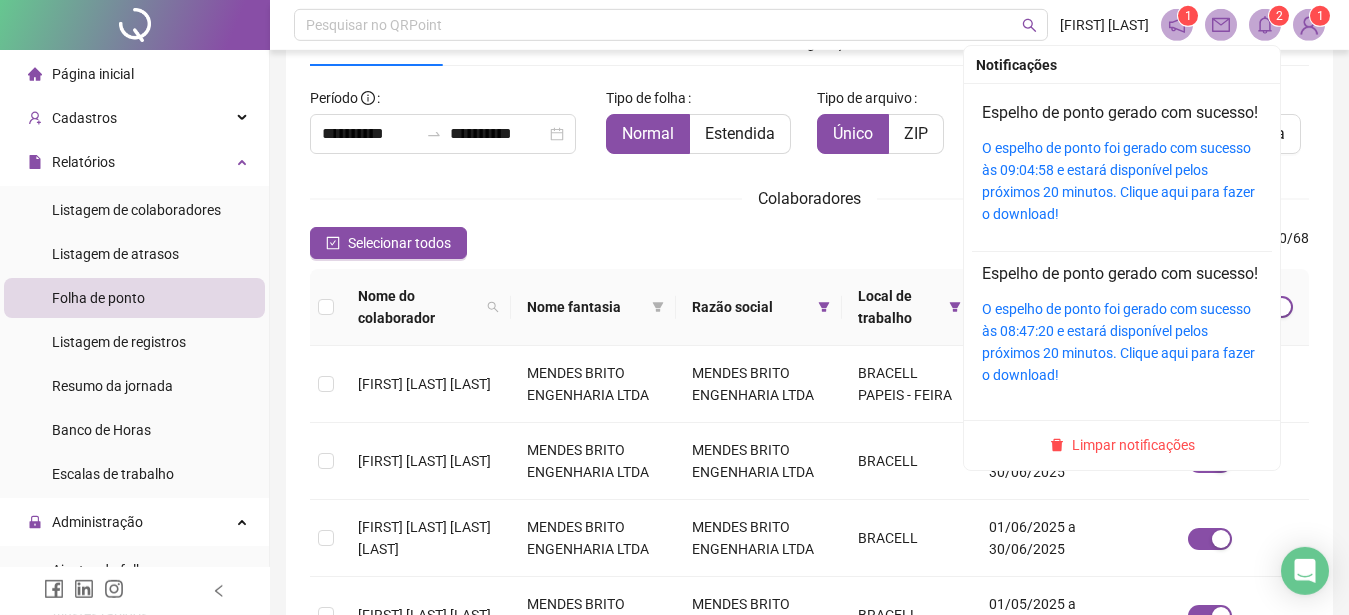 click on "O espelho de ponto foi gerado com sucesso às 09:04:58 e estará disponível pelos próximos 20 minutos.
Clique aqui para fazer o download!" at bounding box center (1122, 181) 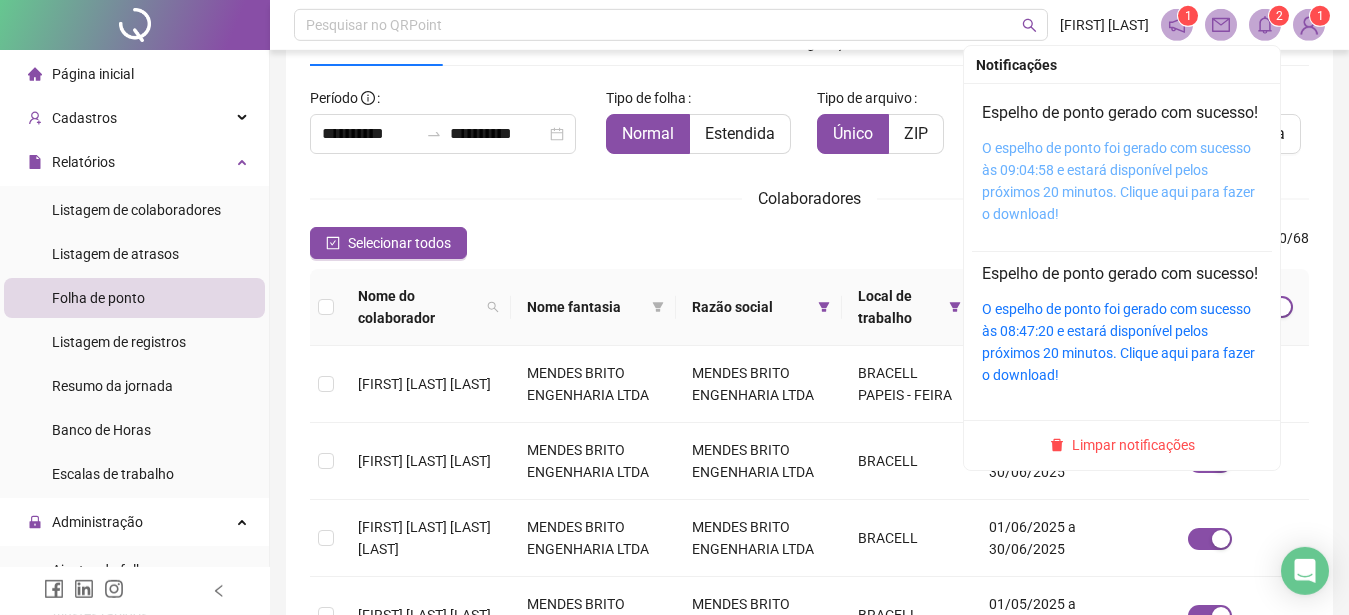 click on "O espelho de ponto foi gerado com sucesso às 09:04:58 e estará disponível pelos próximos 20 minutos.
Clique aqui para fazer o download!" at bounding box center [1118, 181] 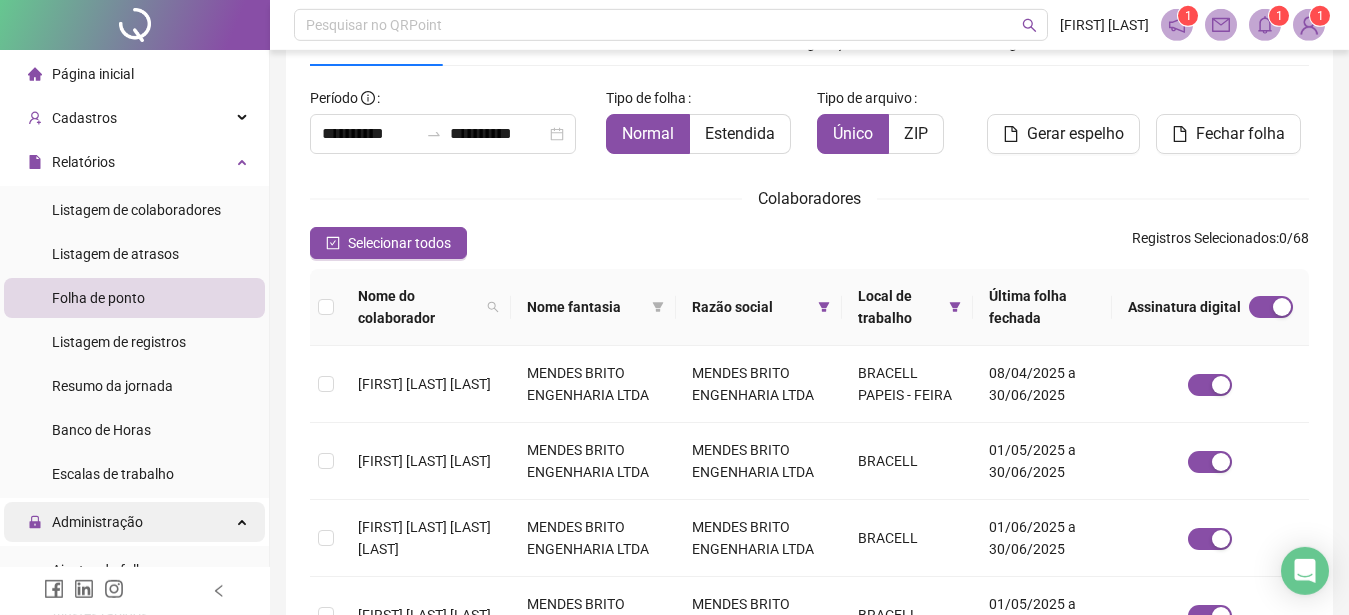 click on "Administração" at bounding box center [97, 522] 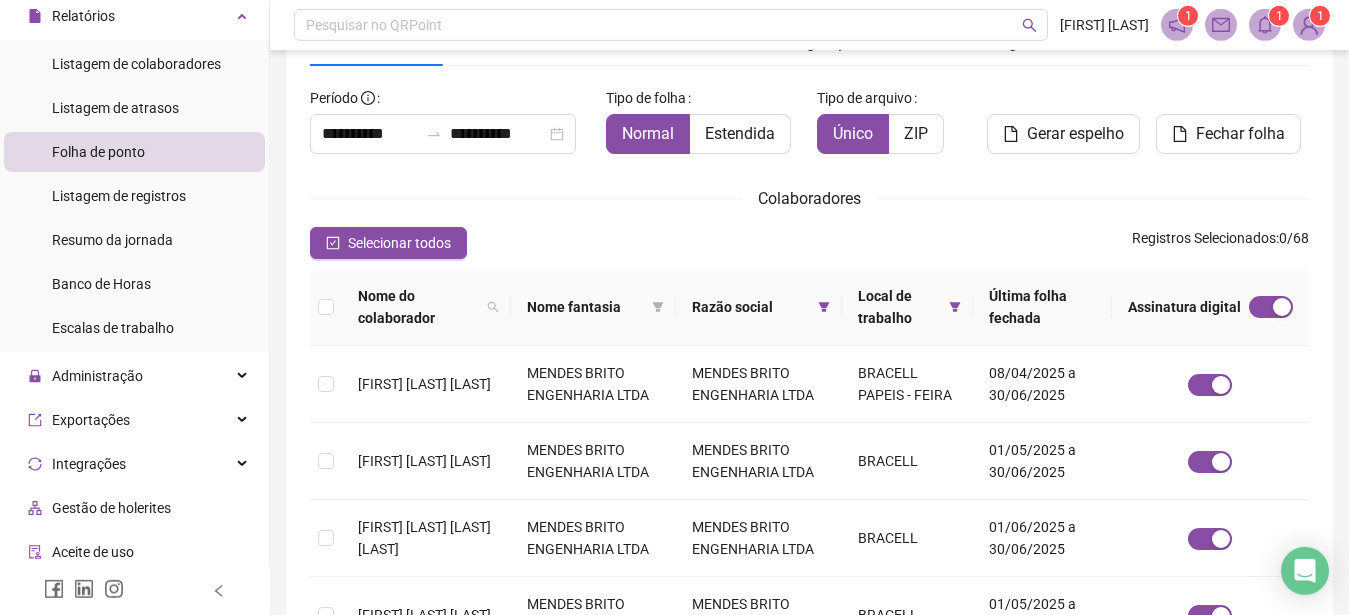 scroll, scrollTop: 243, scrollLeft: 0, axis: vertical 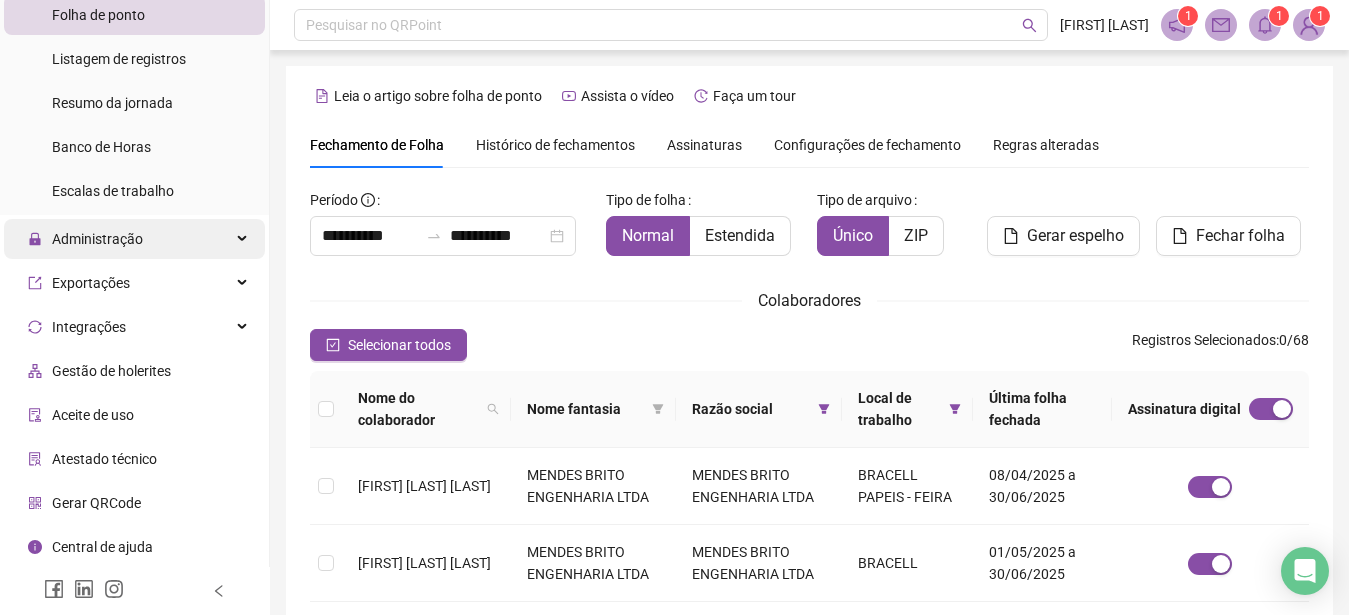 click on "Administração" at bounding box center (97, 239) 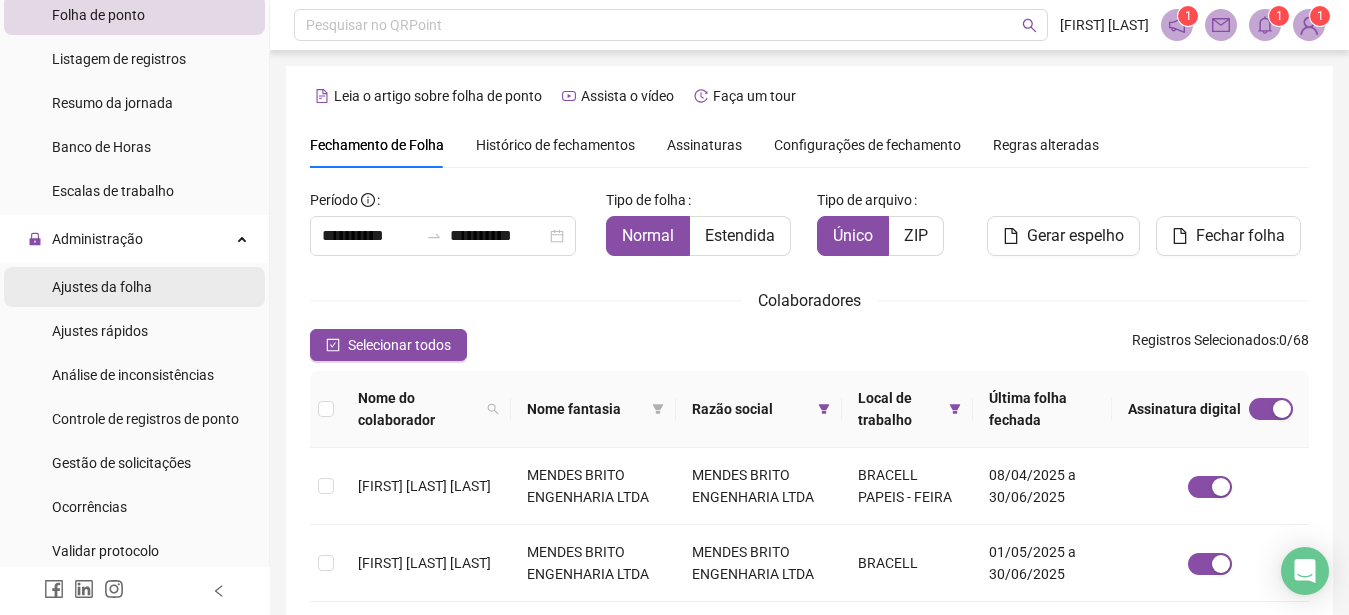 click on "Ajustes da folha" at bounding box center (102, 287) 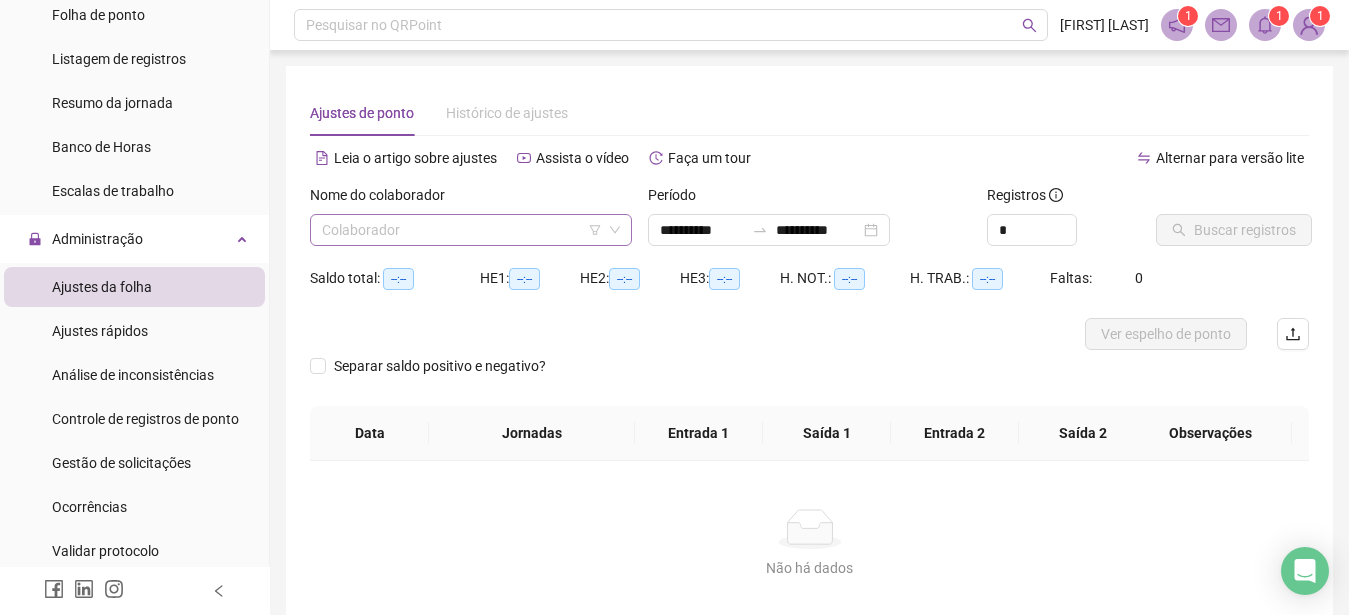 click at bounding box center (462, 230) 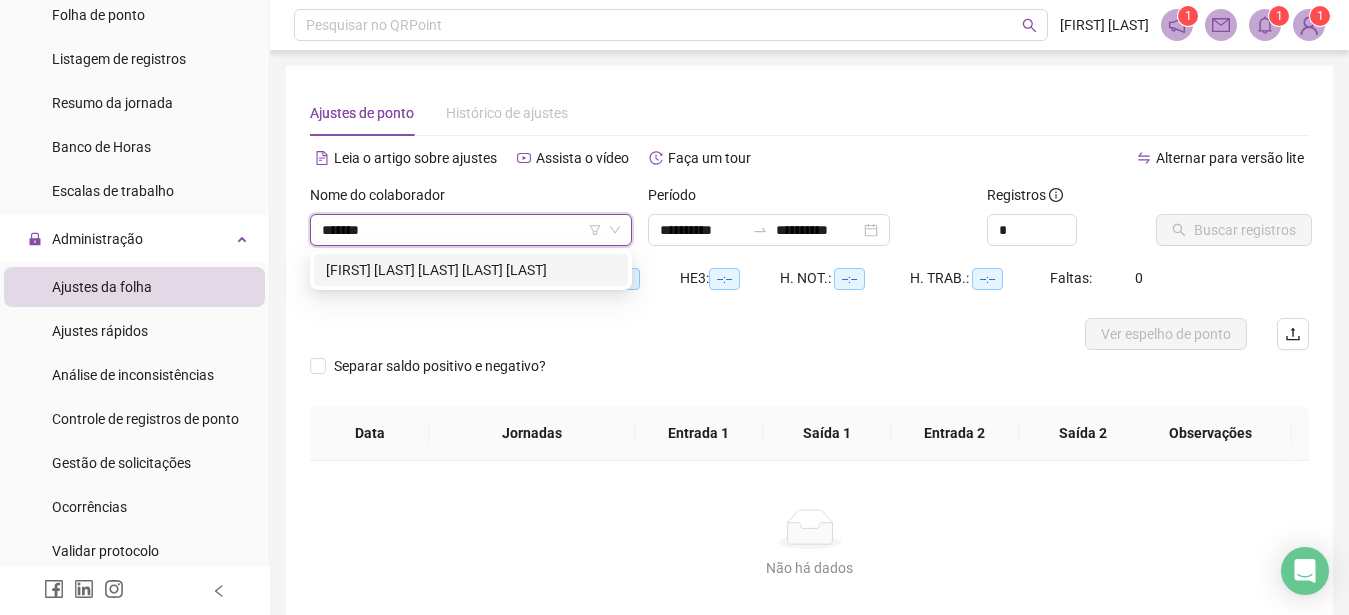 type on "********" 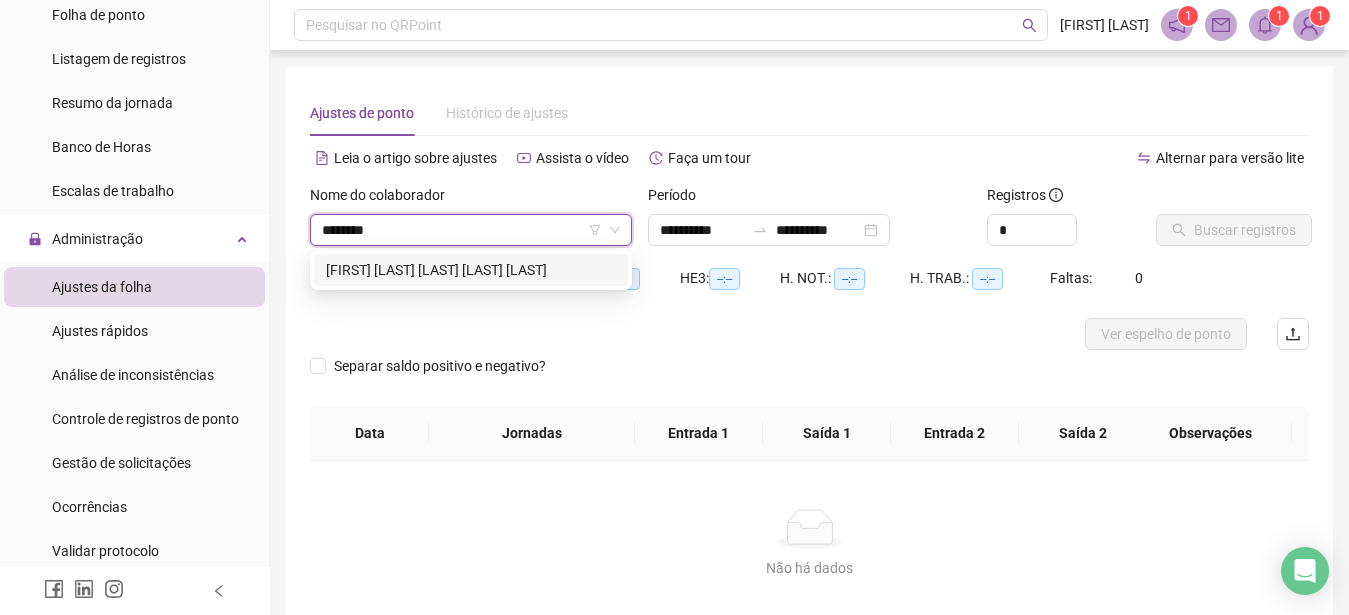 click on "[FIRST] [LAST] [LAST] [LAST] [LAST]" at bounding box center (471, 270) 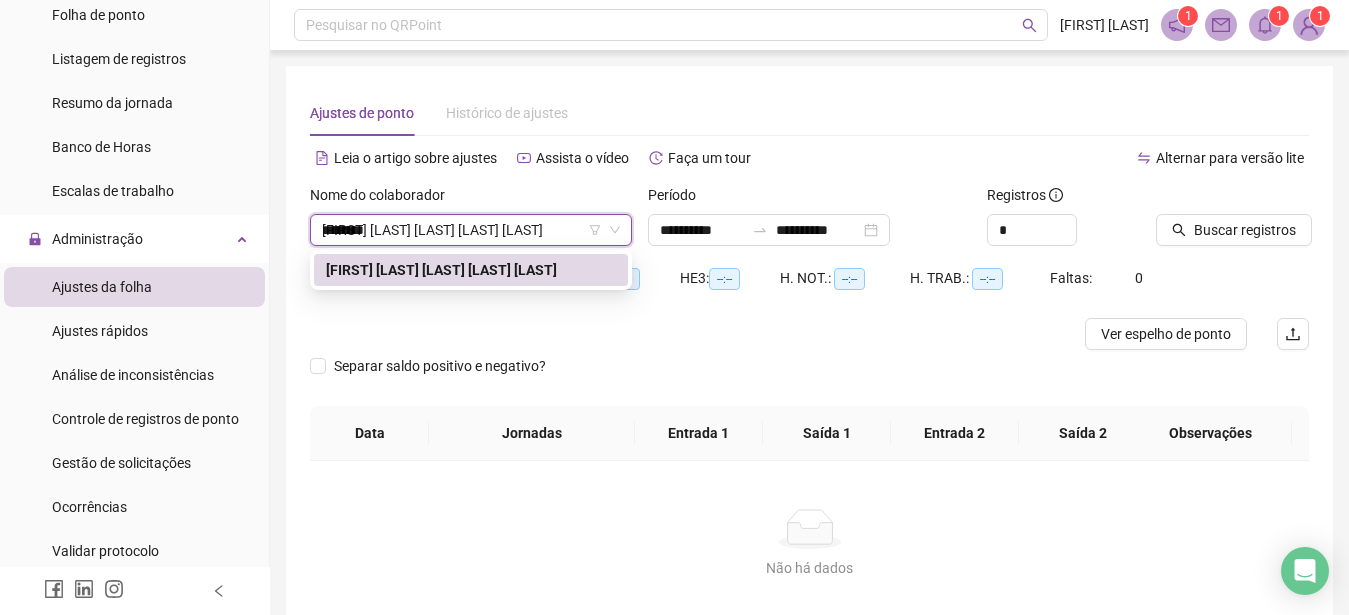 type 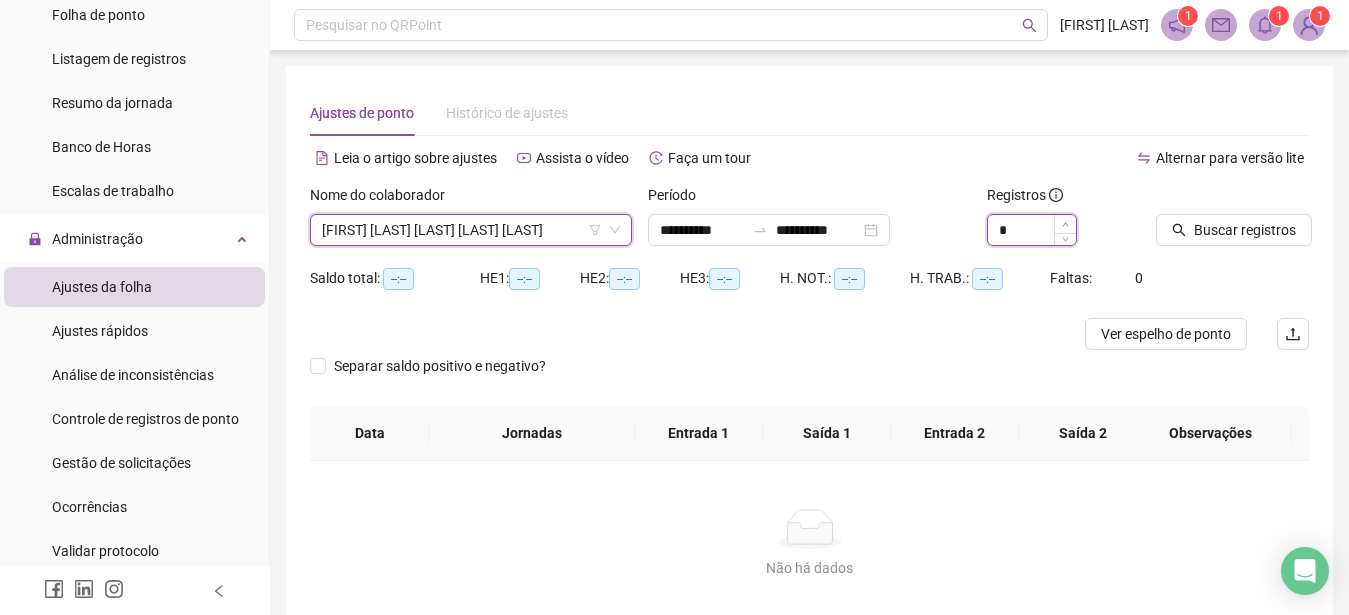type on "*" 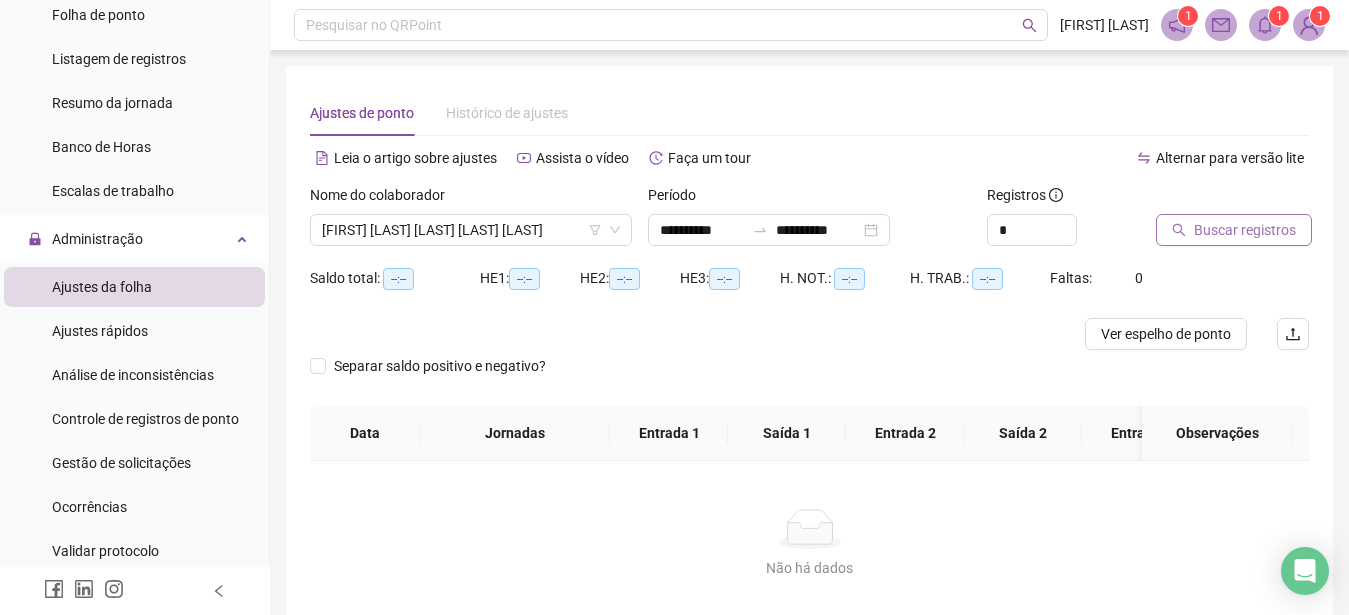 click on "Buscar registros" at bounding box center [1245, 230] 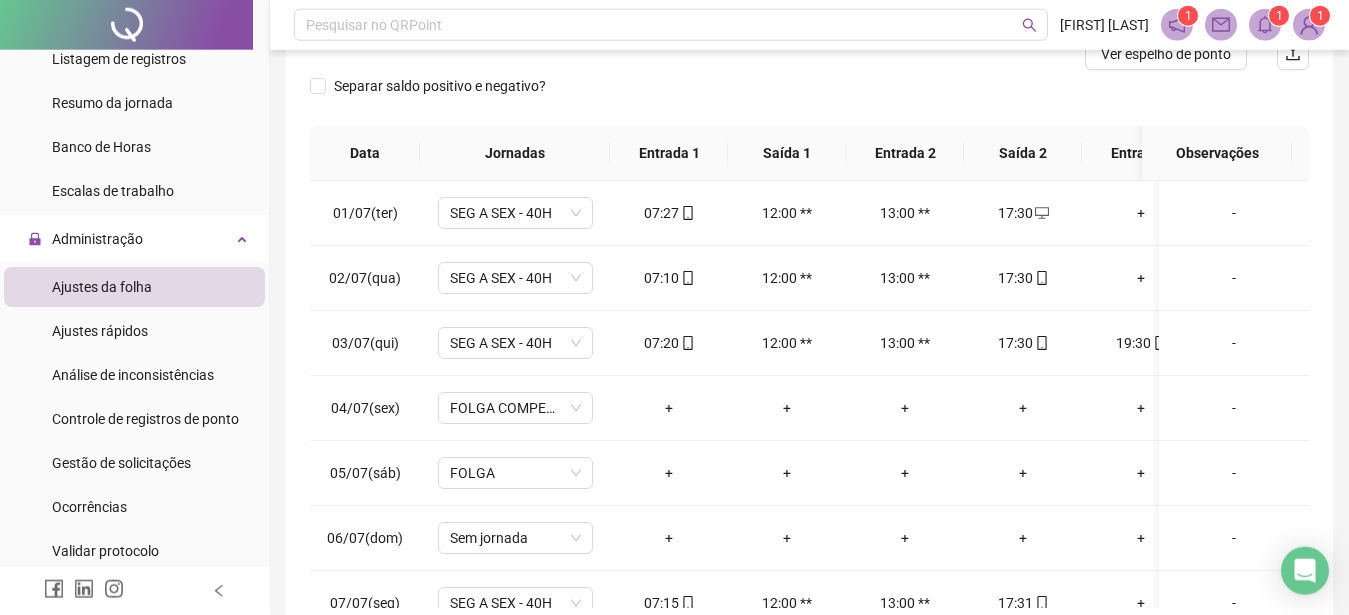 scroll, scrollTop: 383, scrollLeft: 0, axis: vertical 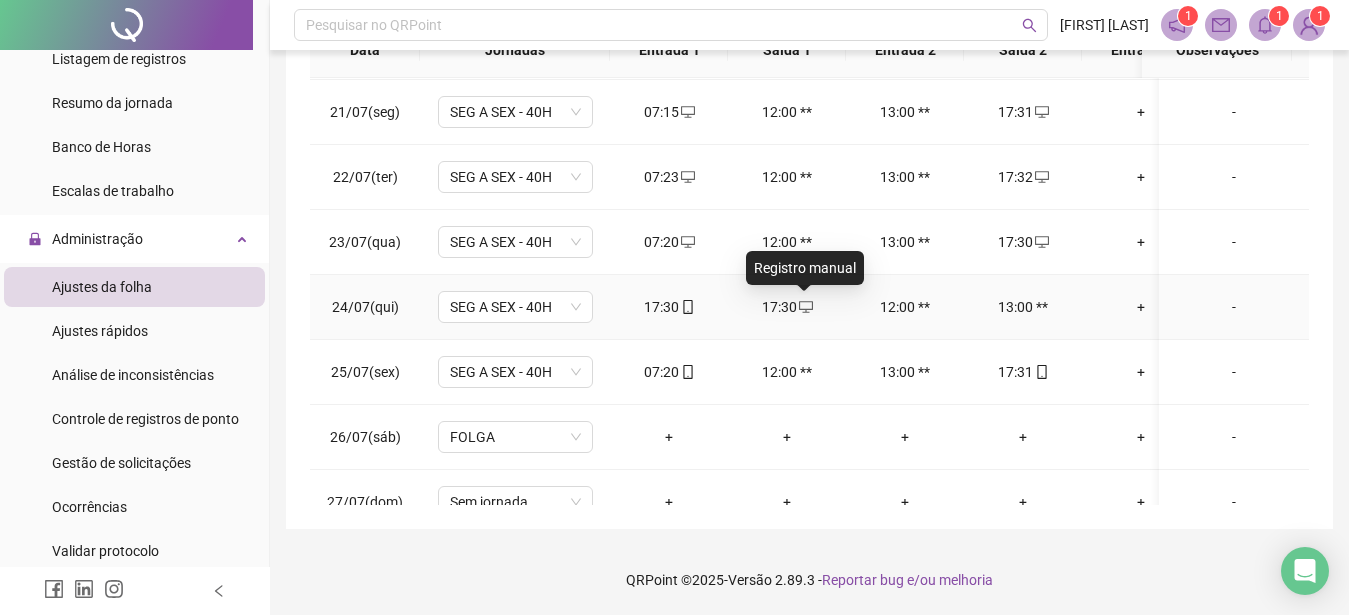 click 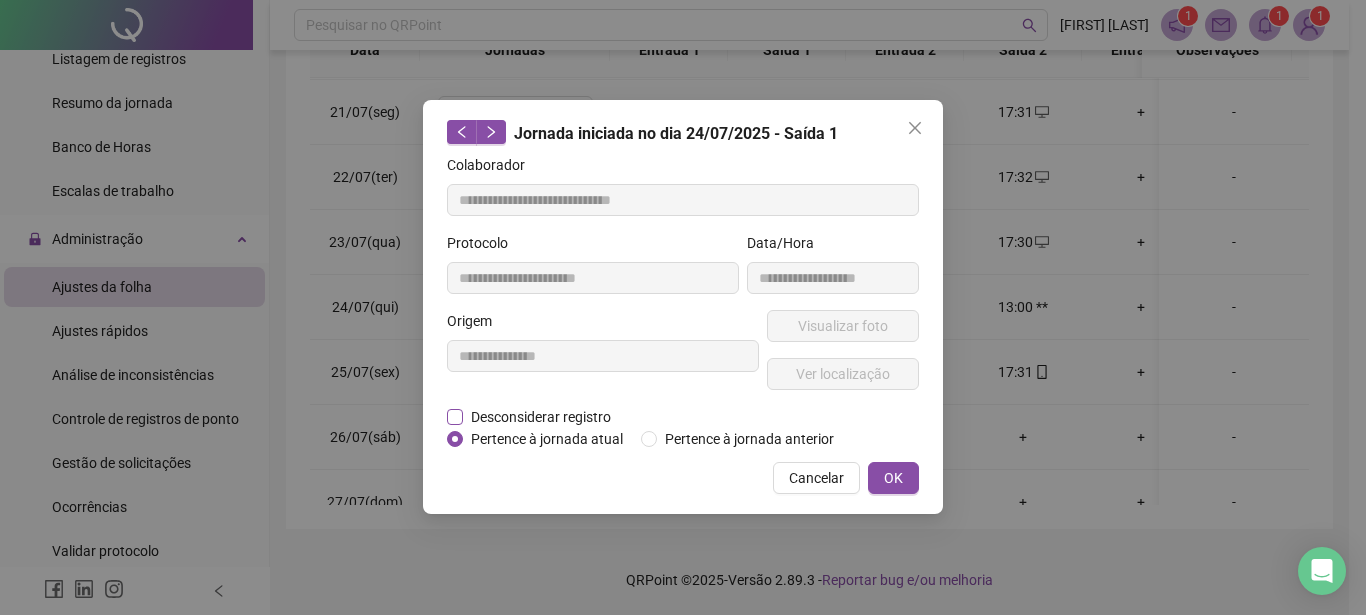 type on "**********" 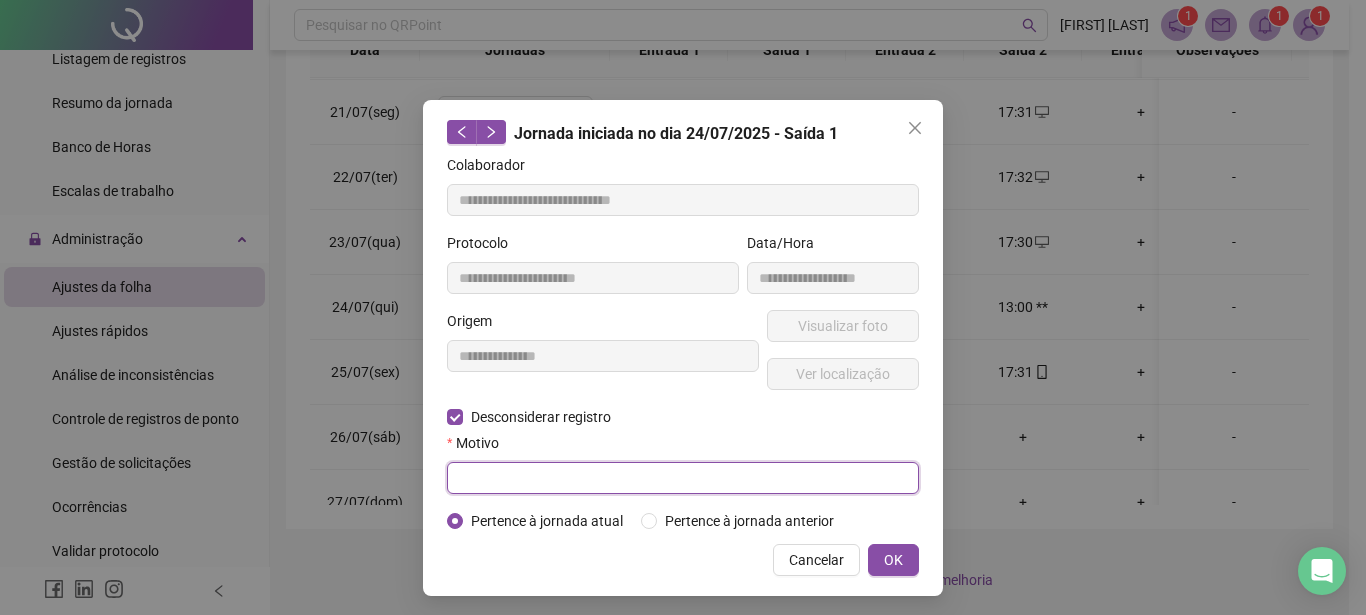 click at bounding box center [683, 478] 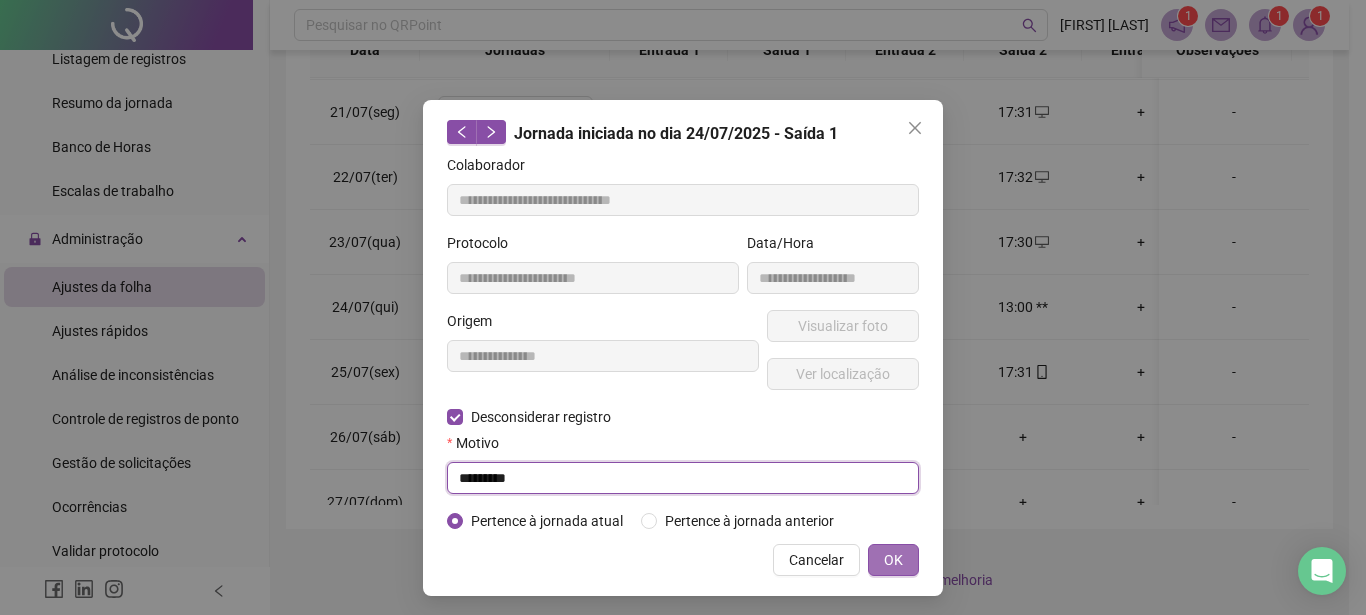 type on "*********" 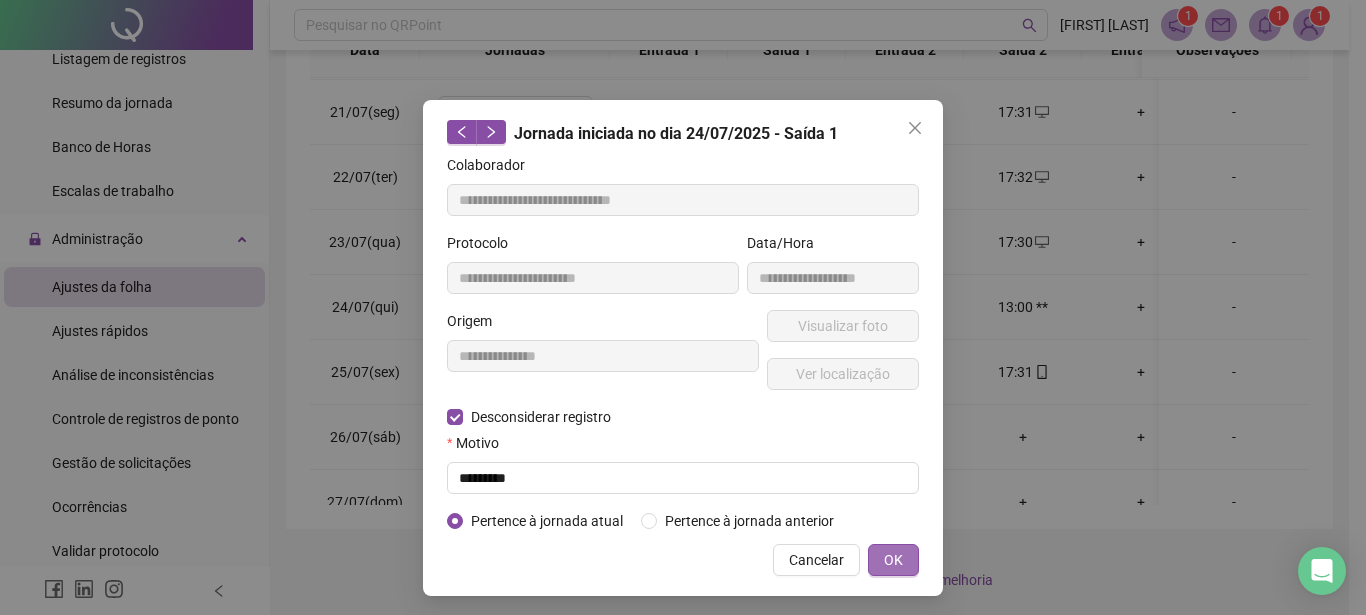 click on "OK" at bounding box center [893, 560] 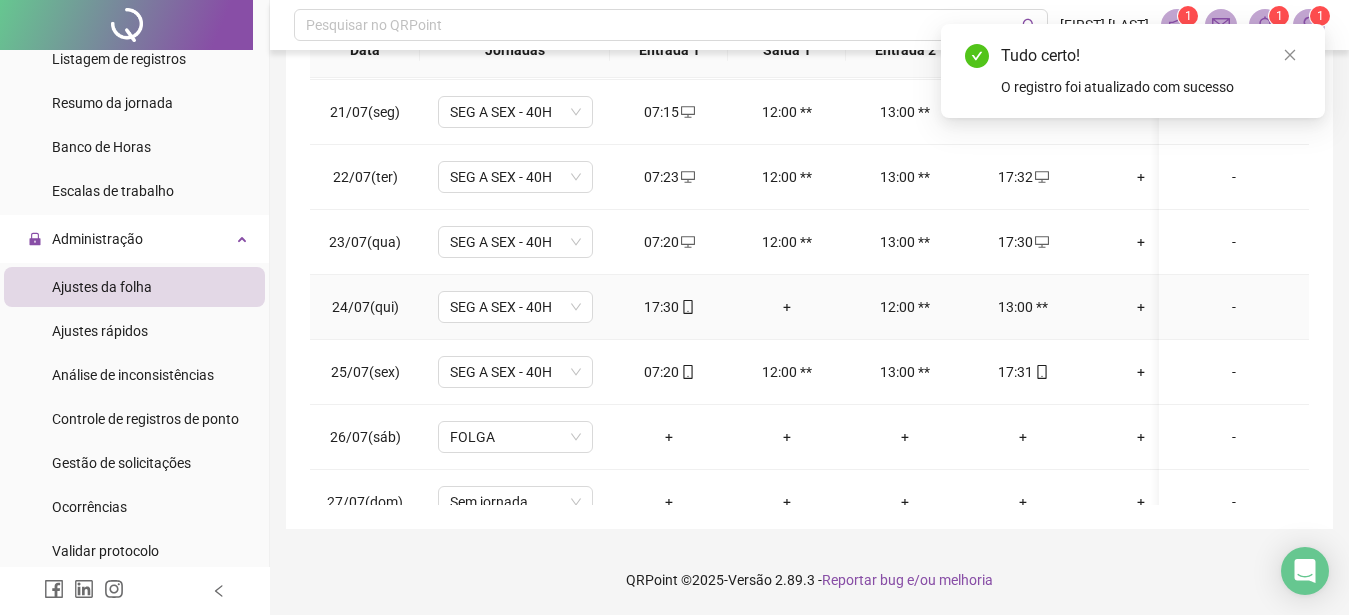 click on "+" at bounding box center [787, 307] 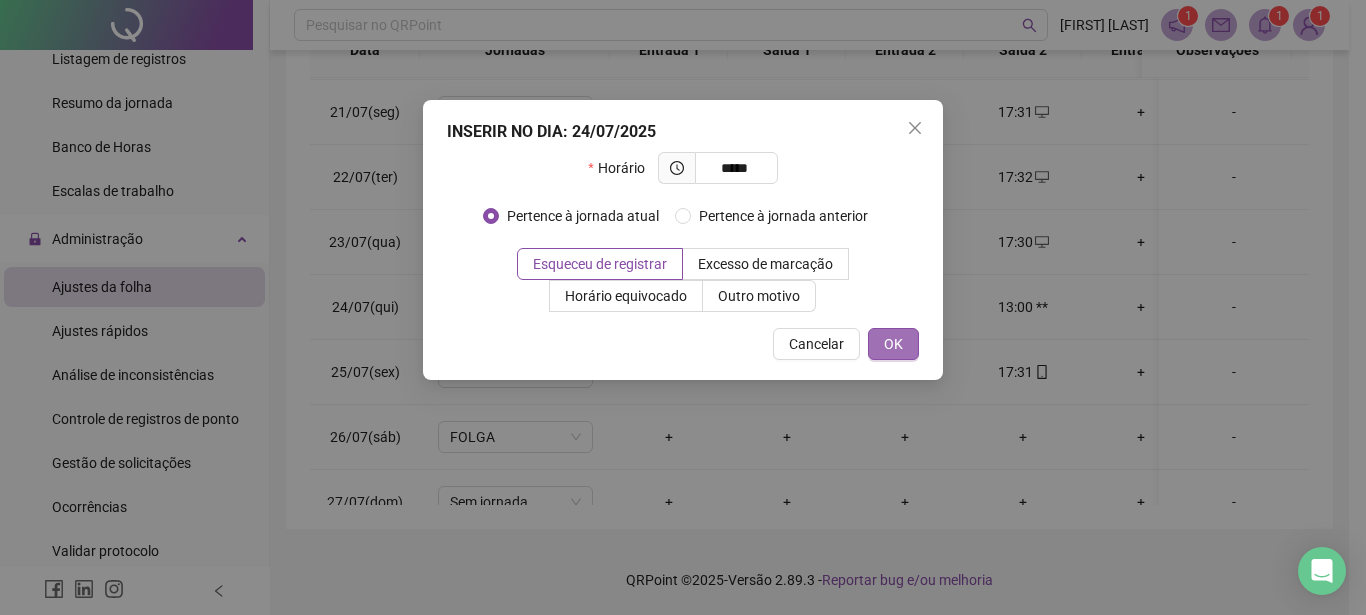 type on "*****" 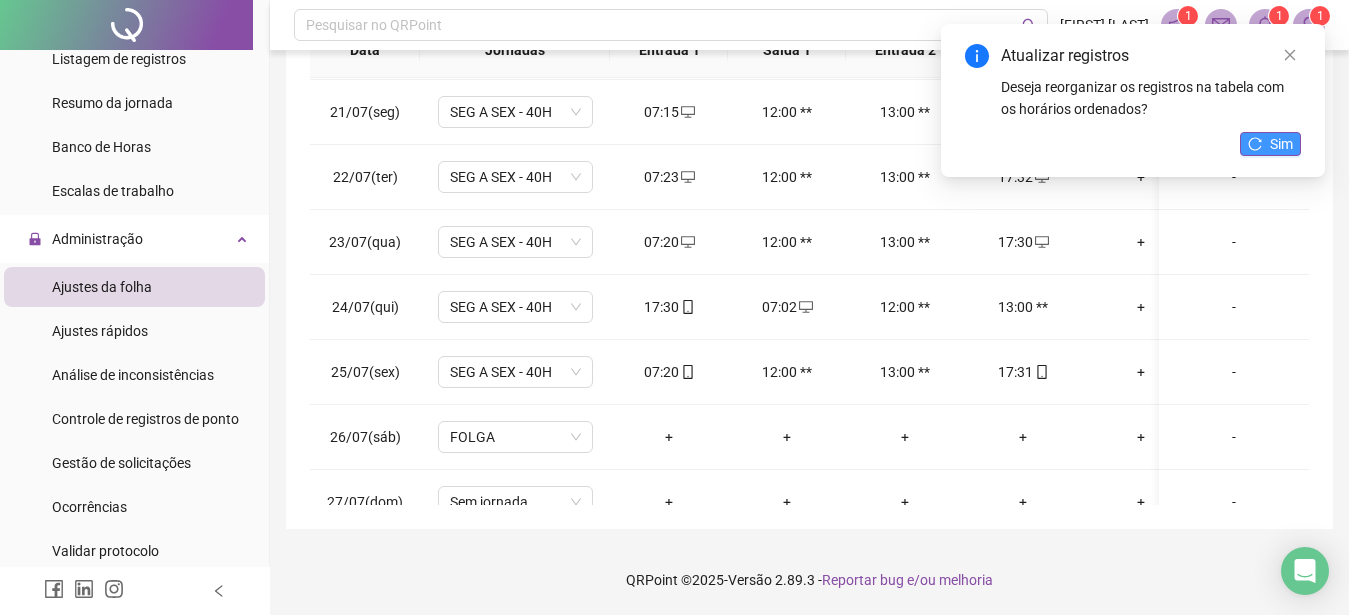 click on "Sim" at bounding box center [1270, 144] 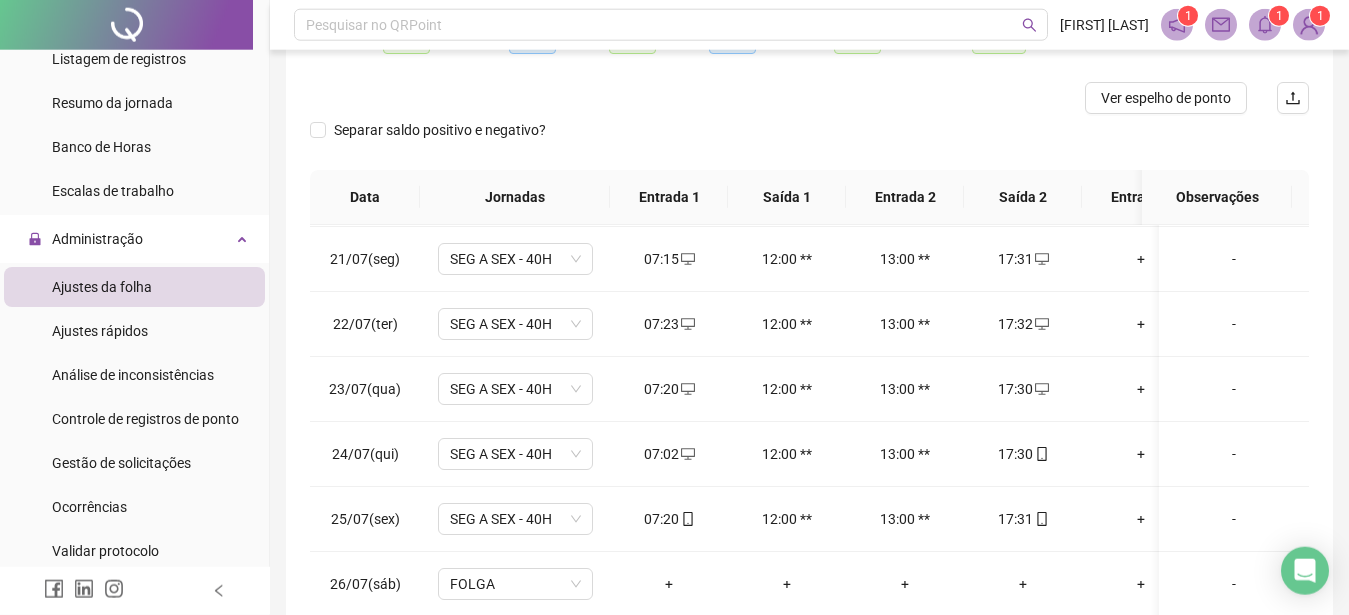 scroll, scrollTop: 200, scrollLeft: 0, axis: vertical 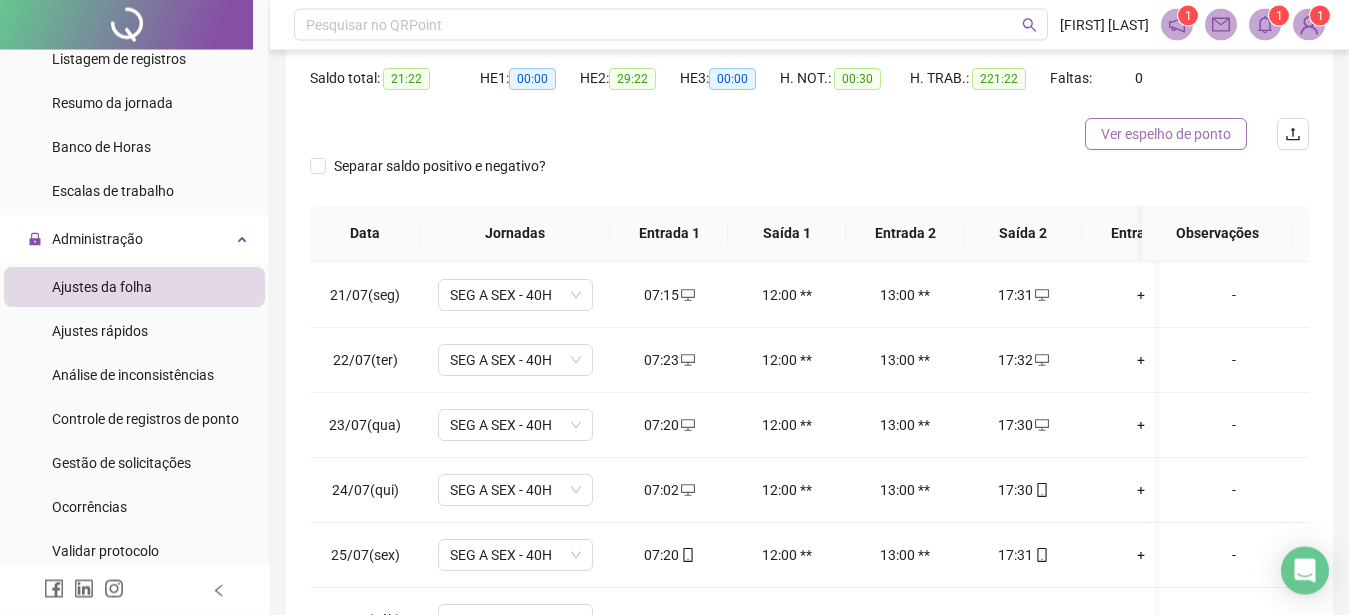 click on "Ver espelho de ponto" at bounding box center [1166, 134] 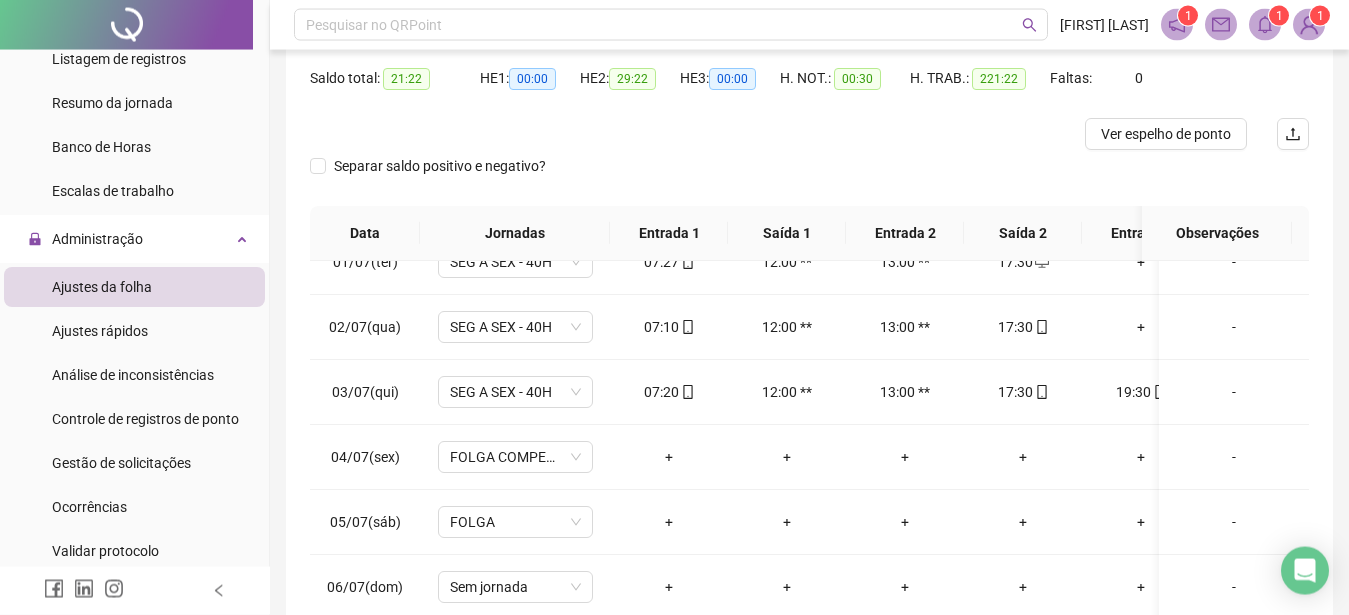 scroll, scrollTop: 114, scrollLeft: 0, axis: vertical 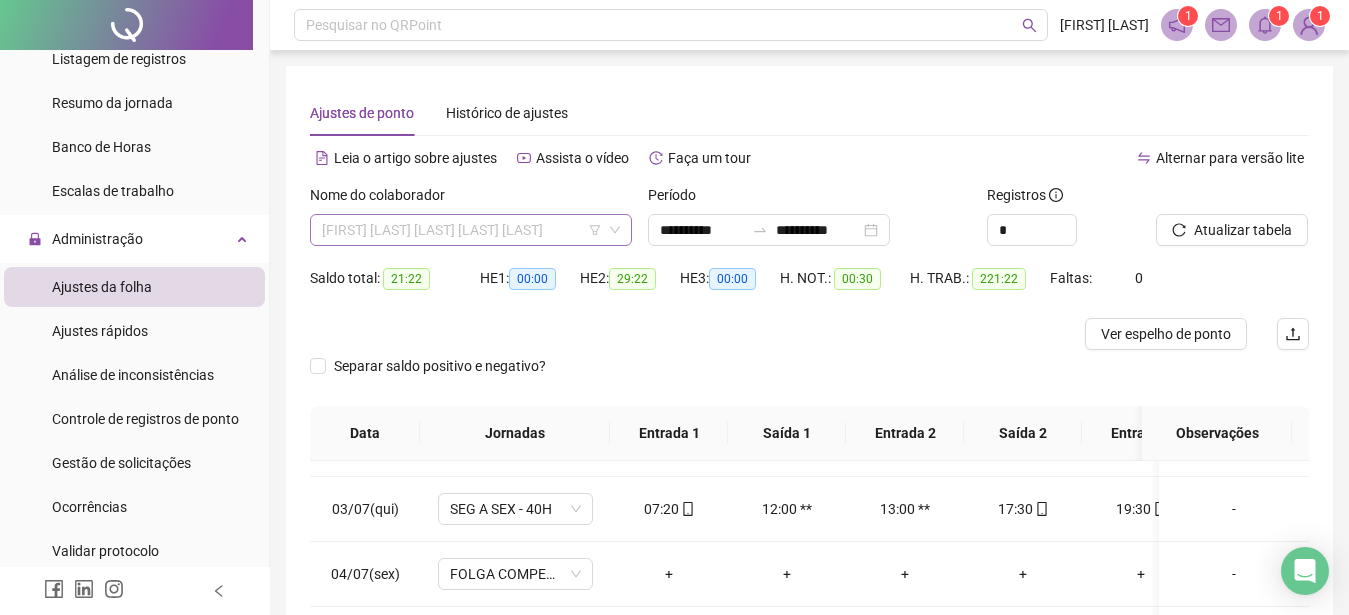 click on "[FIRST] [LAST] [LAST] [LAST] [LAST]" at bounding box center (471, 230) 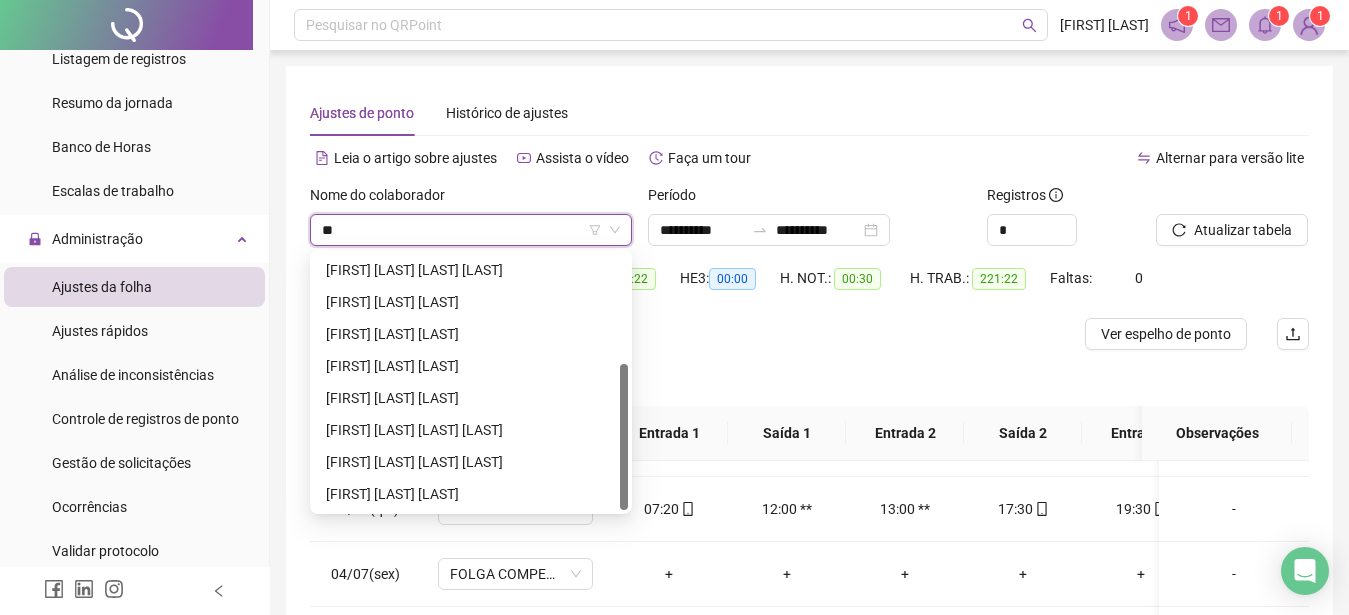 scroll, scrollTop: 0, scrollLeft: 0, axis: both 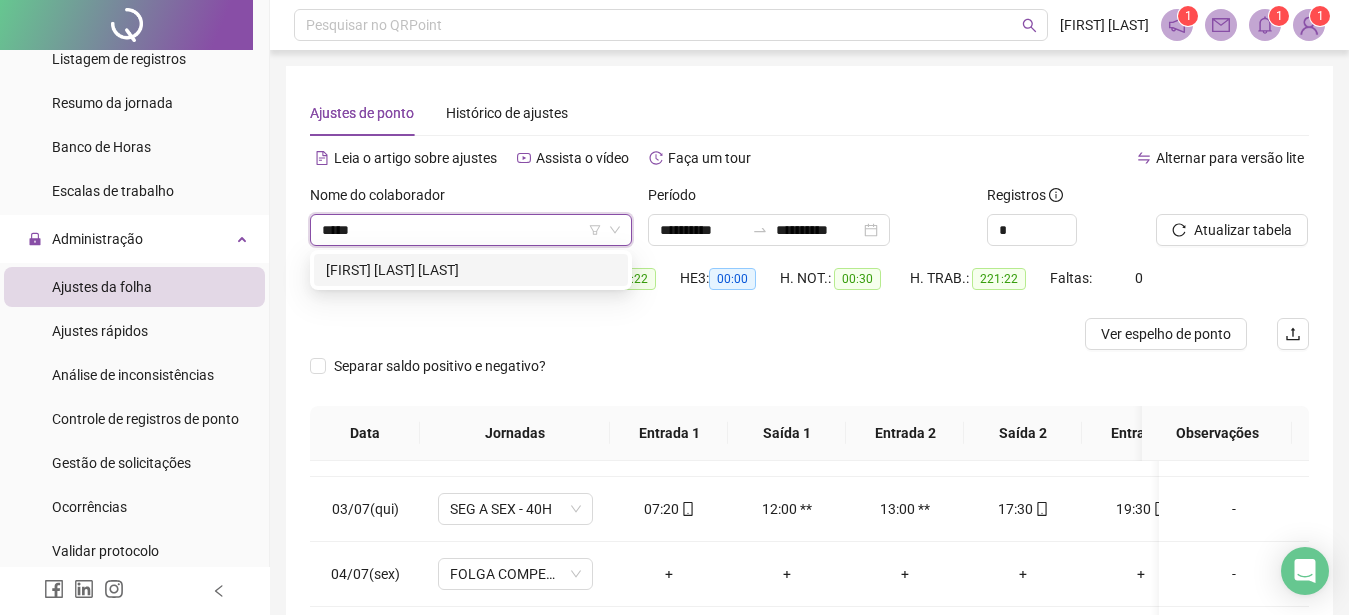 type on "******" 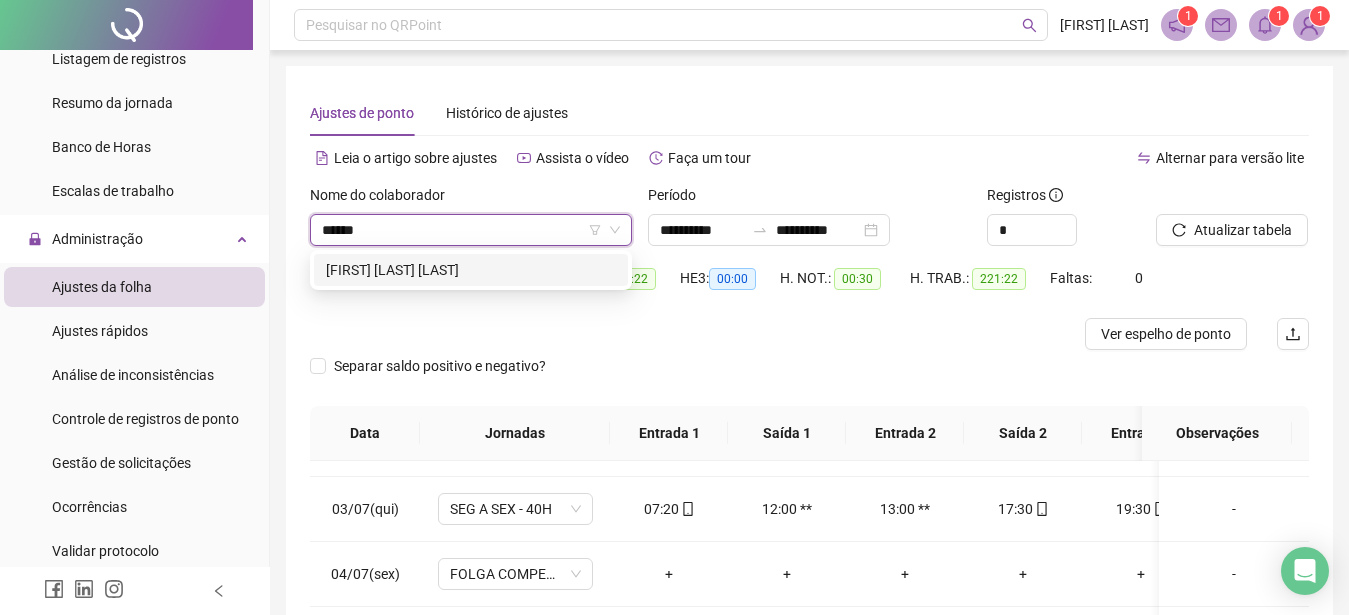 click on "[FIRST] [LAST] [LAST]" at bounding box center [471, 270] 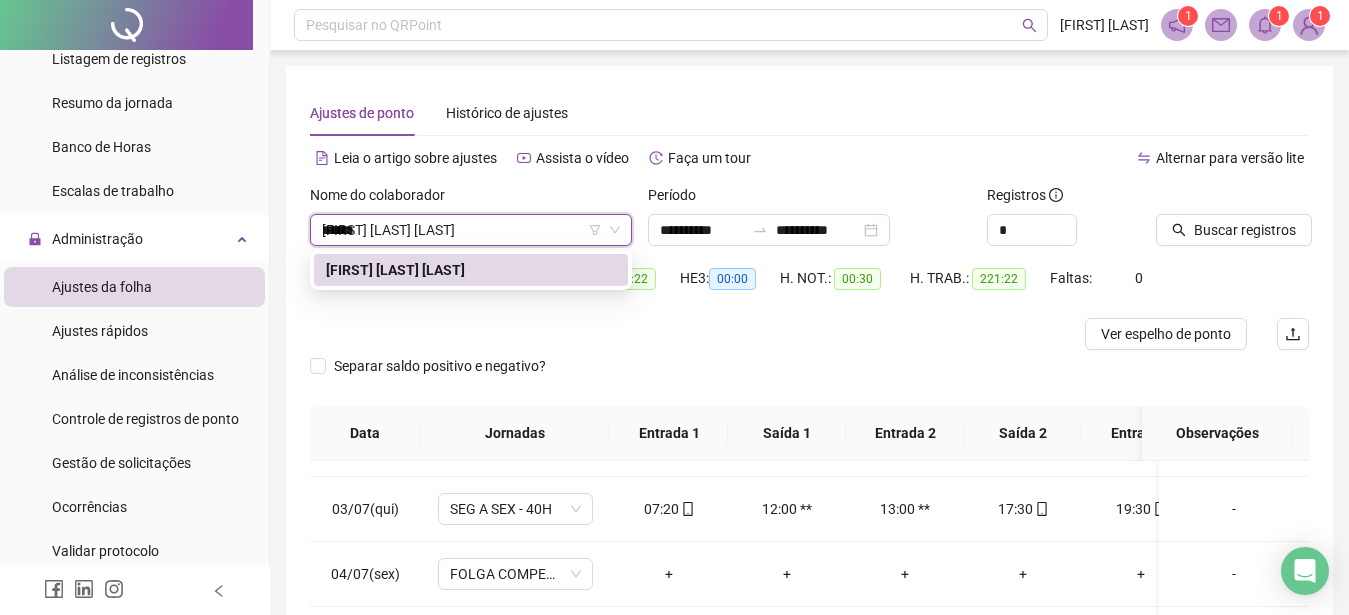 type 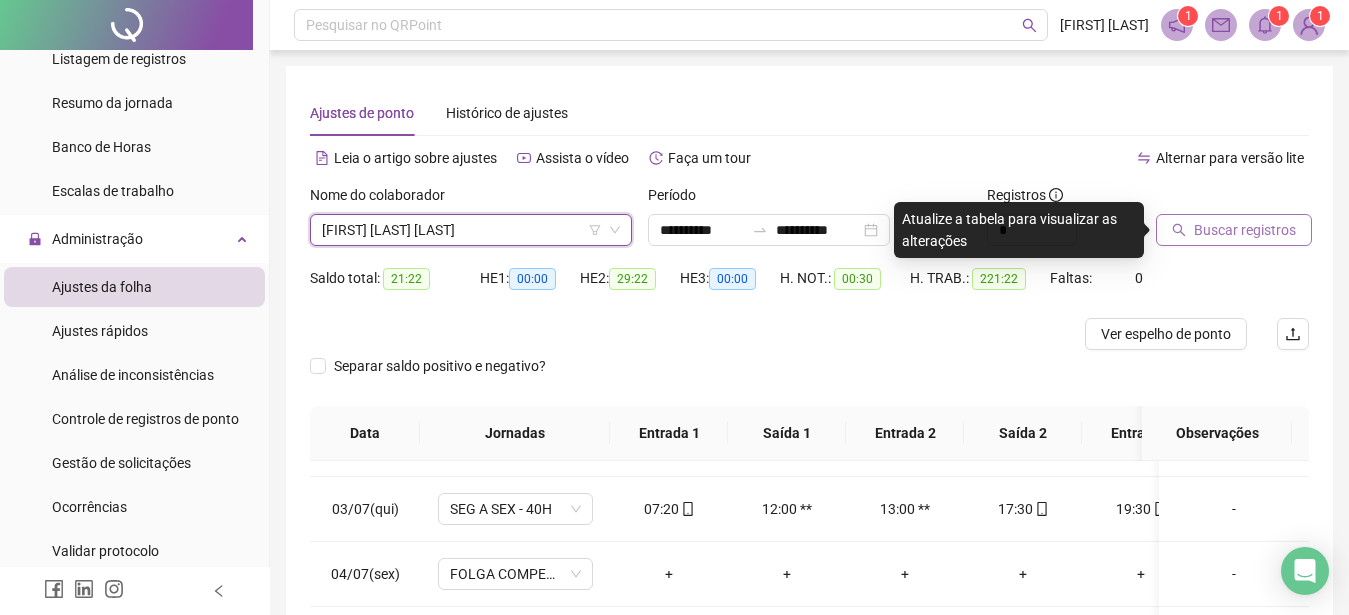 click on "Buscar registros" at bounding box center [1245, 230] 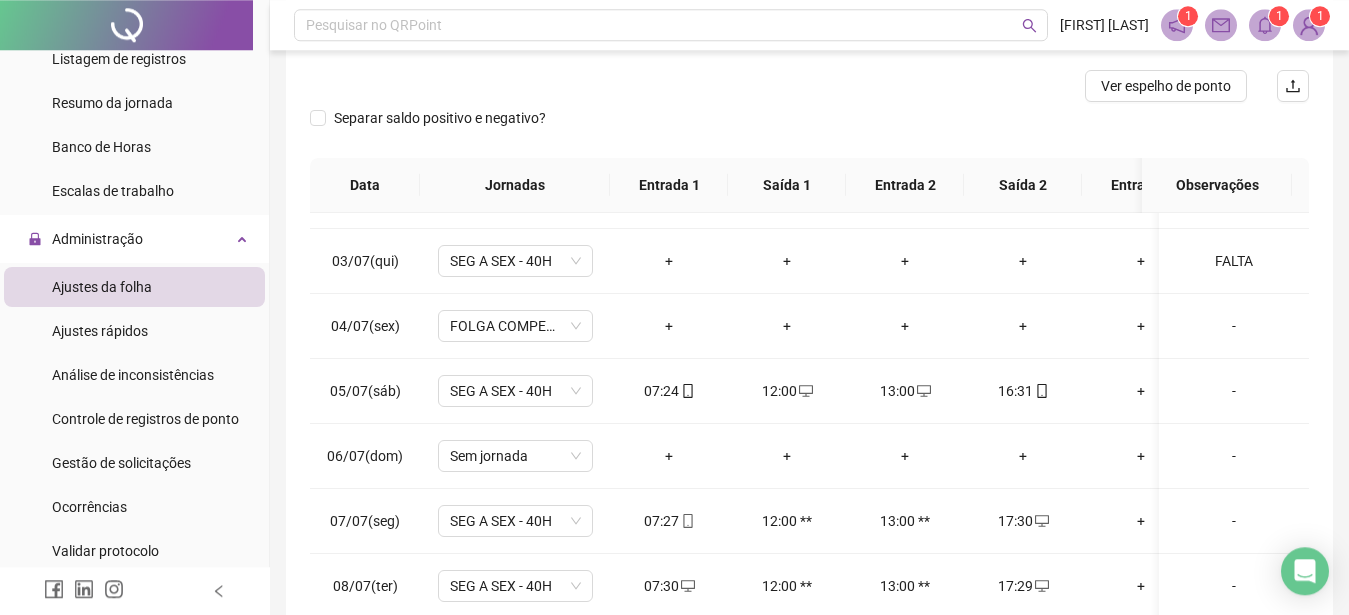 scroll, scrollTop: 249, scrollLeft: 0, axis: vertical 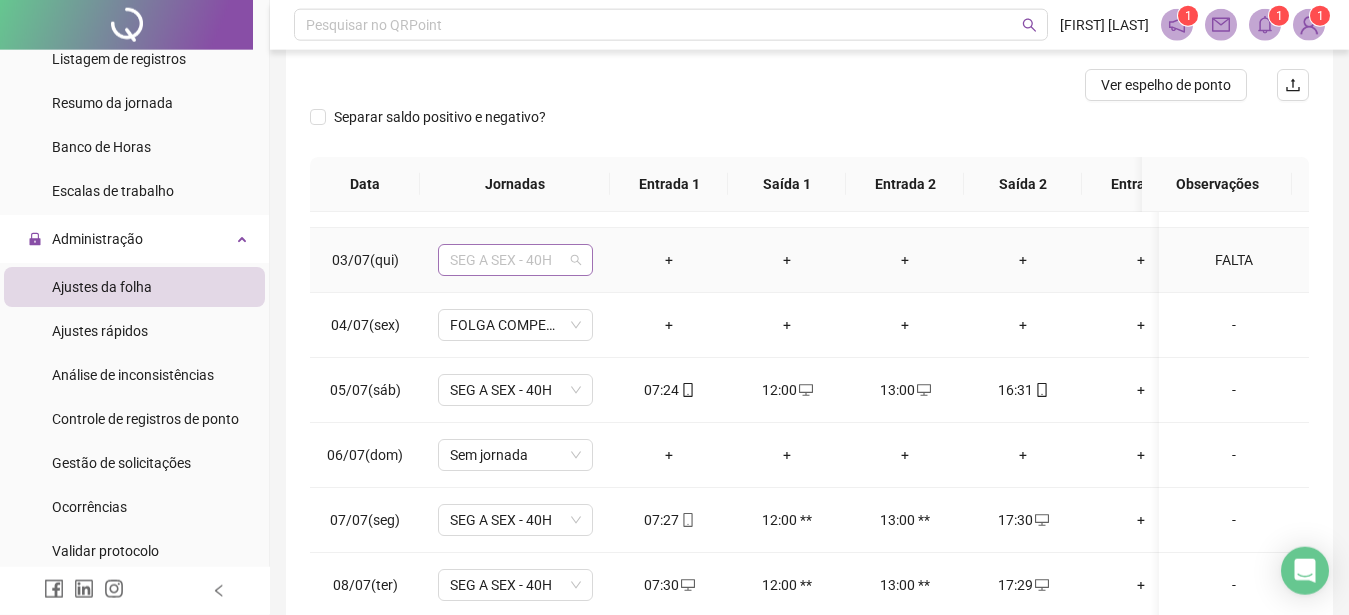 click on "SEG A SEX - 40H" at bounding box center (515, 260) 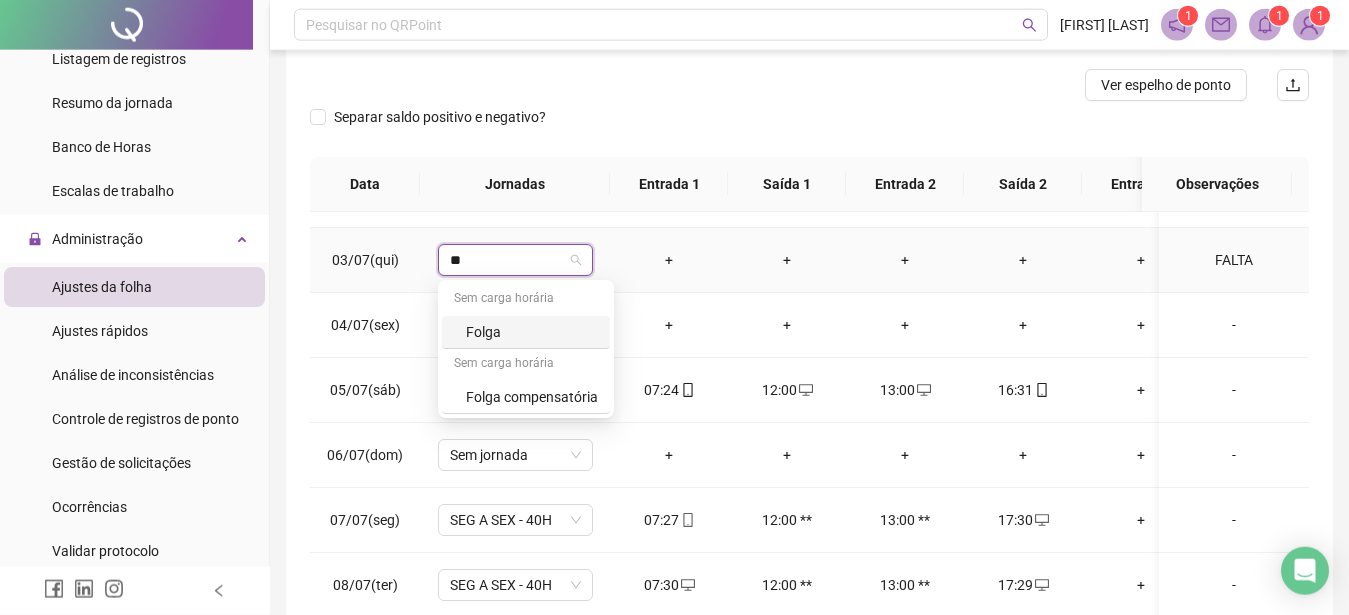type on "***" 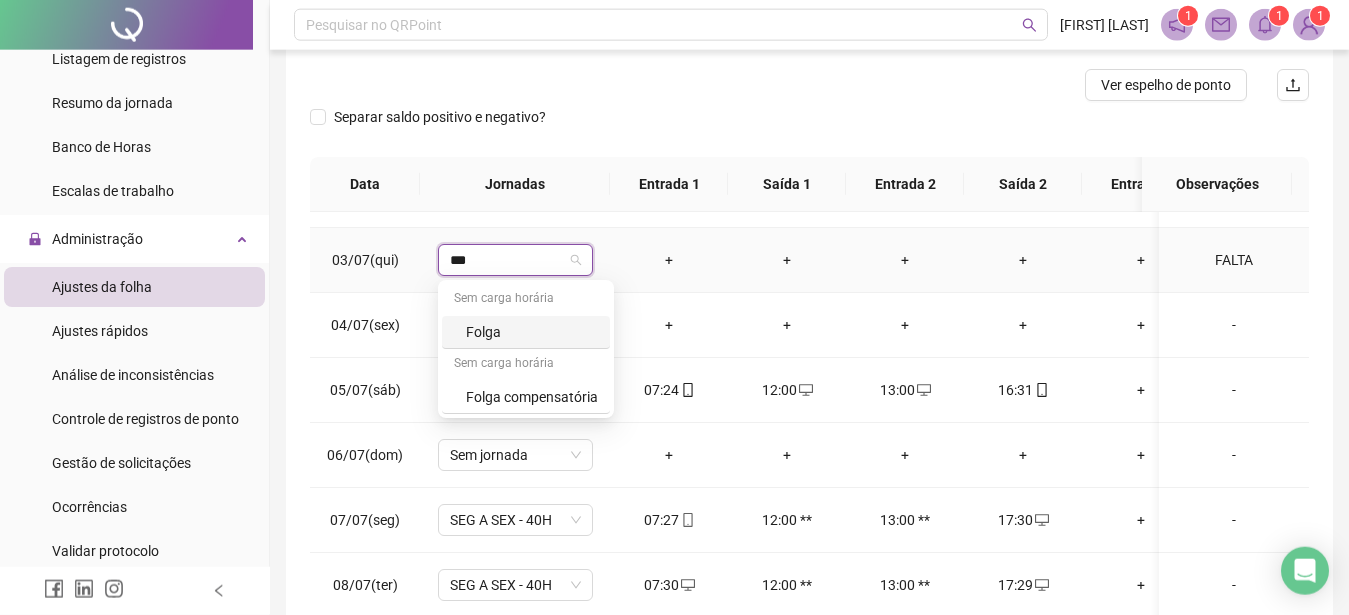 click on "Folga" at bounding box center [532, 332] 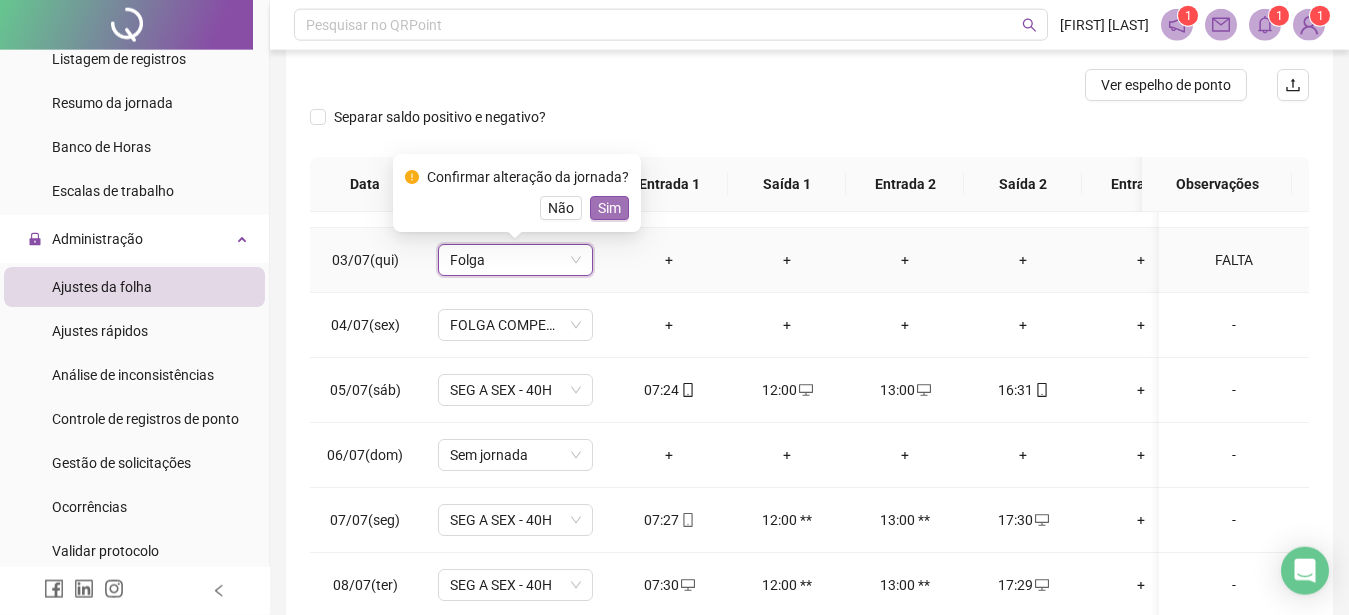 click on "Sim" at bounding box center [609, 208] 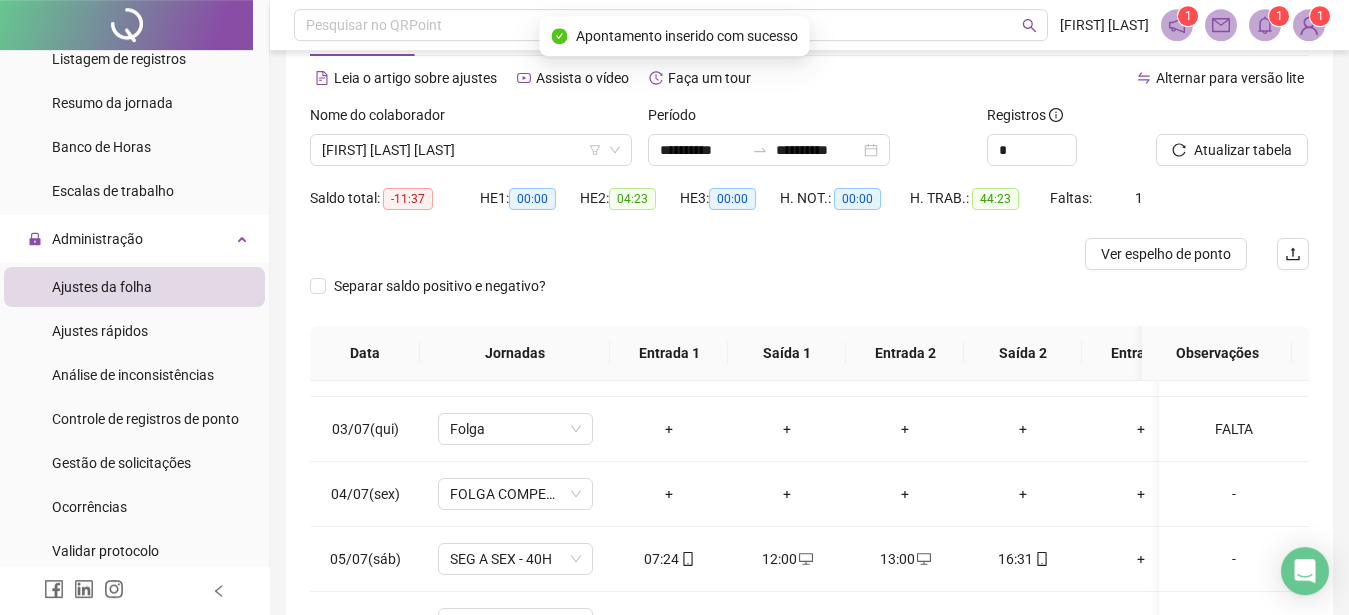 scroll, scrollTop: 54, scrollLeft: 0, axis: vertical 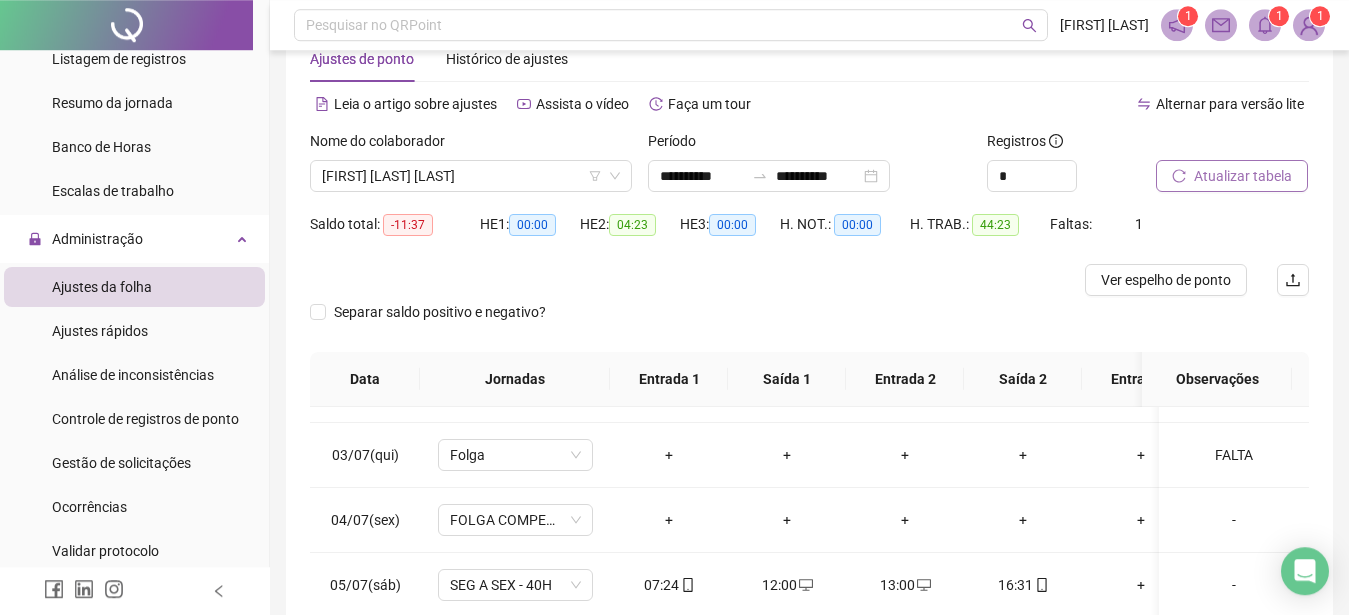 click on "Atualizar tabela" at bounding box center (1243, 176) 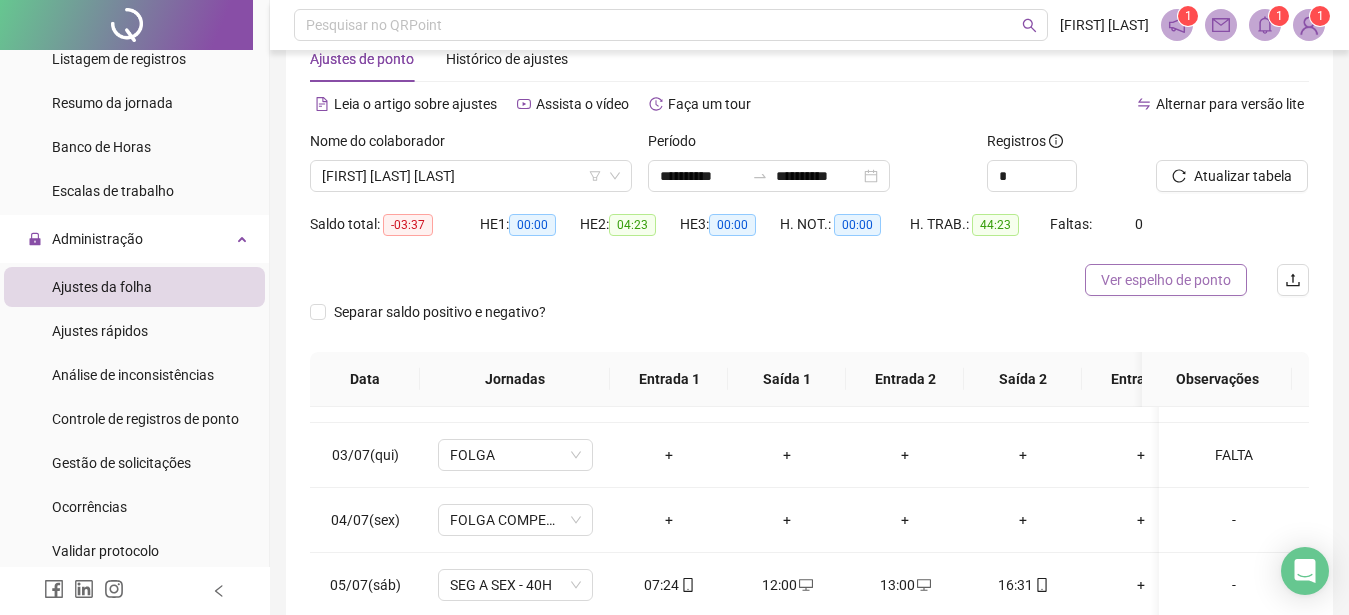 click on "Ver espelho de ponto" at bounding box center (1166, 280) 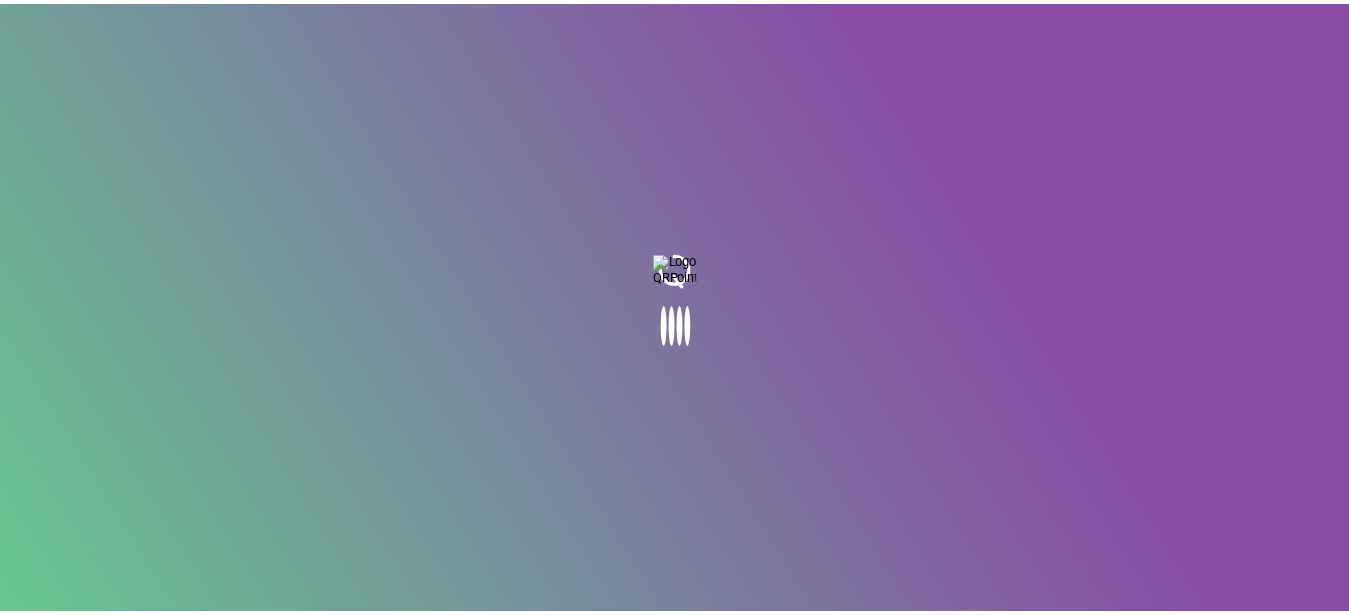 scroll, scrollTop: 0, scrollLeft: 0, axis: both 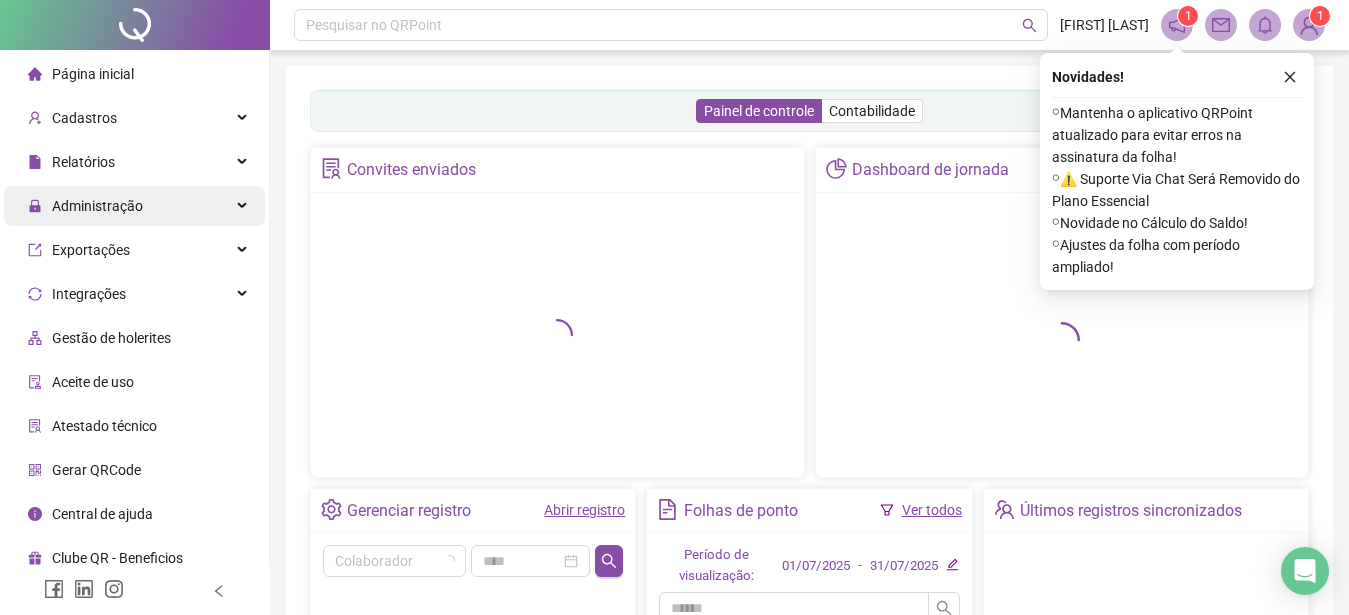 click on "Administração" at bounding box center [97, 206] 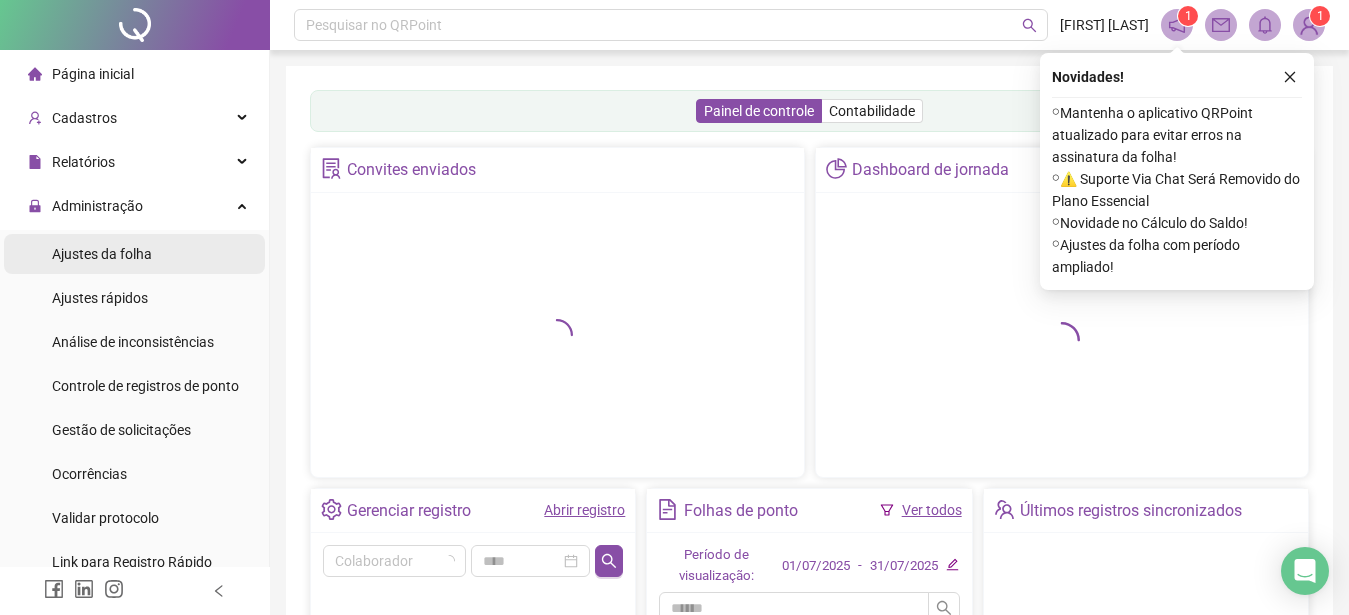 click on "Ajustes da folha" at bounding box center (102, 254) 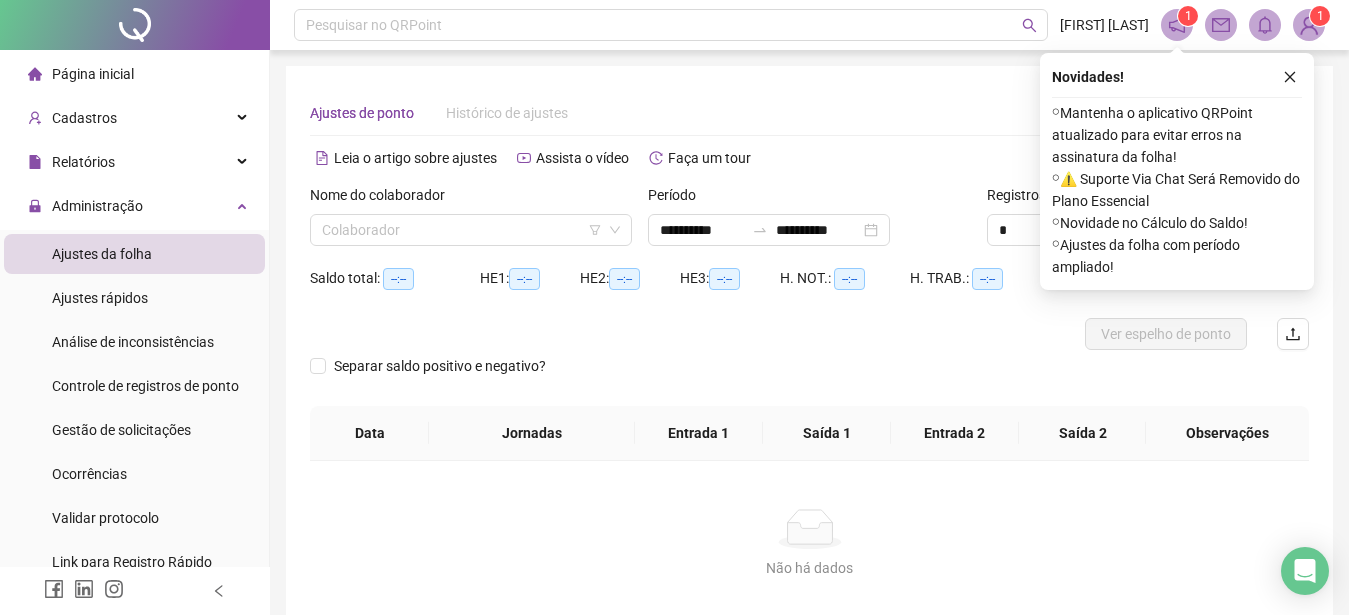 click 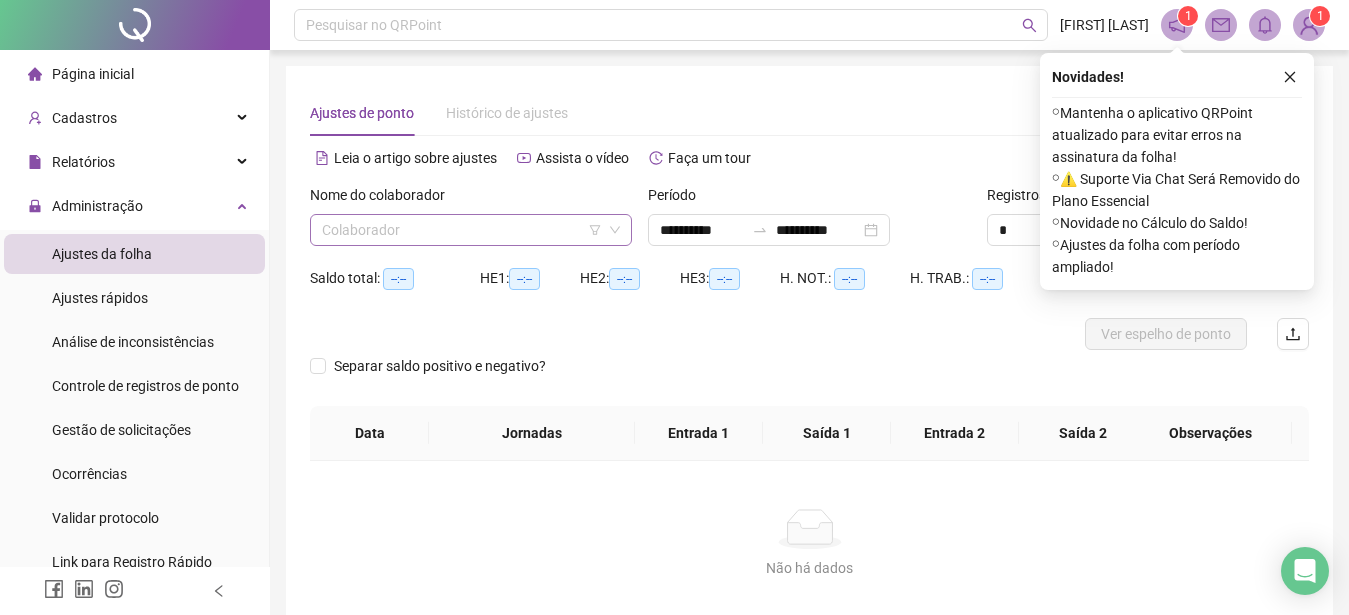 click at bounding box center (462, 230) 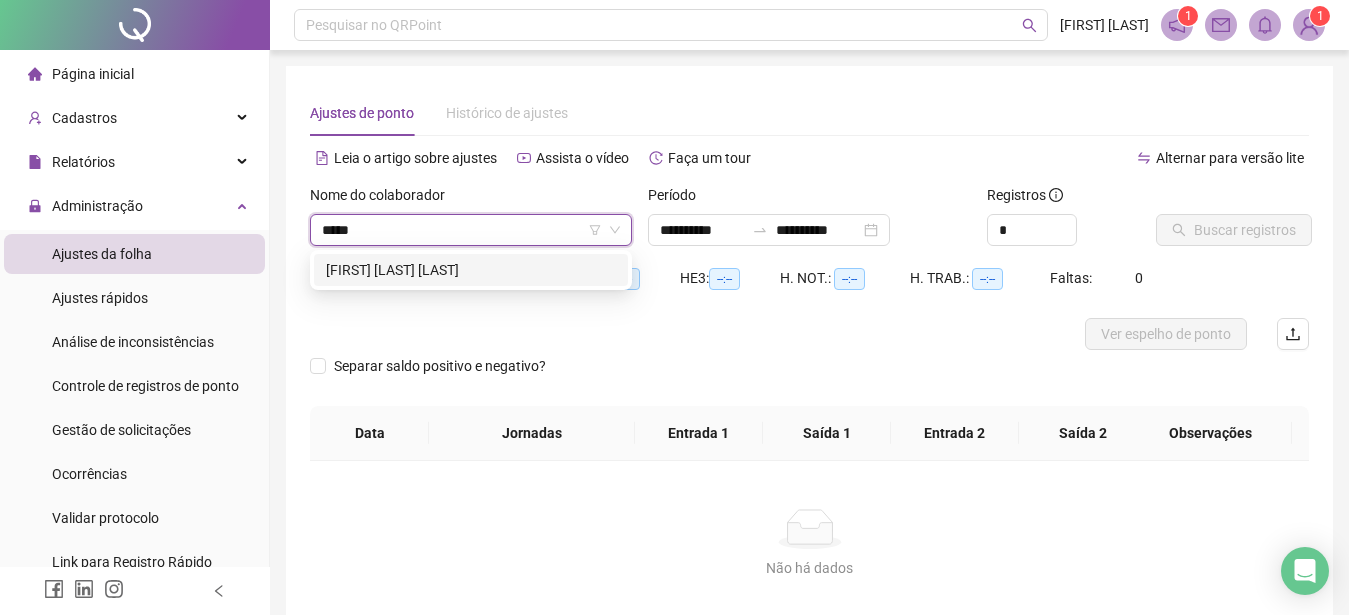 type on "******" 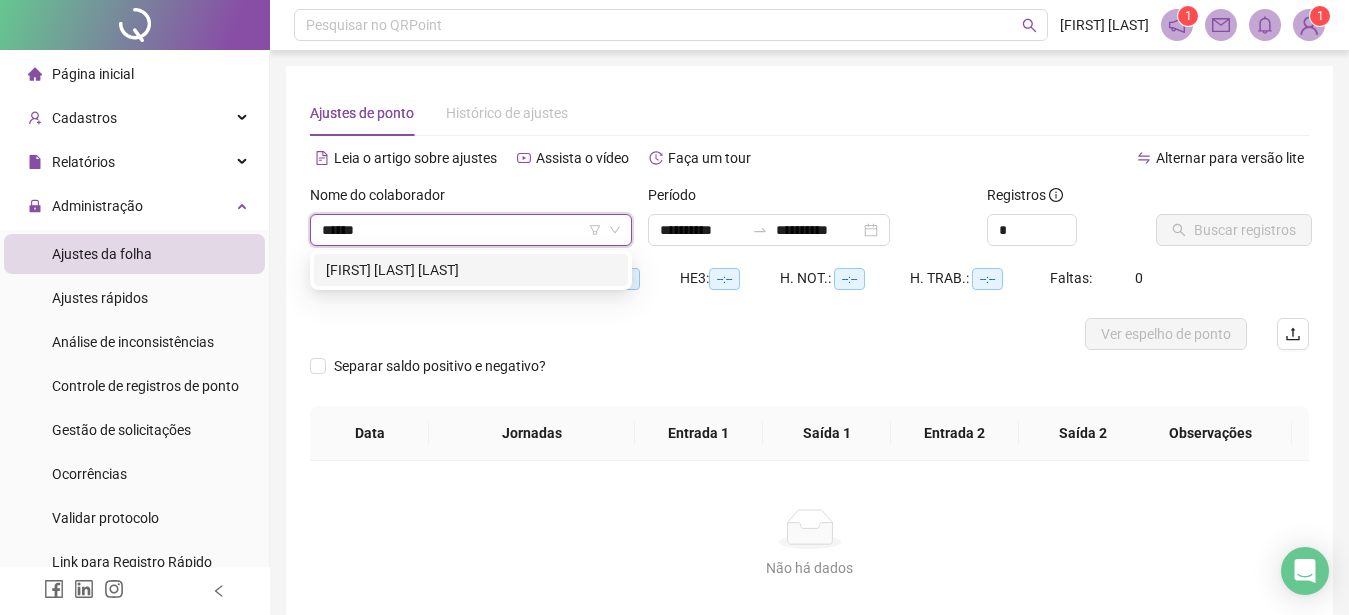 click on "[FIRST] [LAST] [LAST]" at bounding box center [471, 270] 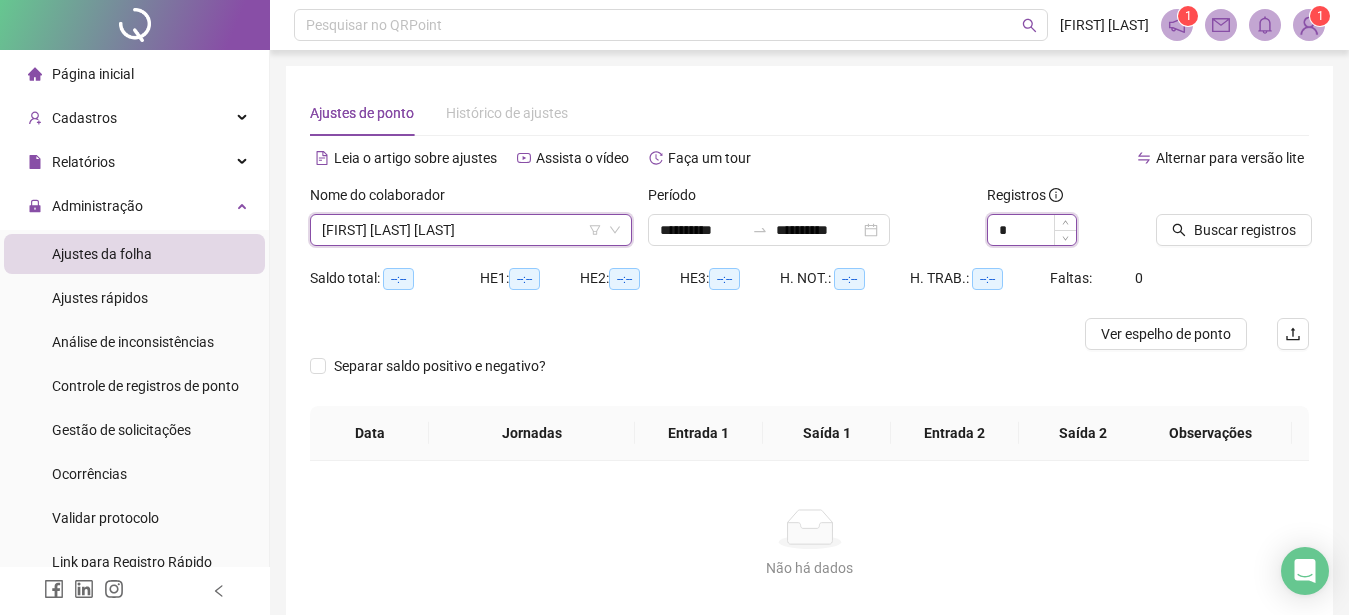 click 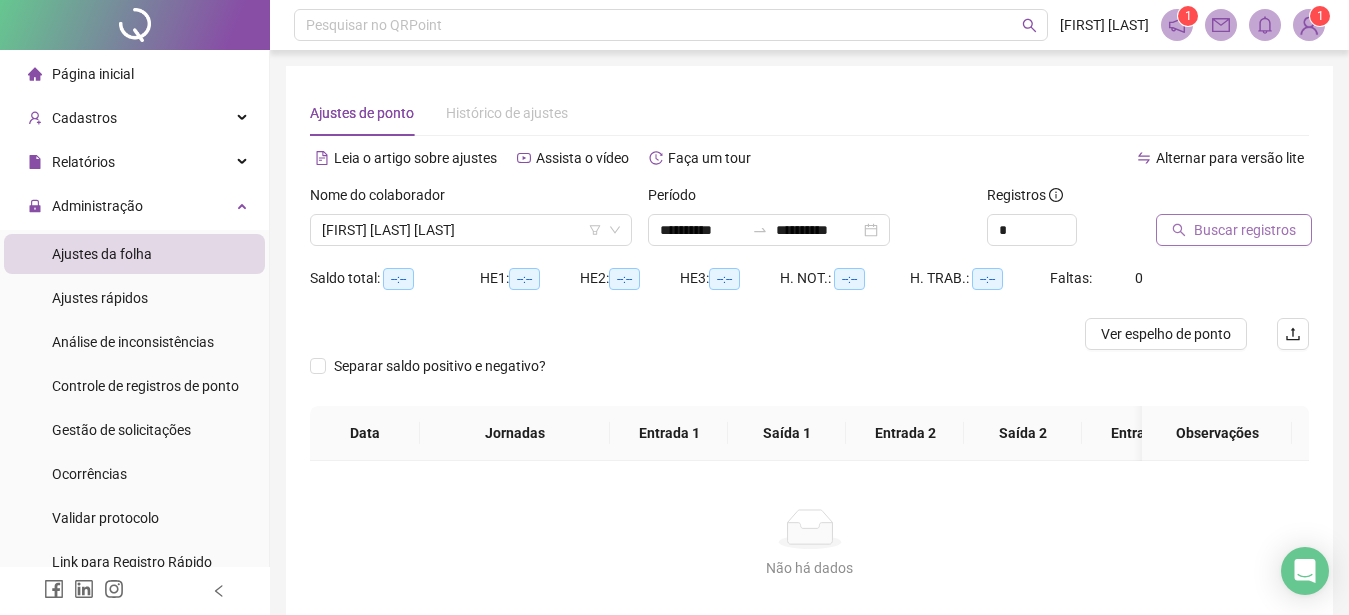 click on "Buscar registros" at bounding box center [1245, 230] 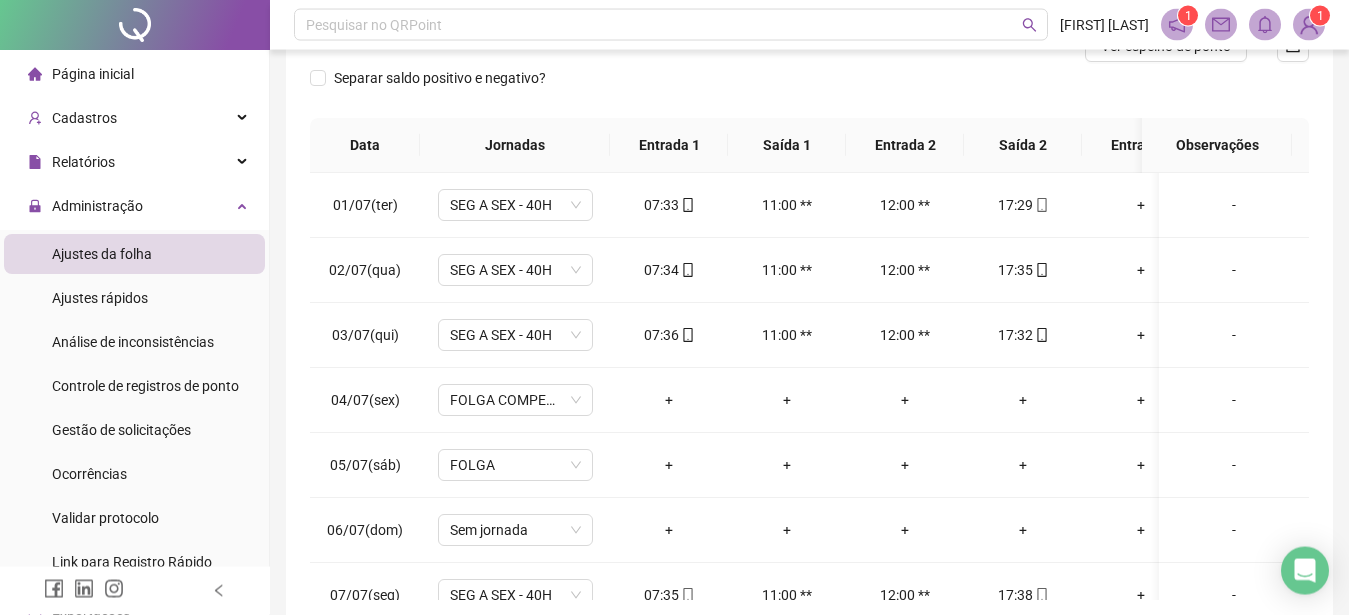 scroll, scrollTop: 308, scrollLeft: 0, axis: vertical 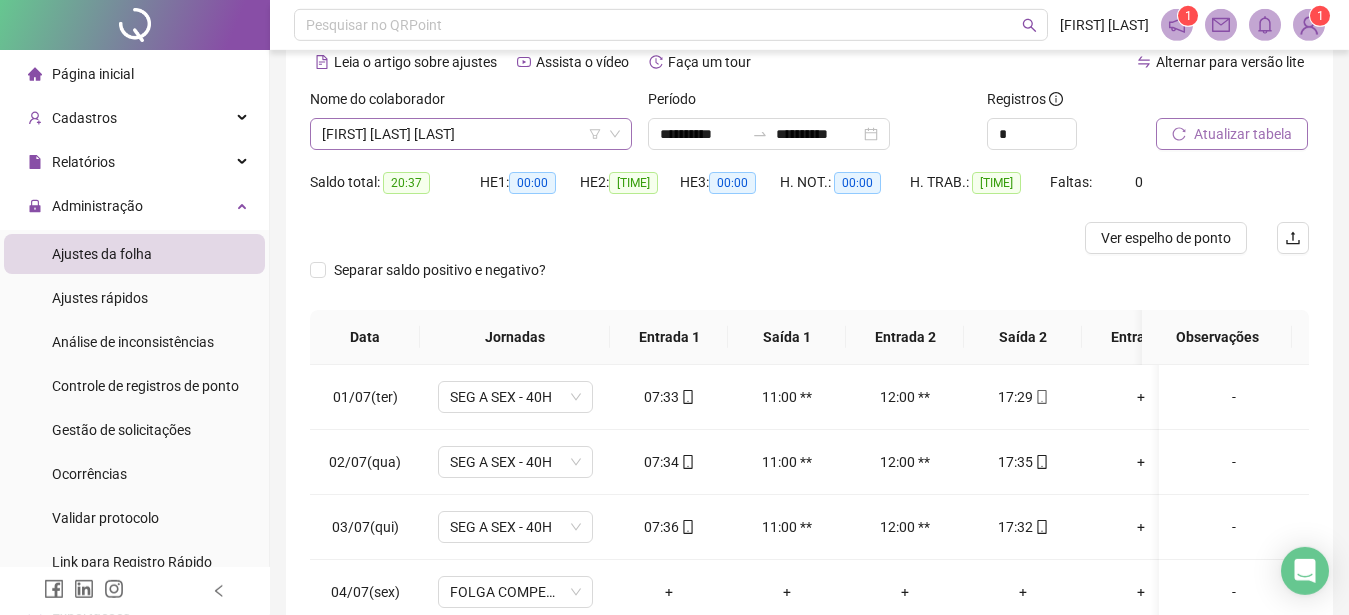 click on "[FIRST] [LAST] [LAST]" at bounding box center [471, 134] 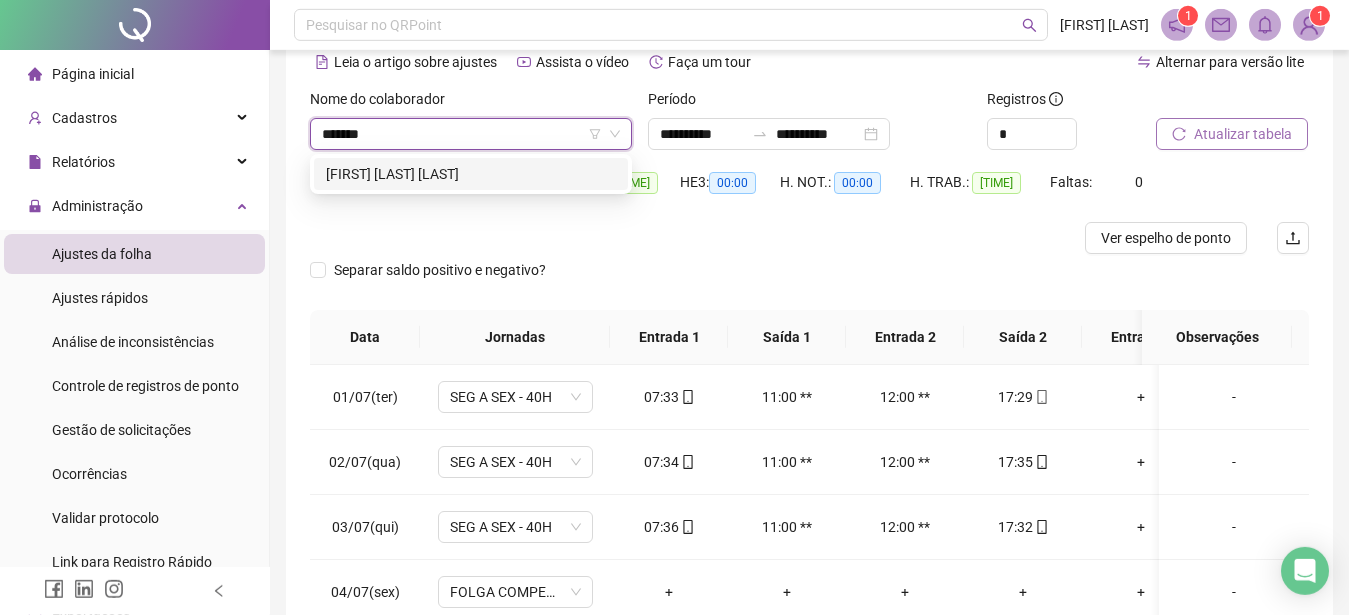 type on "********" 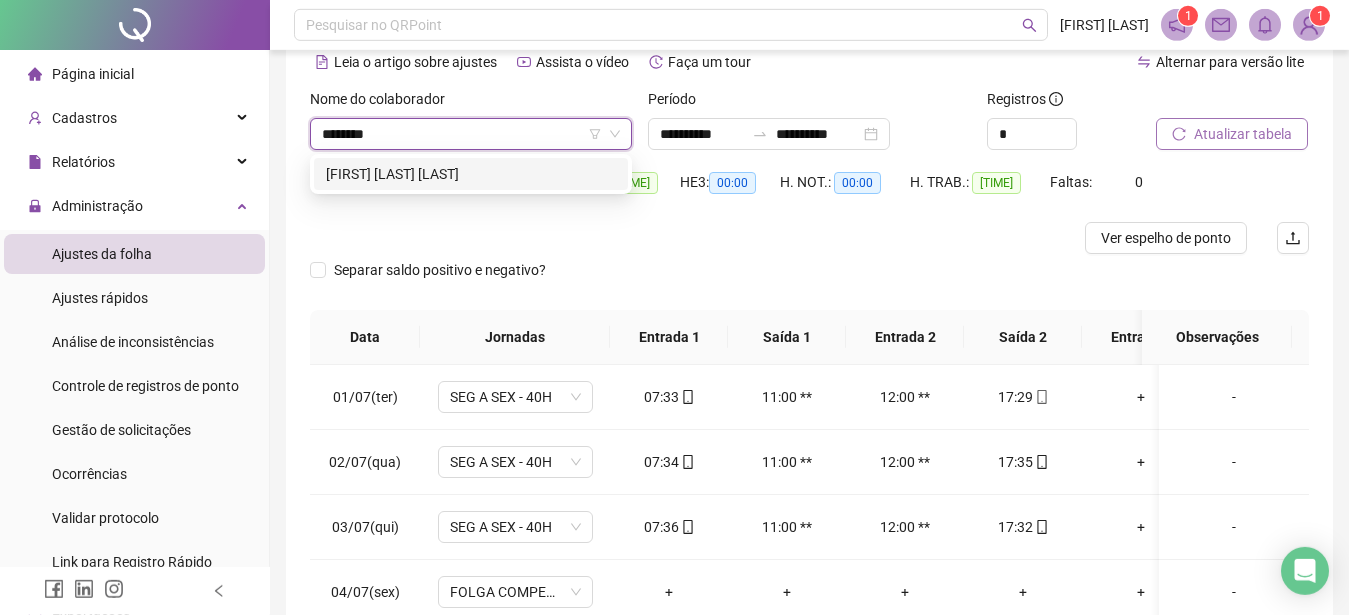 click on "[FIRST] [LAST] [LAST] [LAST] [LAST]" at bounding box center (471, 174) 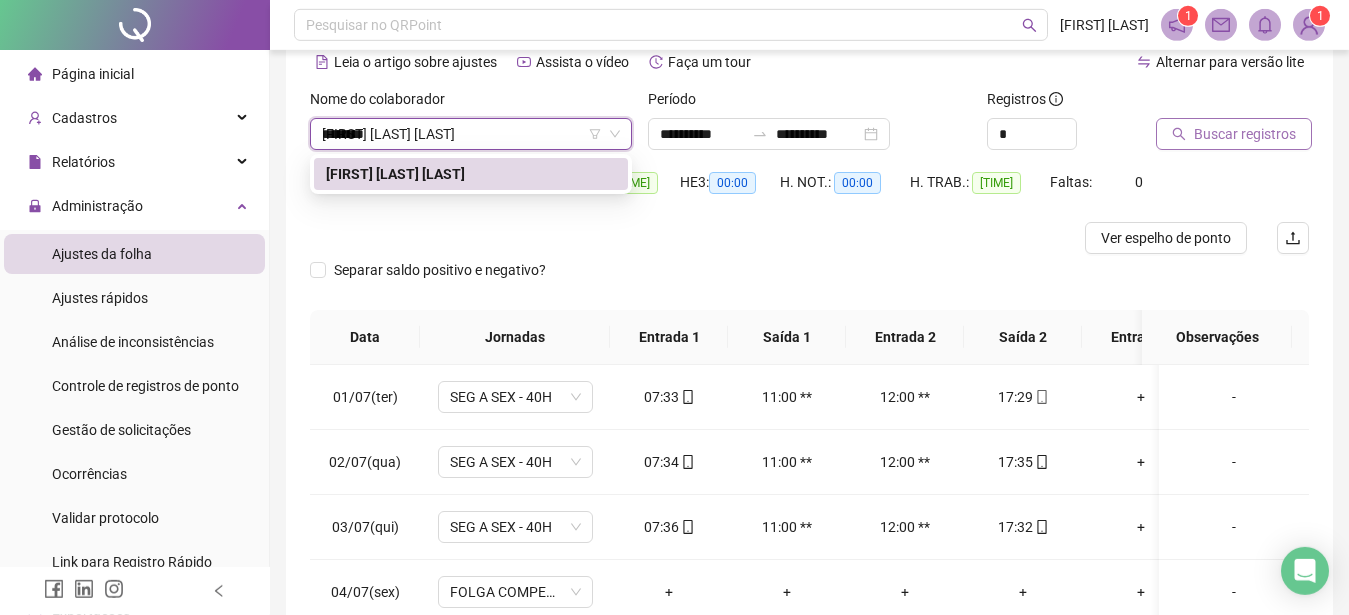 type 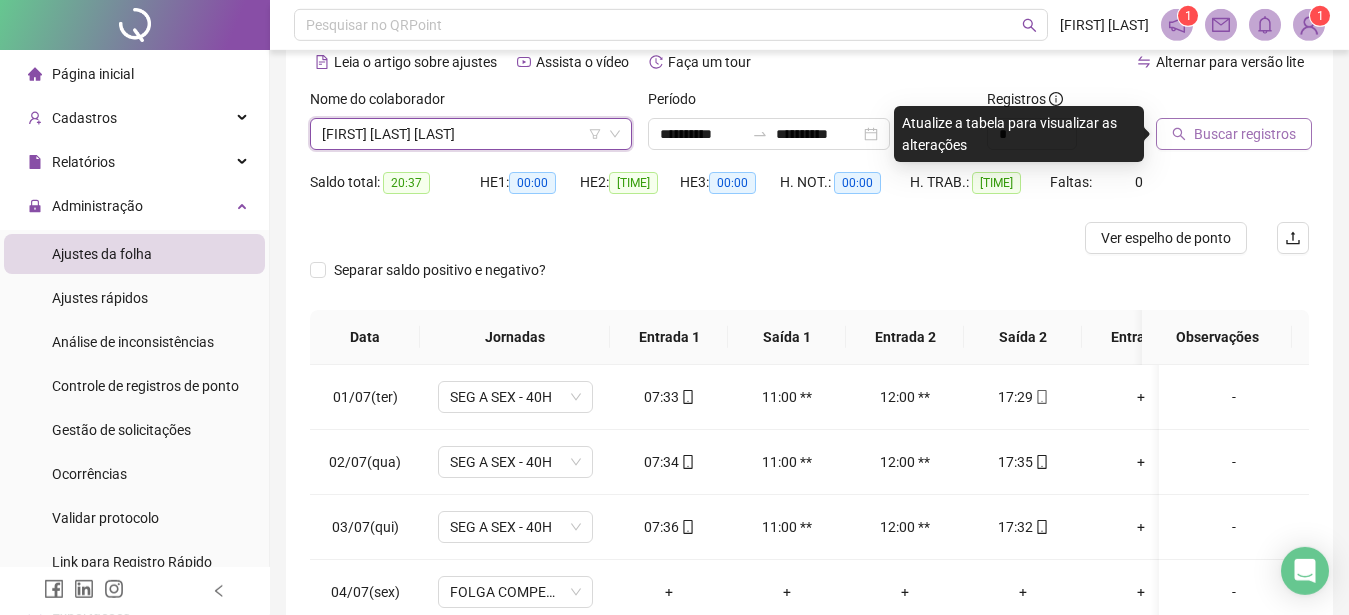 click on "Buscar registros" at bounding box center (1245, 134) 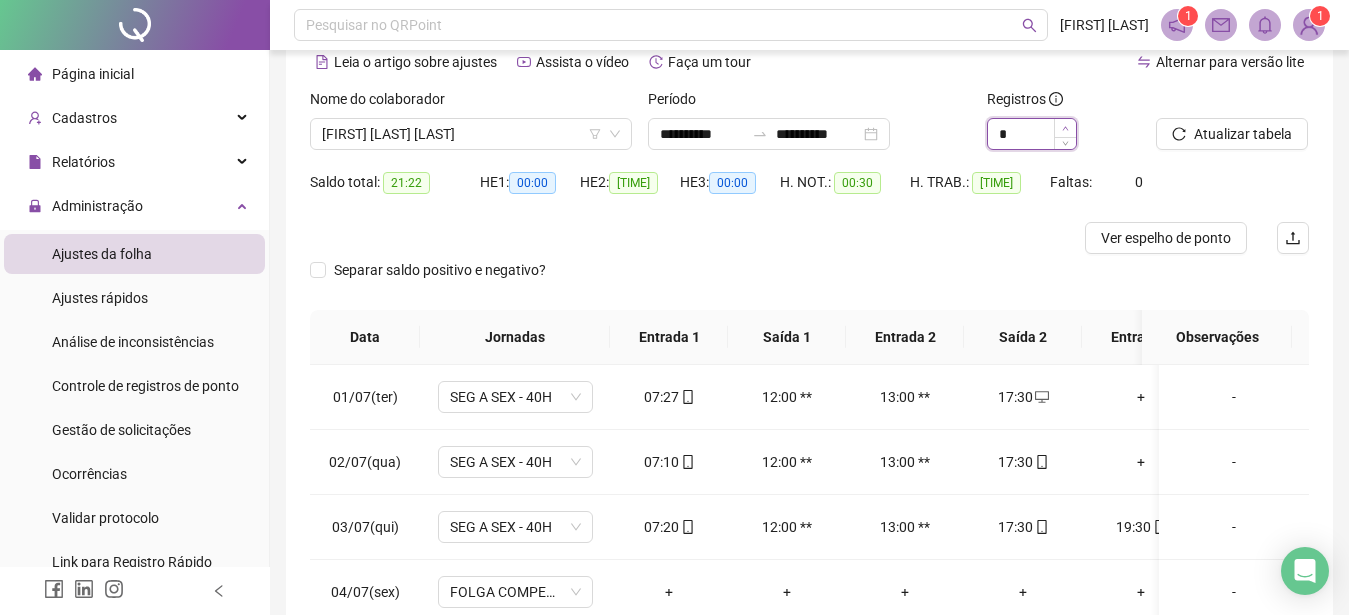 click 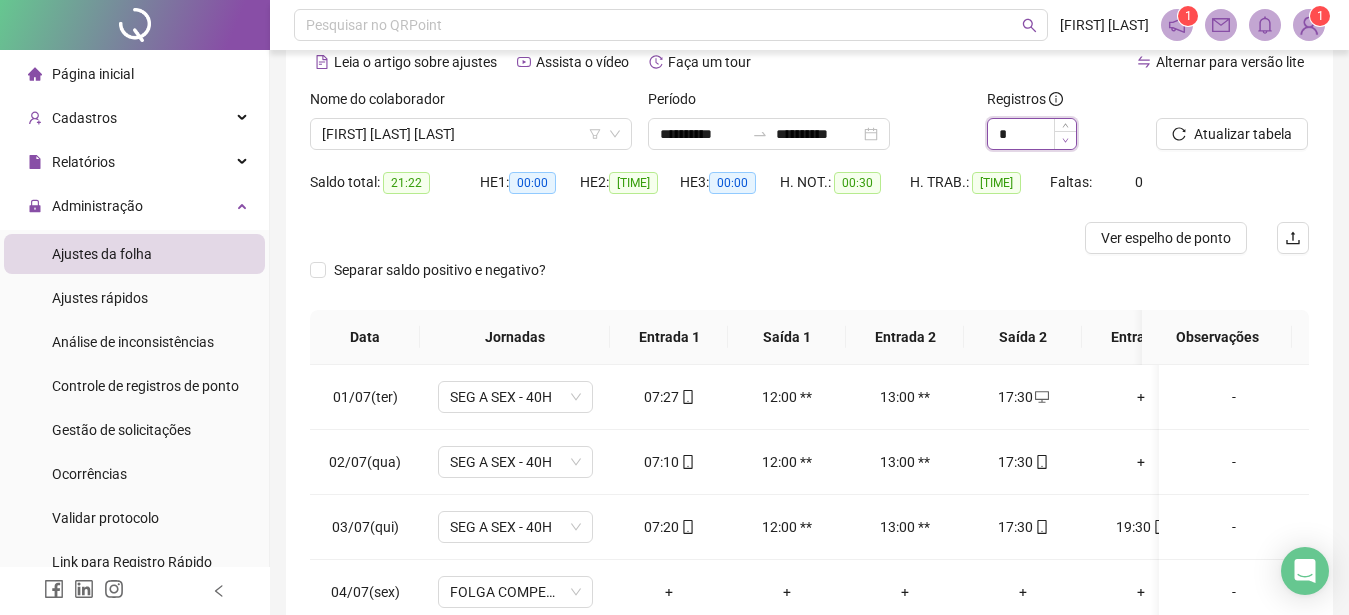 click at bounding box center (1065, 140) 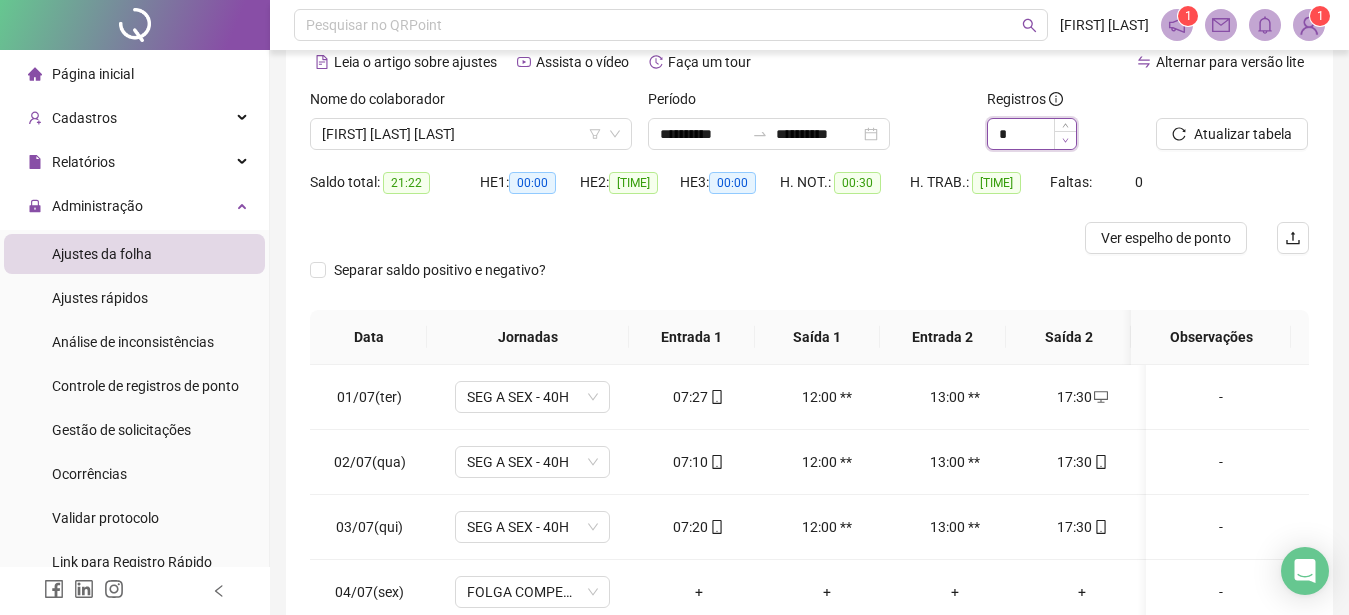 type on "*" 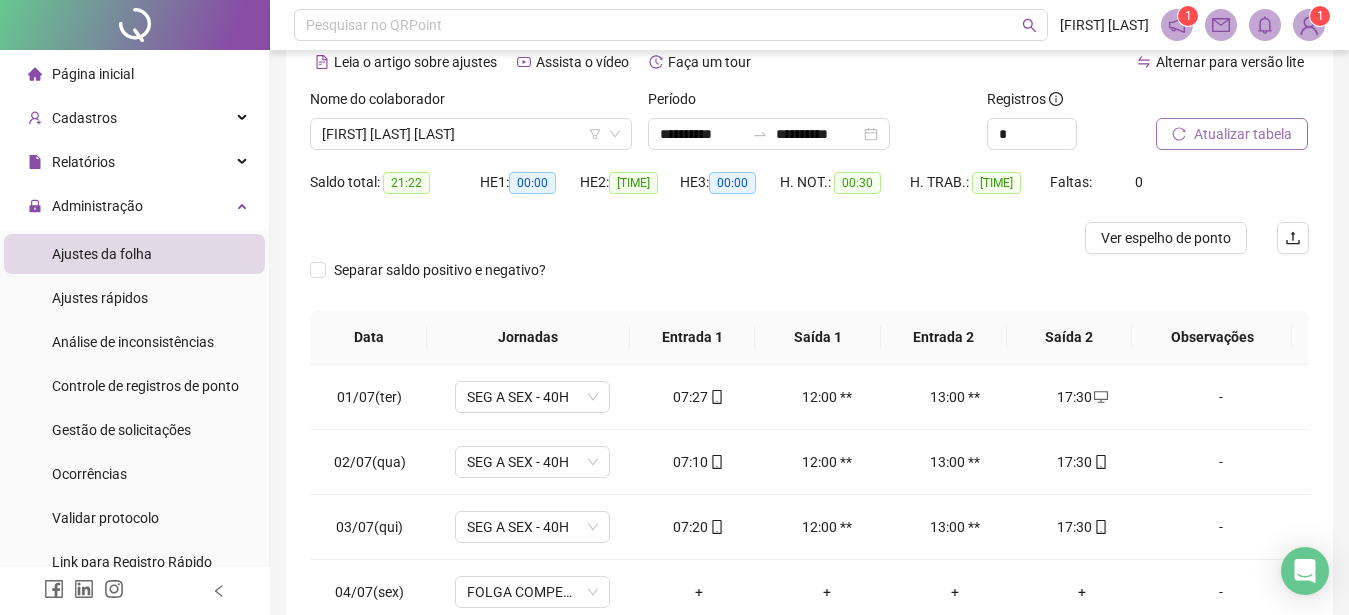 click on "Atualizar tabela" at bounding box center [1243, 134] 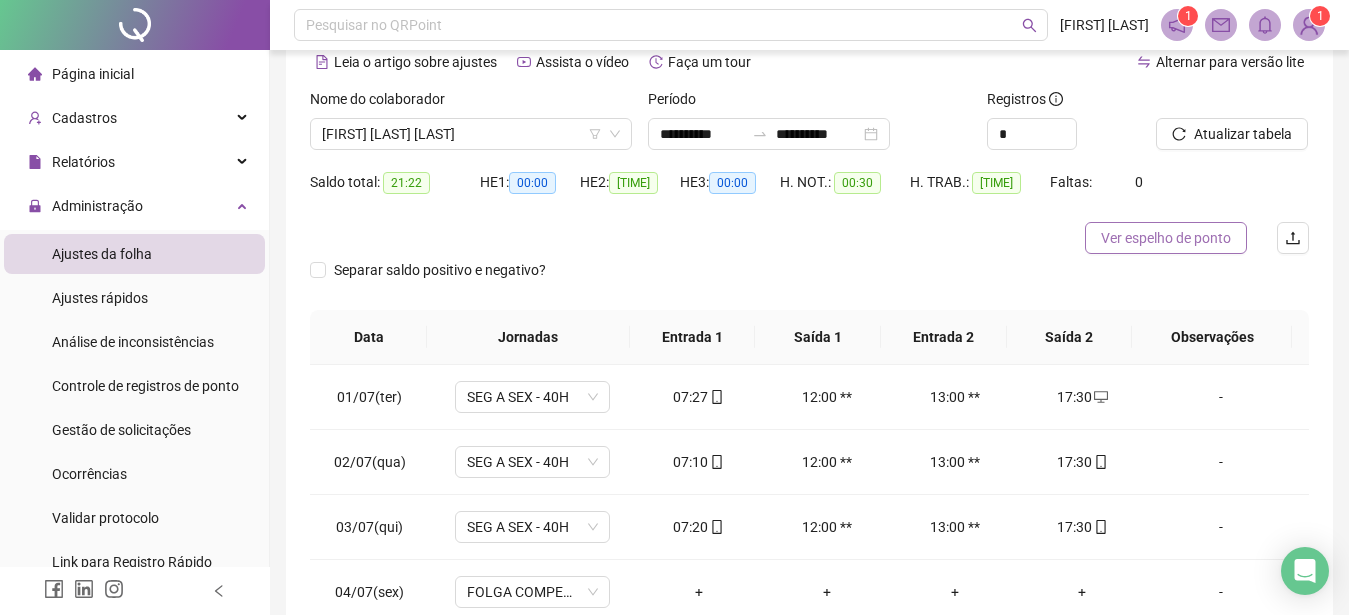 click on "Ver espelho de ponto" at bounding box center (1166, 238) 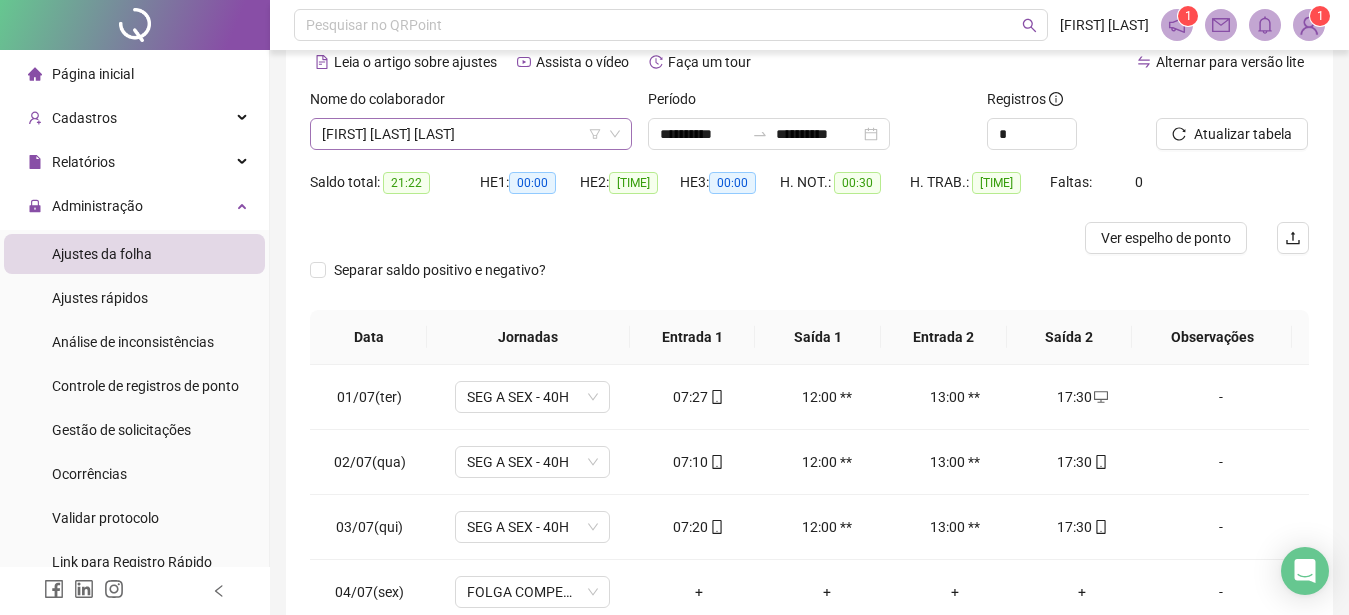 click on "[FIRST] [LAST] [LAST] [LAST] [LAST]" at bounding box center [471, 134] 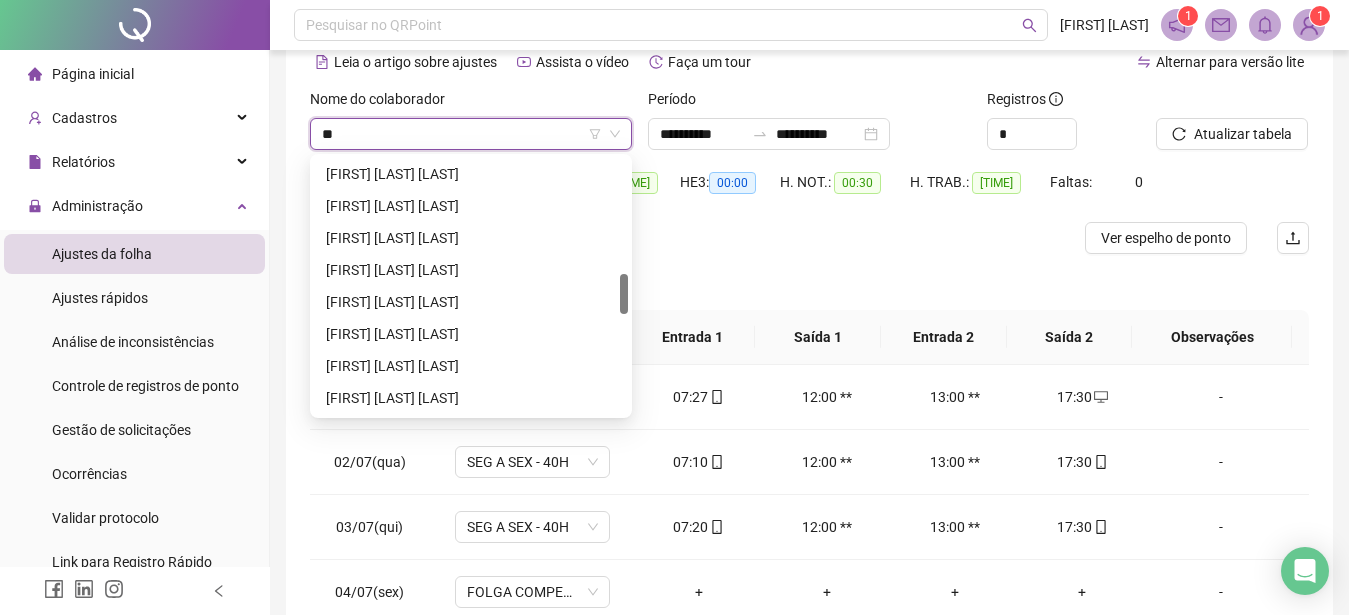 scroll, scrollTop: 0, scrollLeft: 0, axis: both 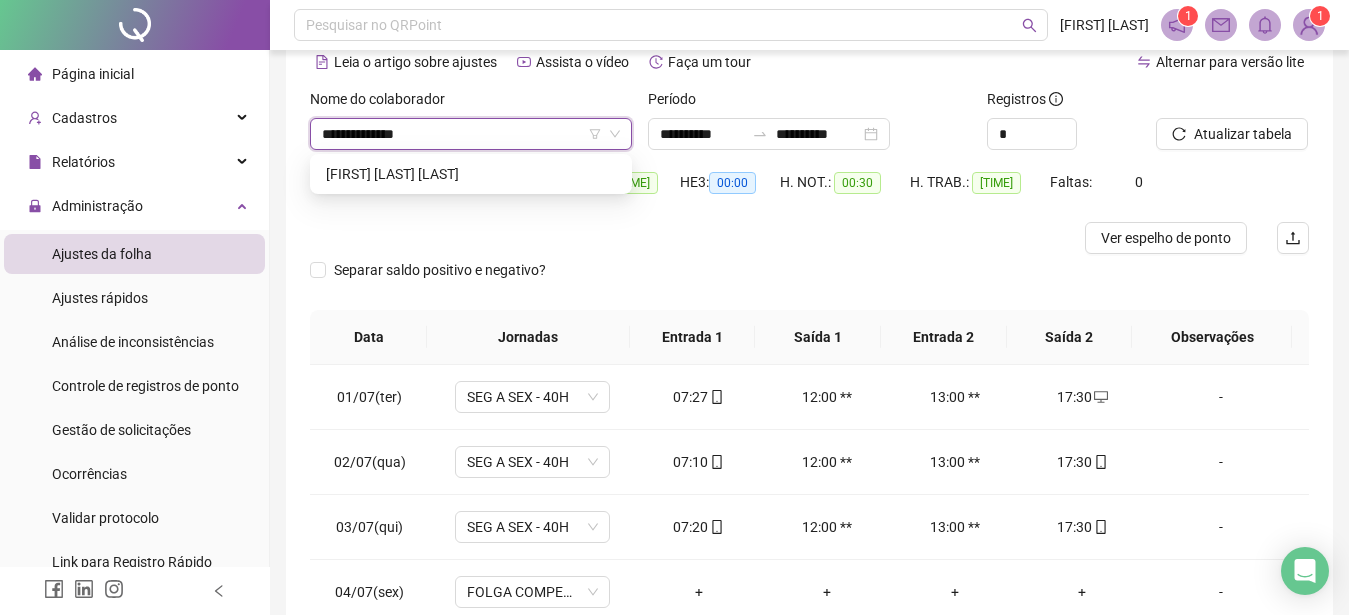 type on "**********" 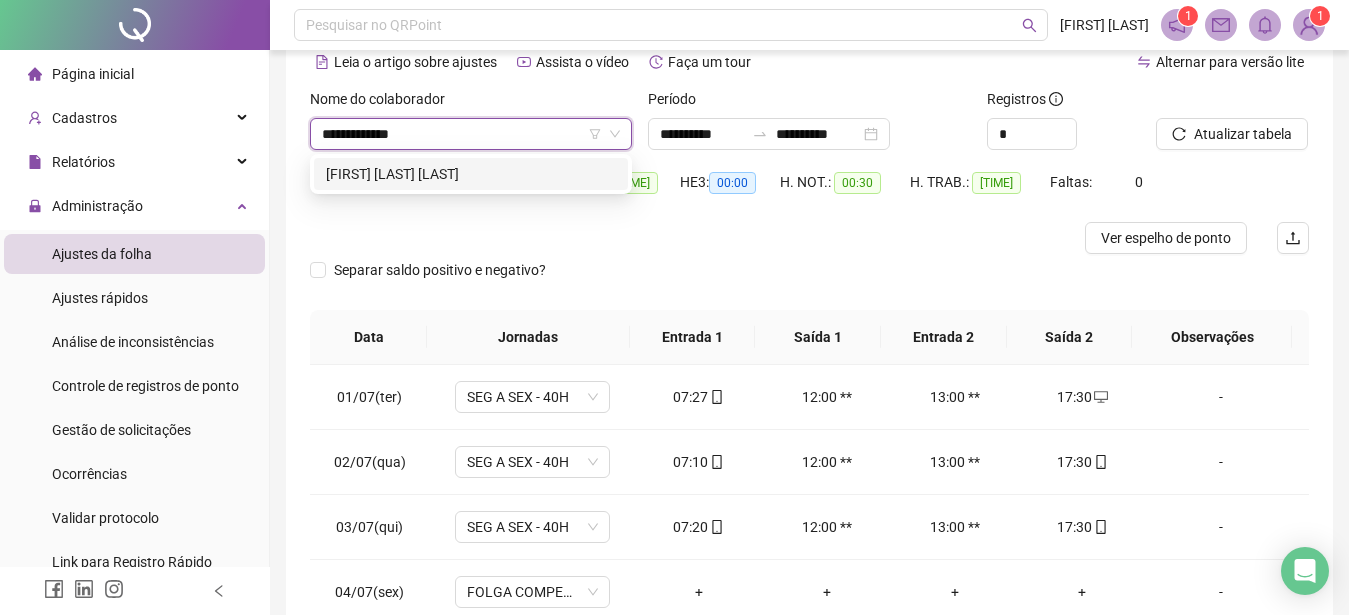 drag, startPoint x: 559, startPoint y: 171, endPoint x: 627, endPoint y: 162, distance: 68.593 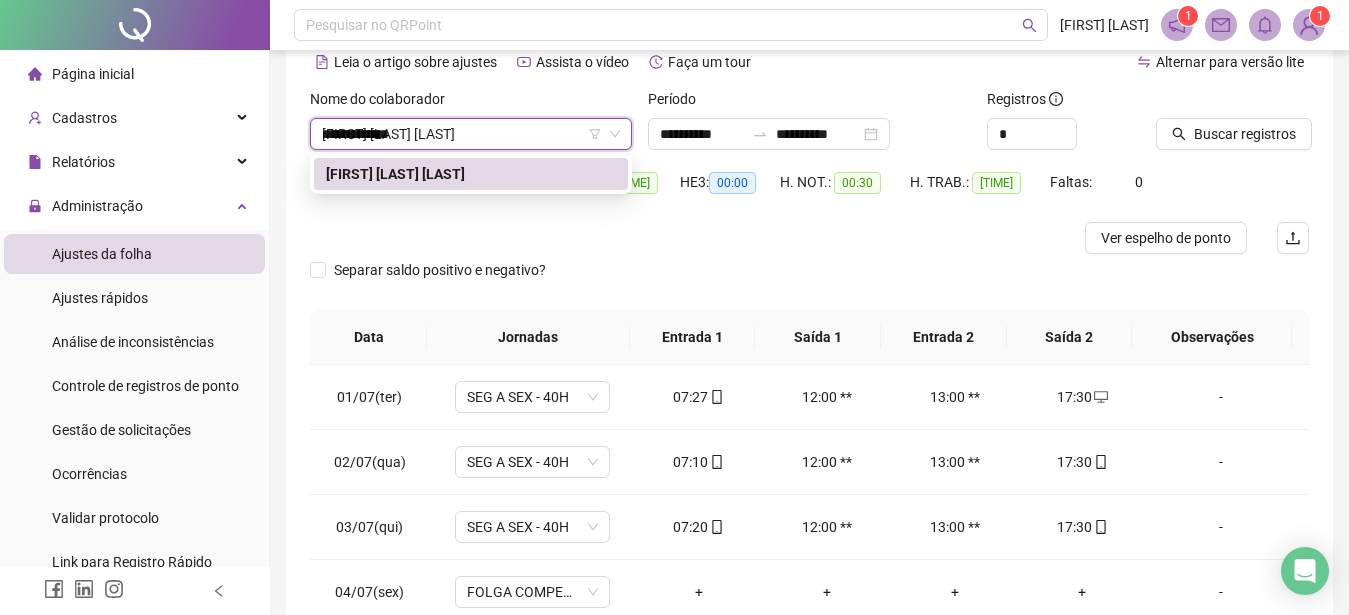 type 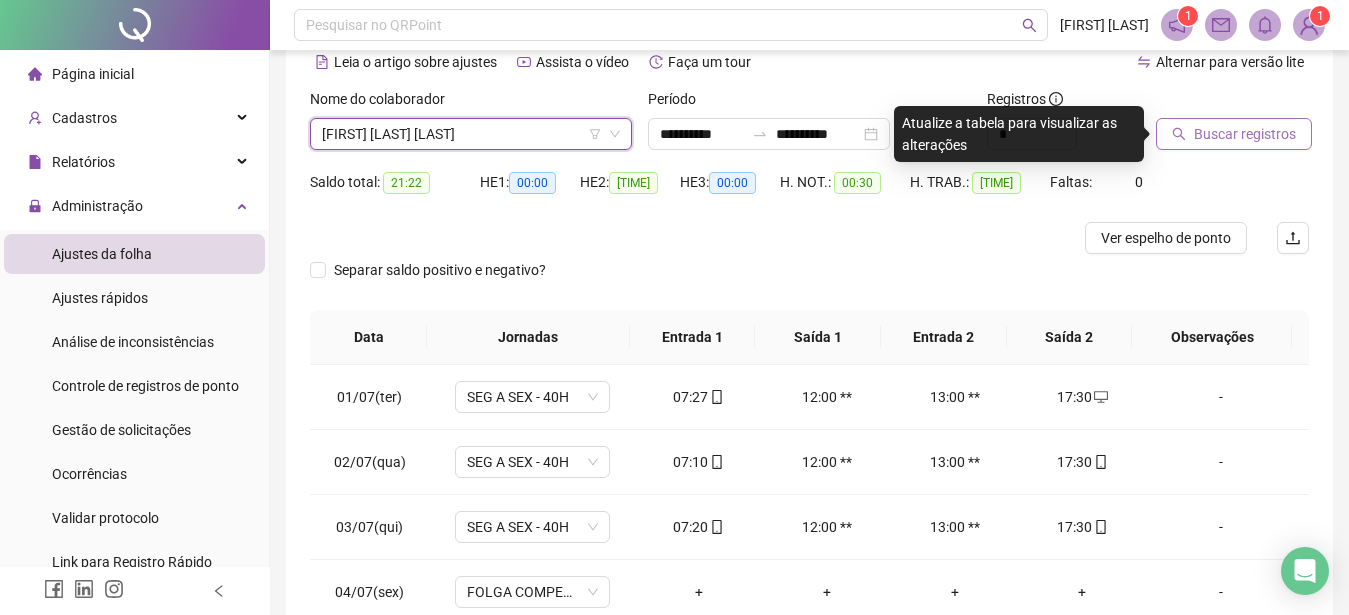 click on "Buscar registros" at bounding box center (1245, 134) 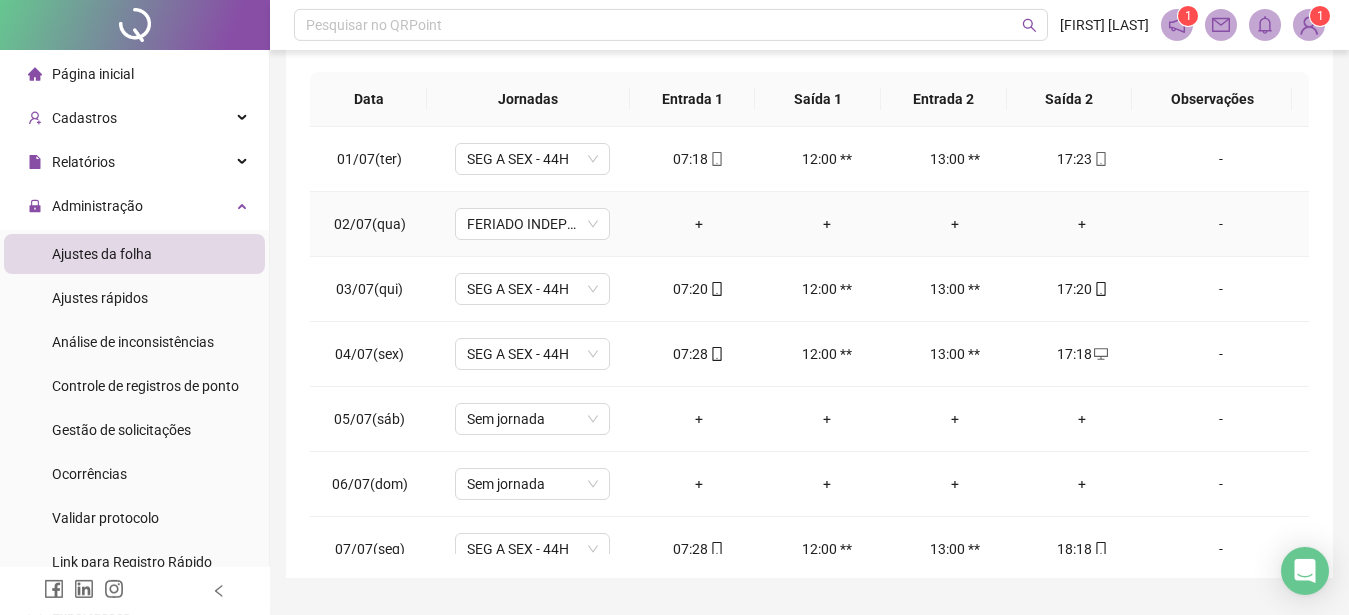 scroll, scrollTop: 337, scrollLeft: 0, axis: vertical 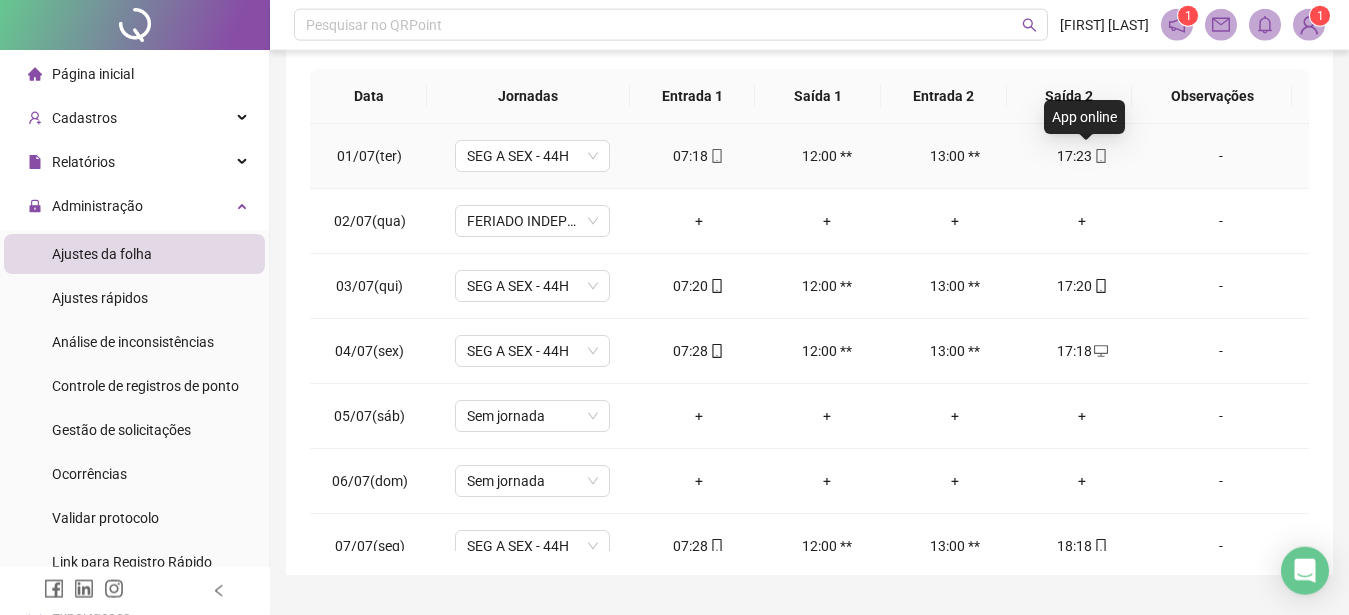 click 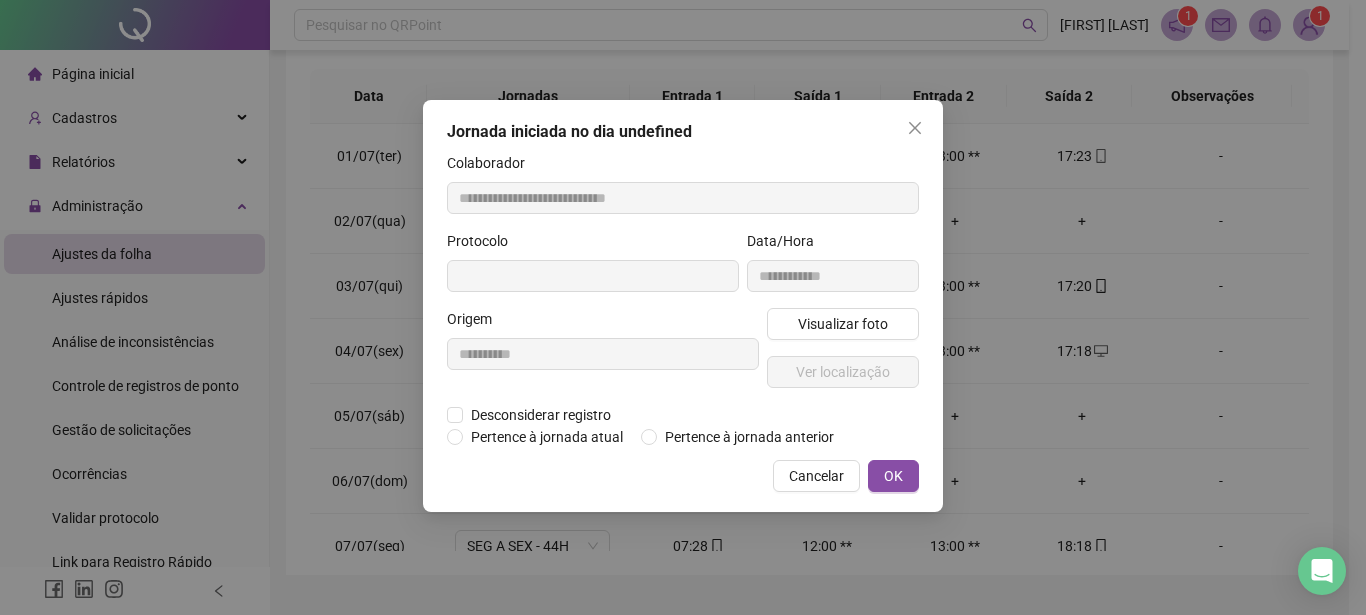 type on "**********" 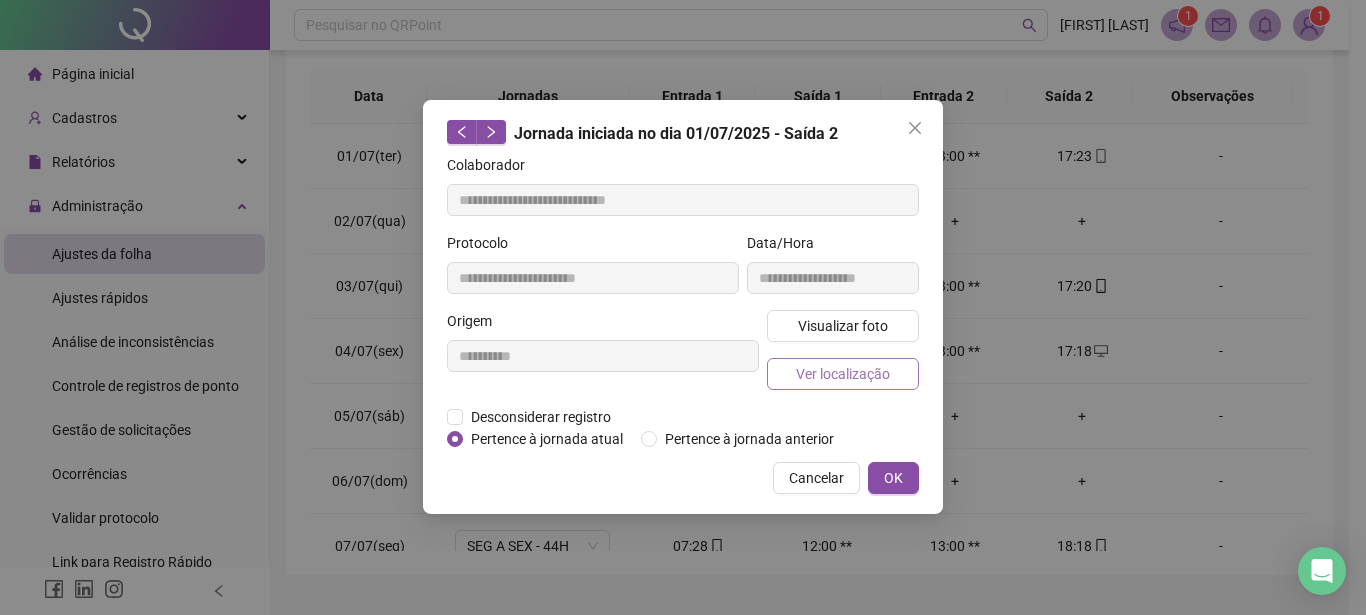 click on "Ver localização" at bounding box center (843, 374) 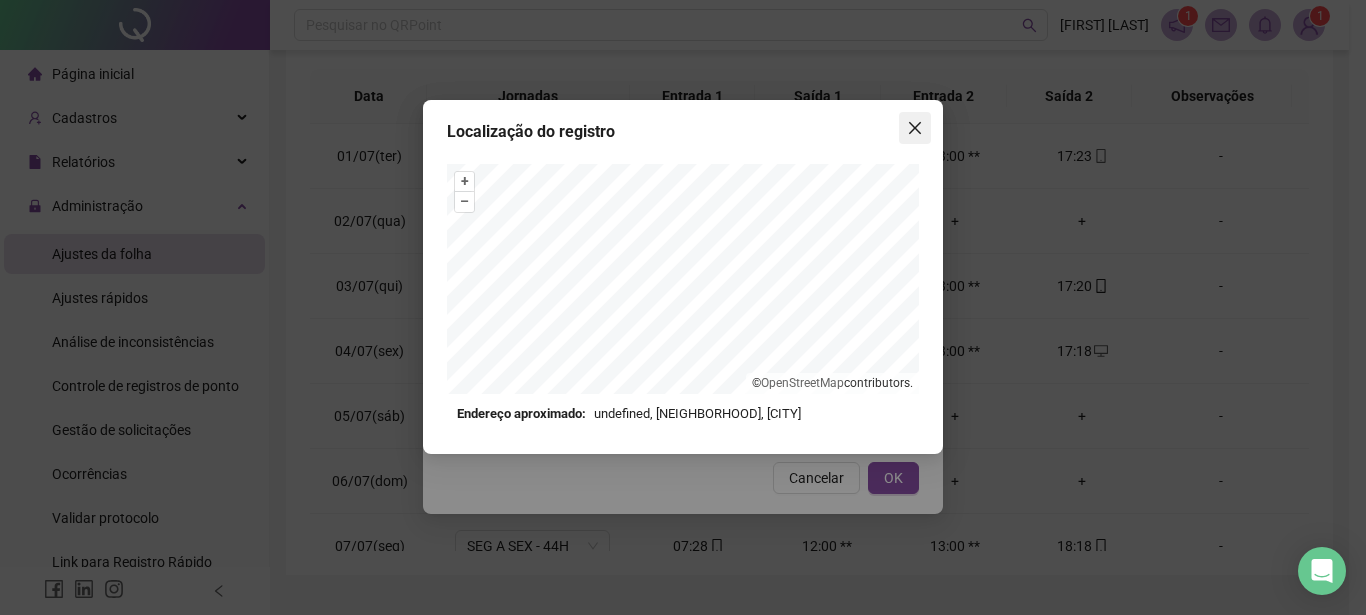 click 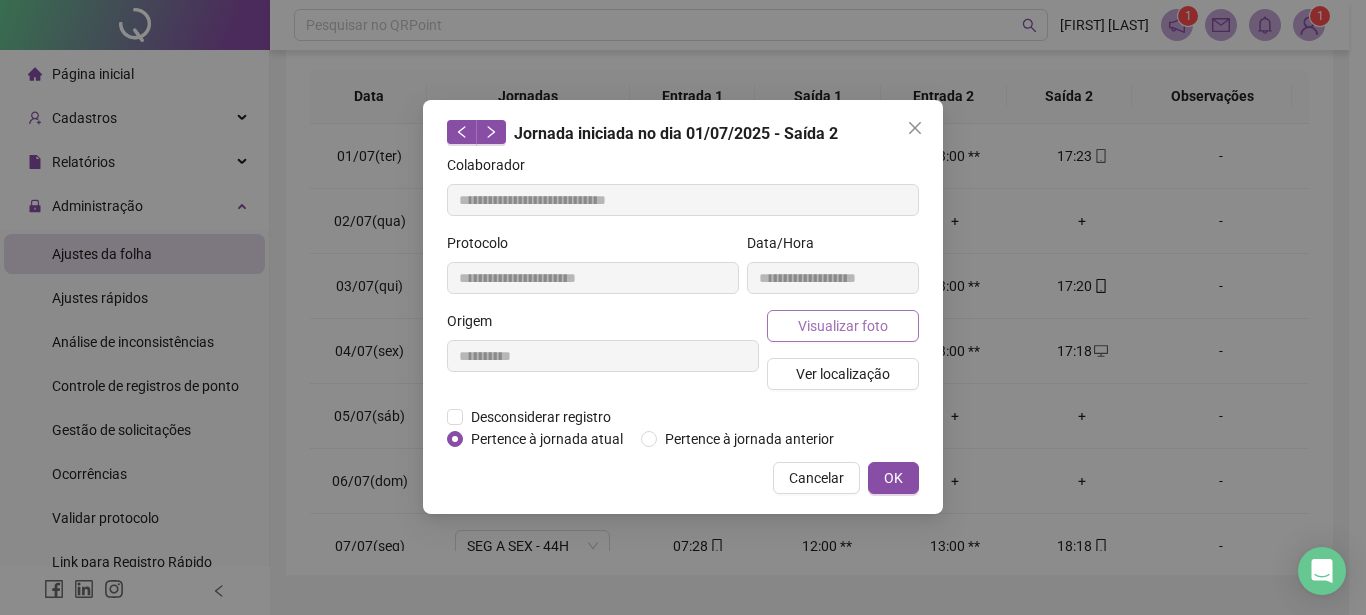 click on "Visualizar foto" at bounding box center (843, 326) 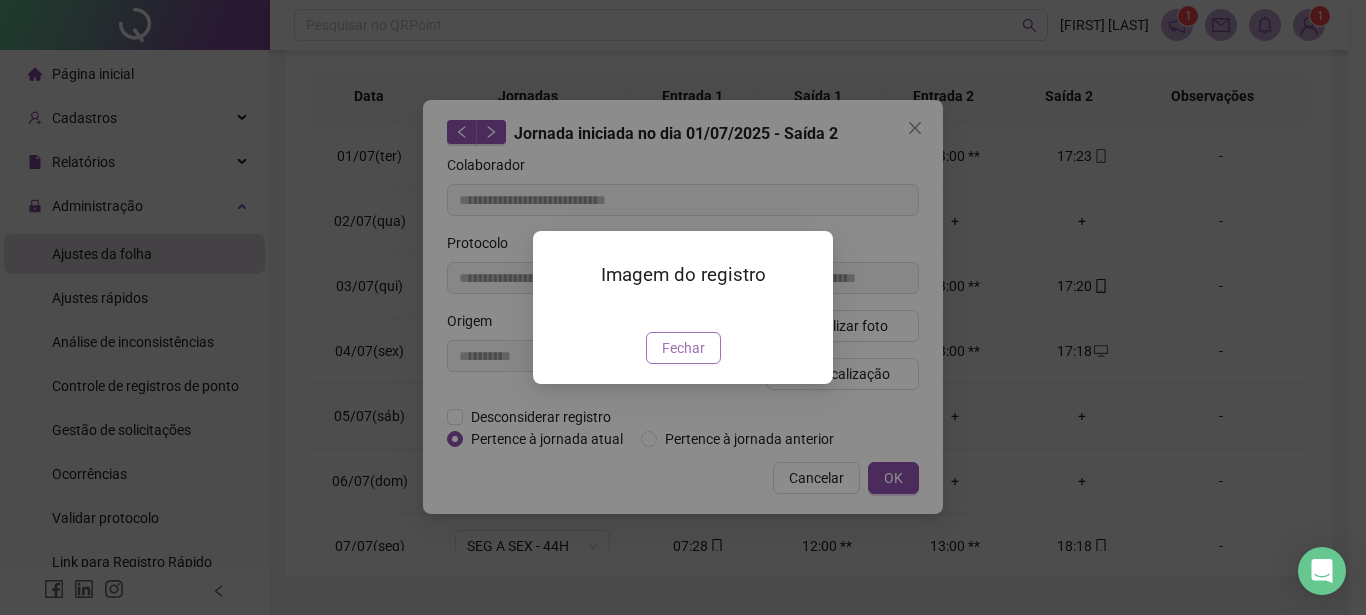 click on "Fechar" at bounding box center (683, 348) 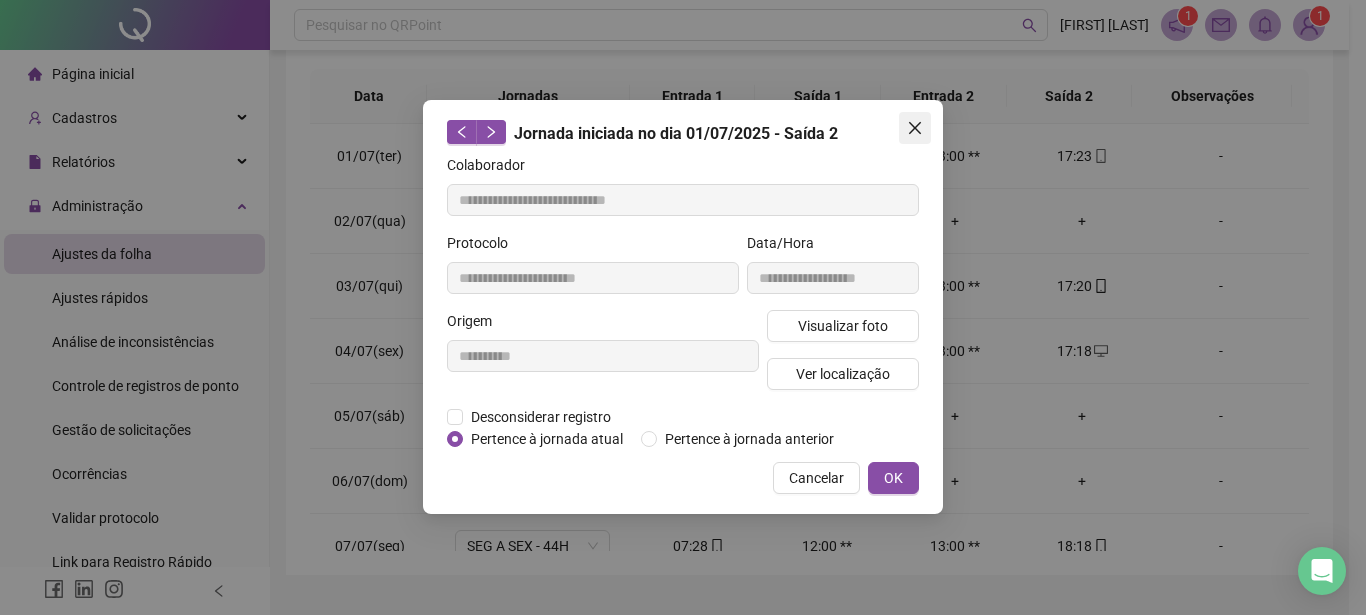 click 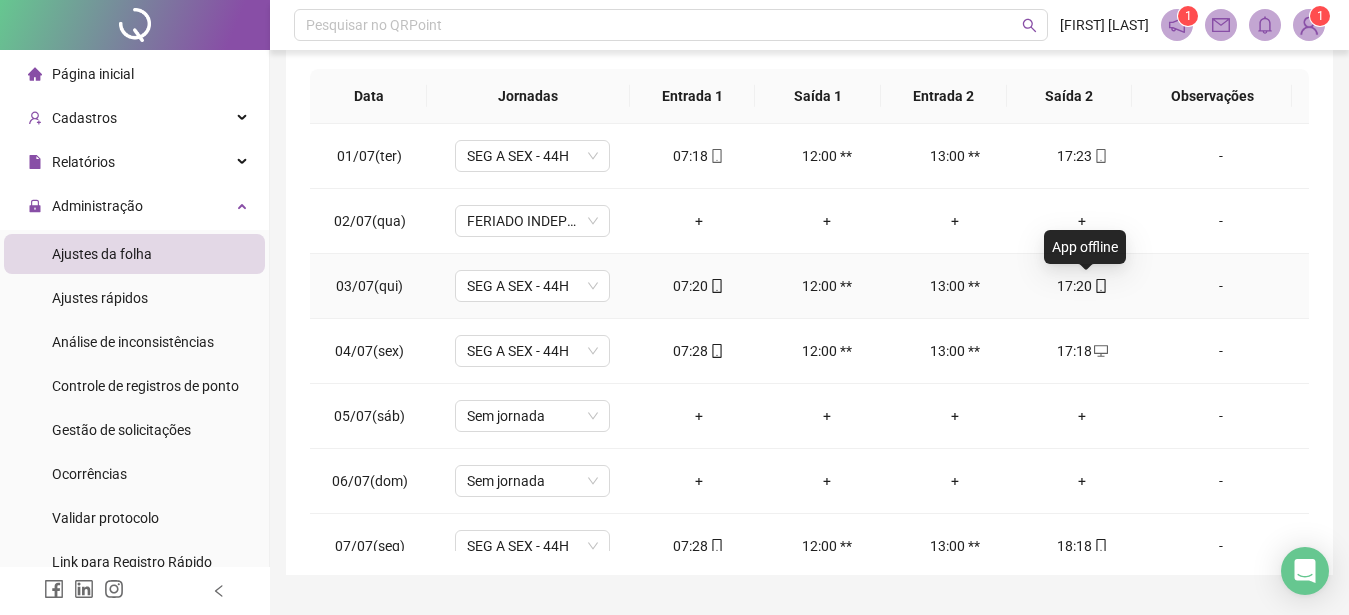 click 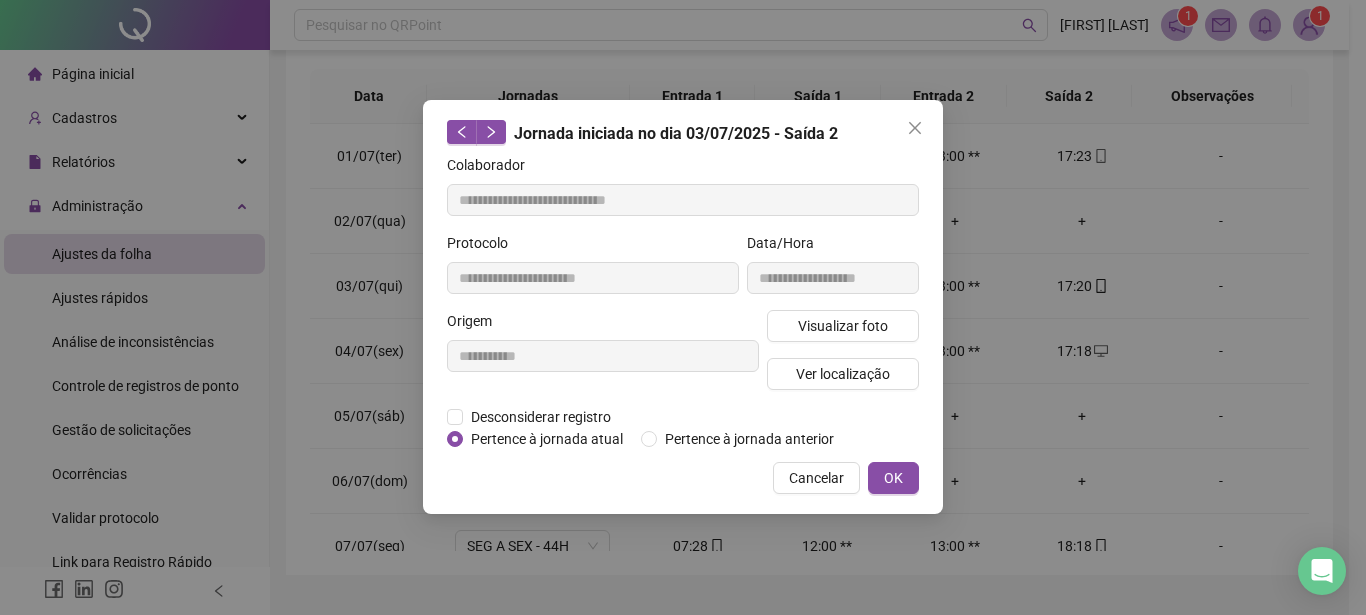 type on "**********" 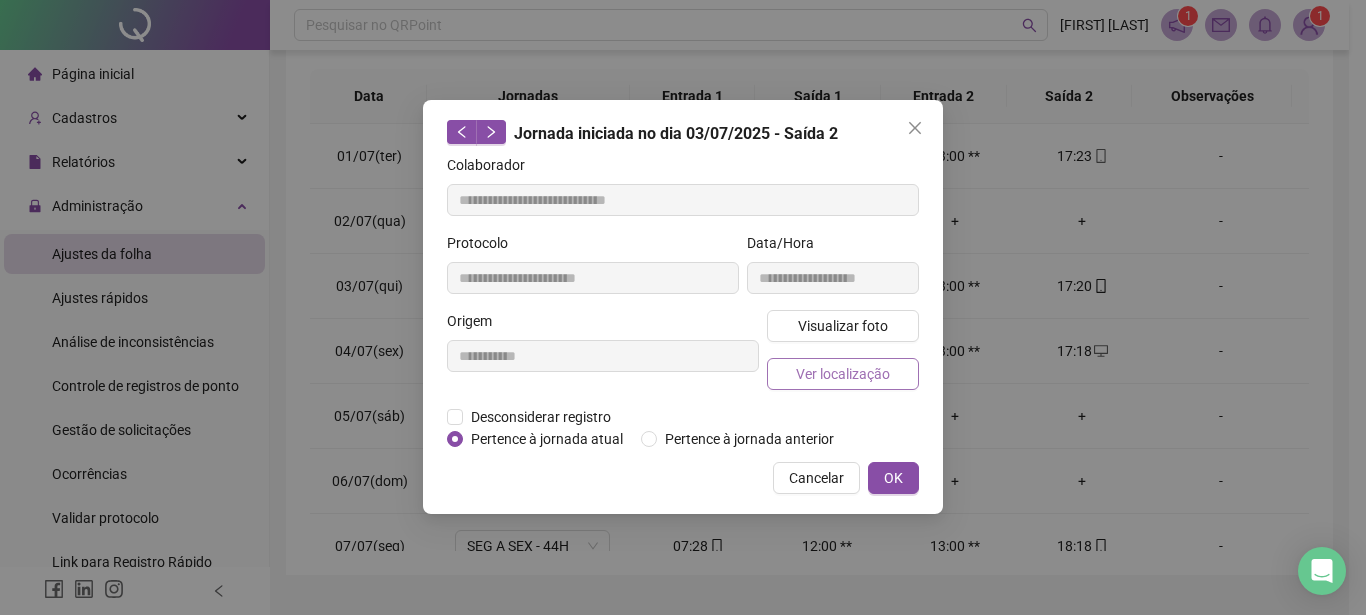 click on "Ver localização" at bounding box center (843, 374) 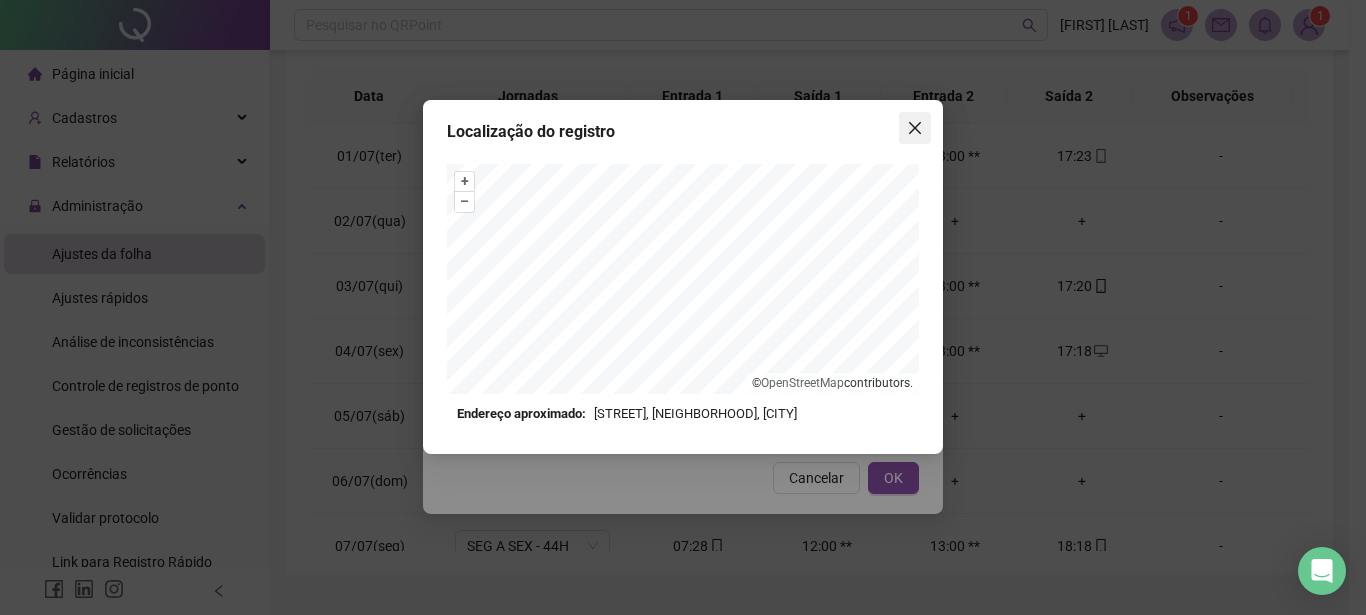 click 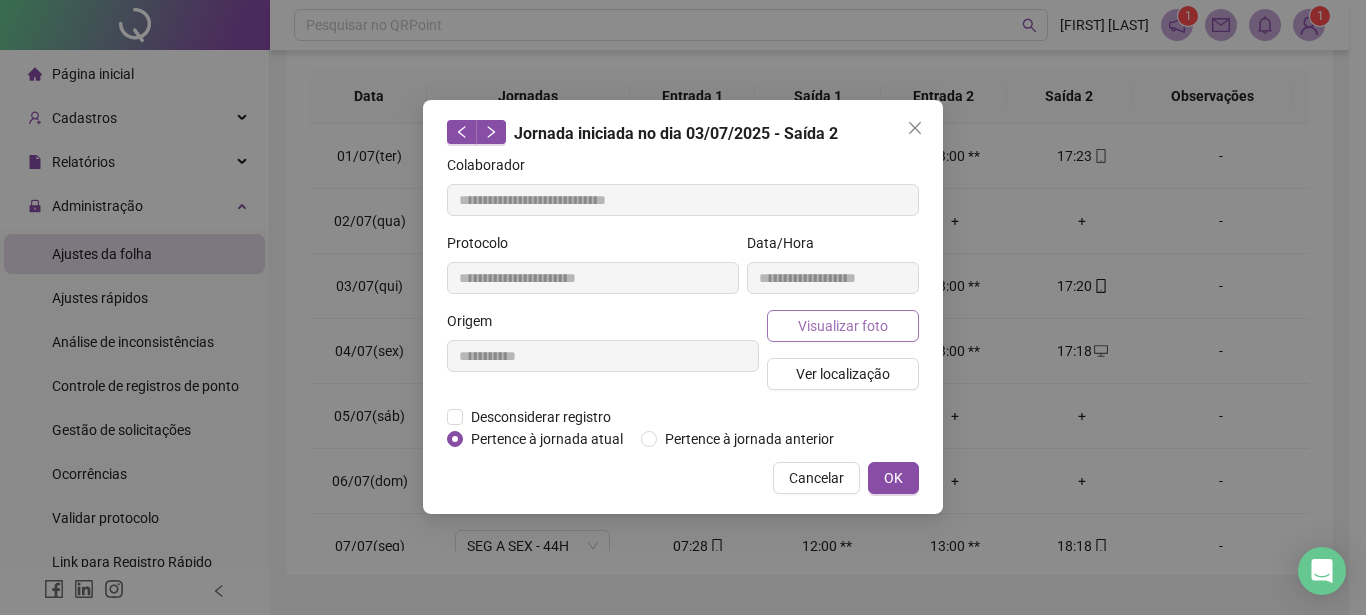 click on "Visualizar foto" at bounding box center (843, 326) 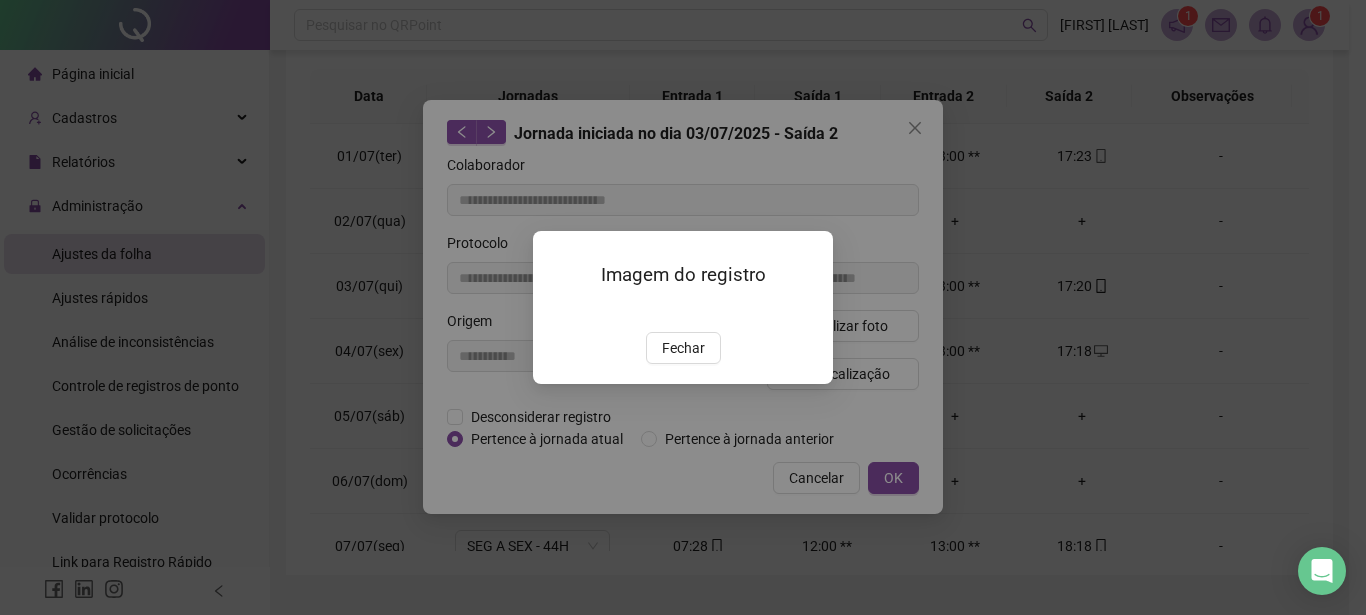 click at bounding box center (557, 311) 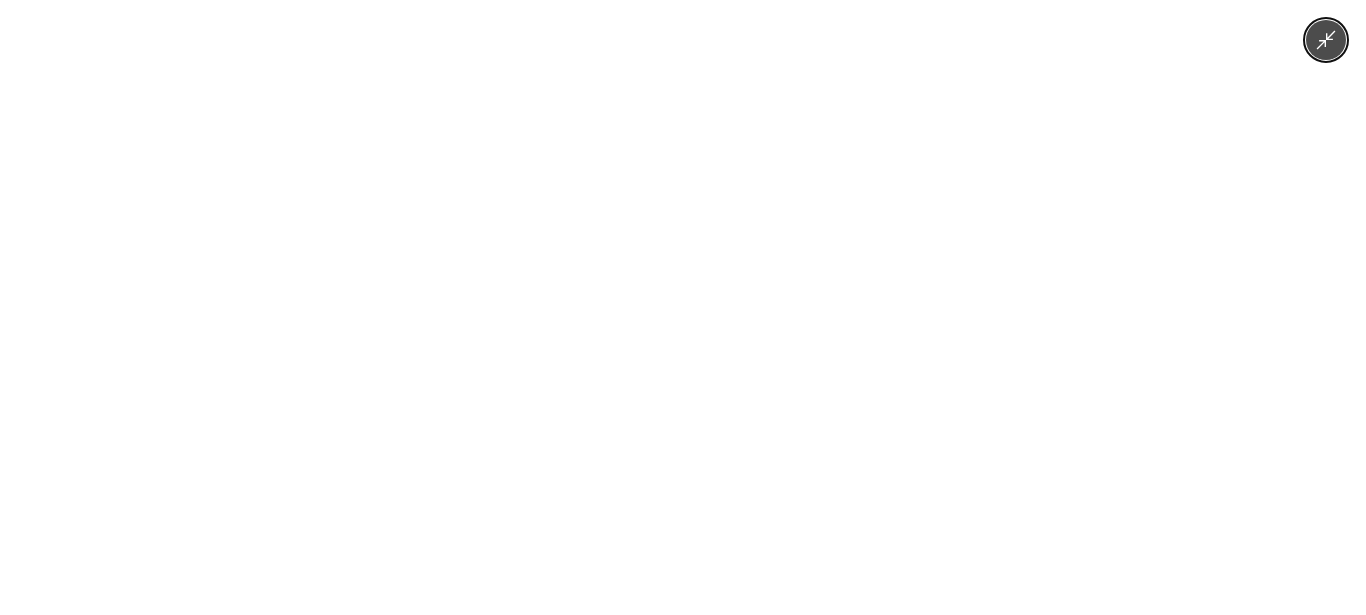 click at bounding box center [683, 307] 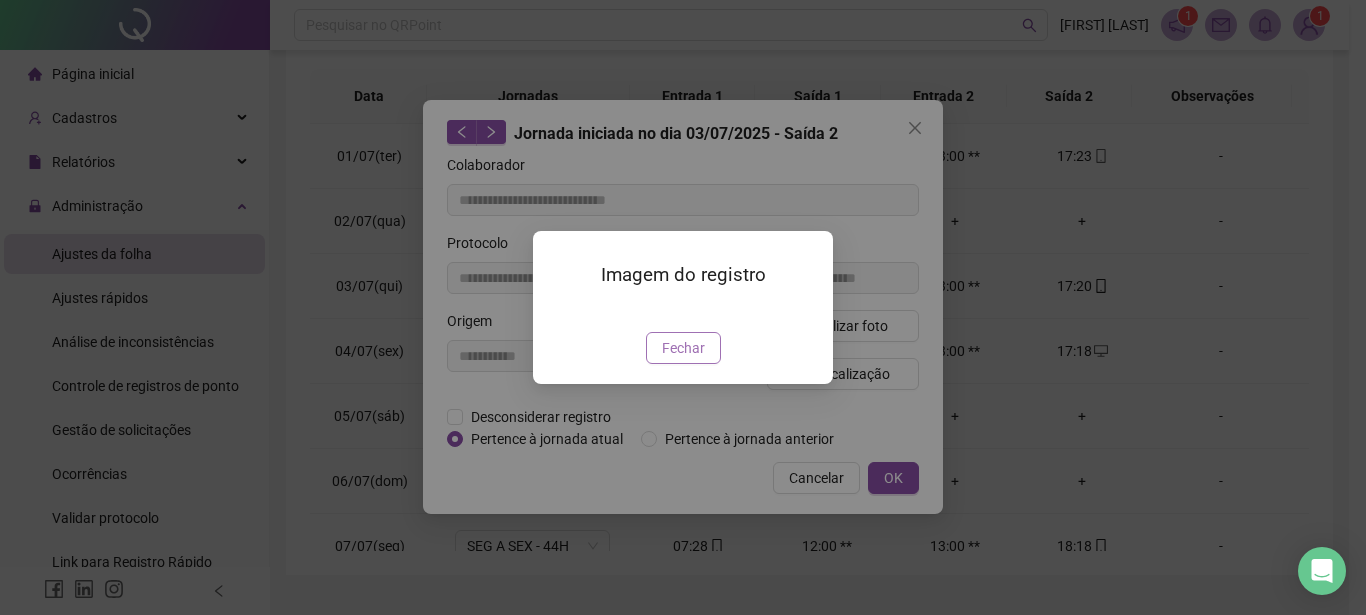 click on "Fechar" at bounding box center [683, 348] 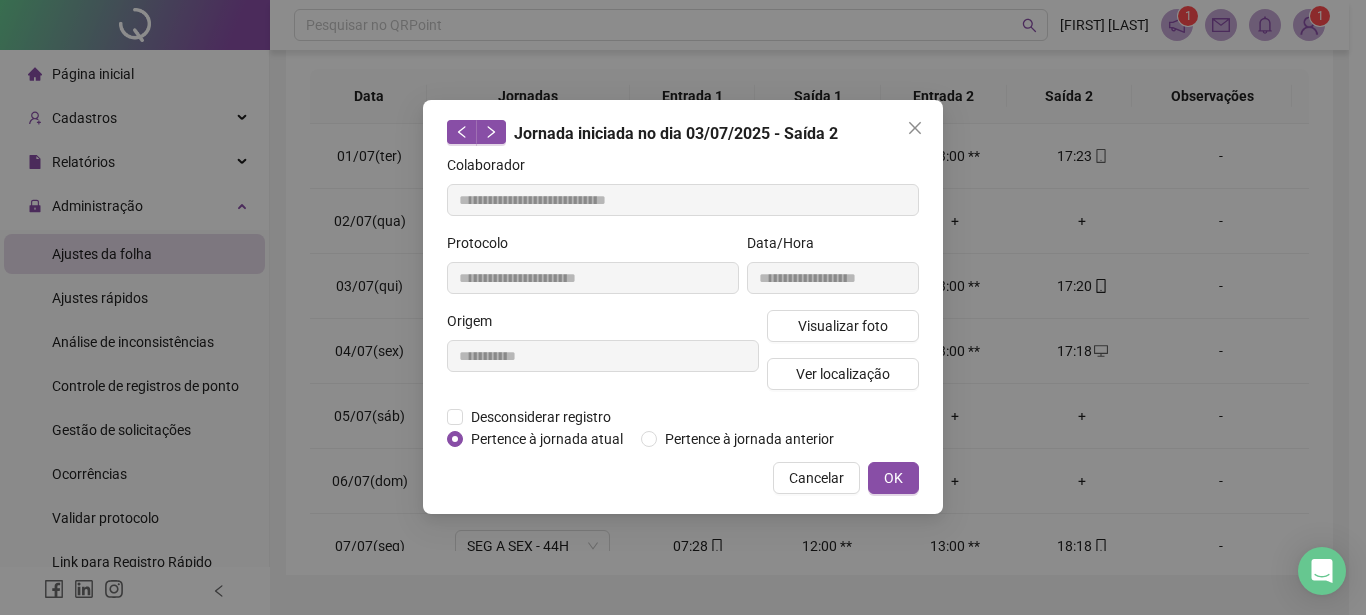 click 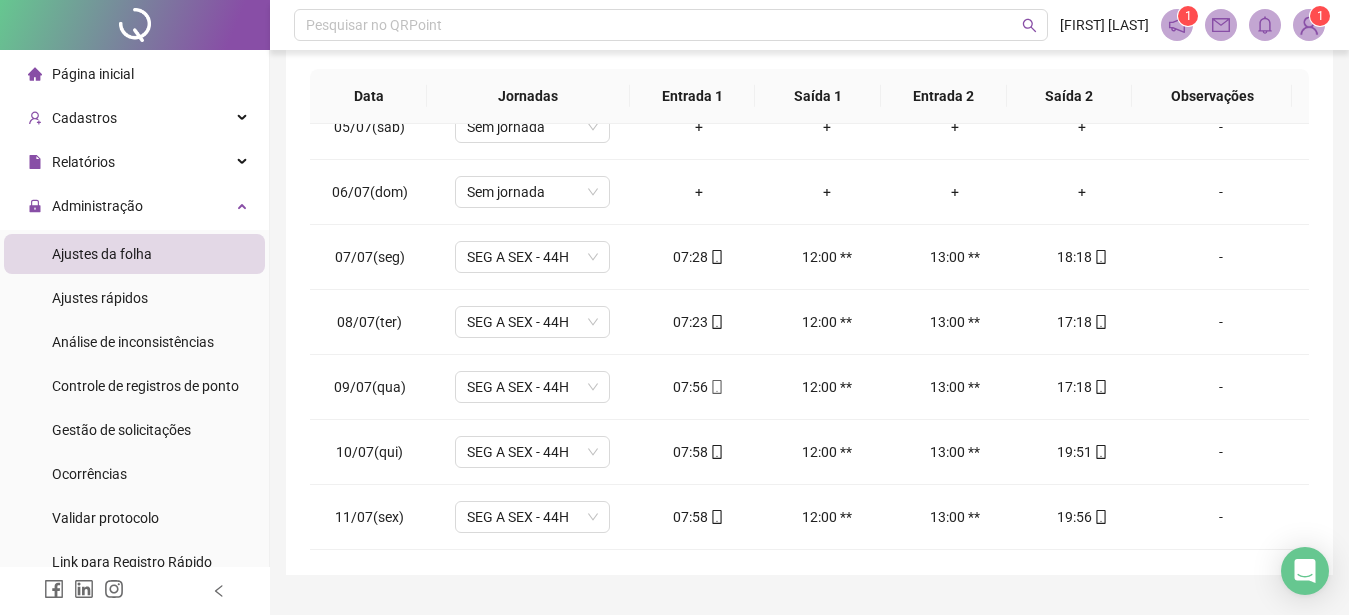 scroll, scrollTop: 348, scrollLeft: 0, axis: vertical 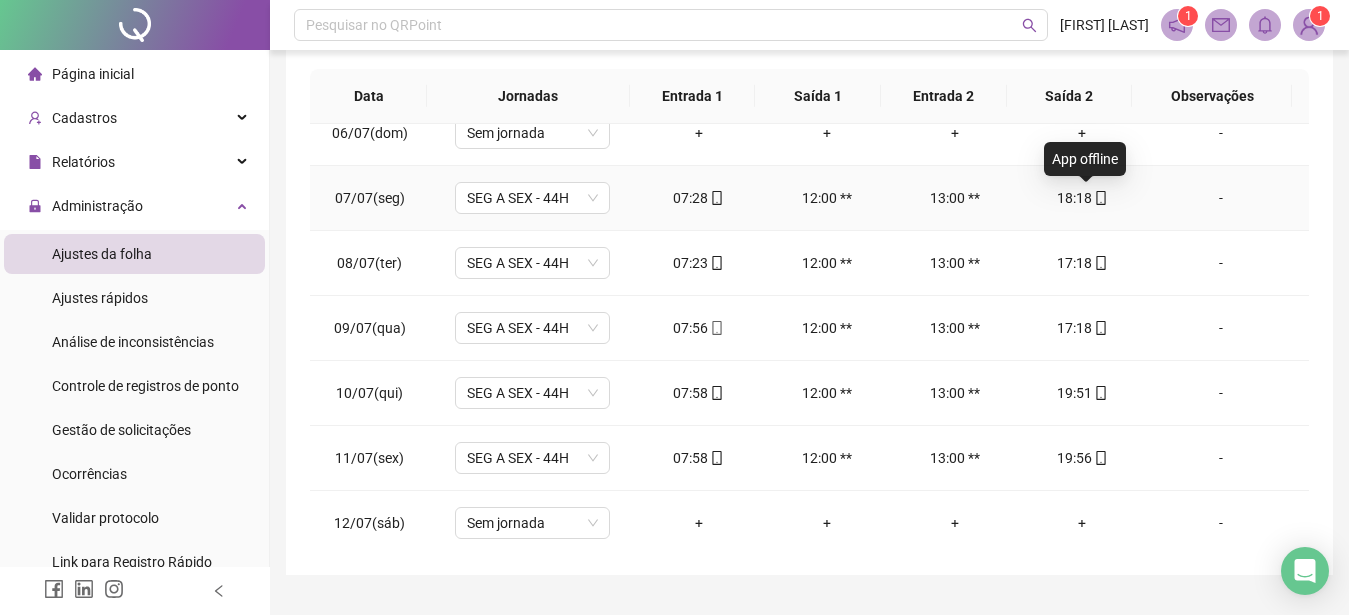click 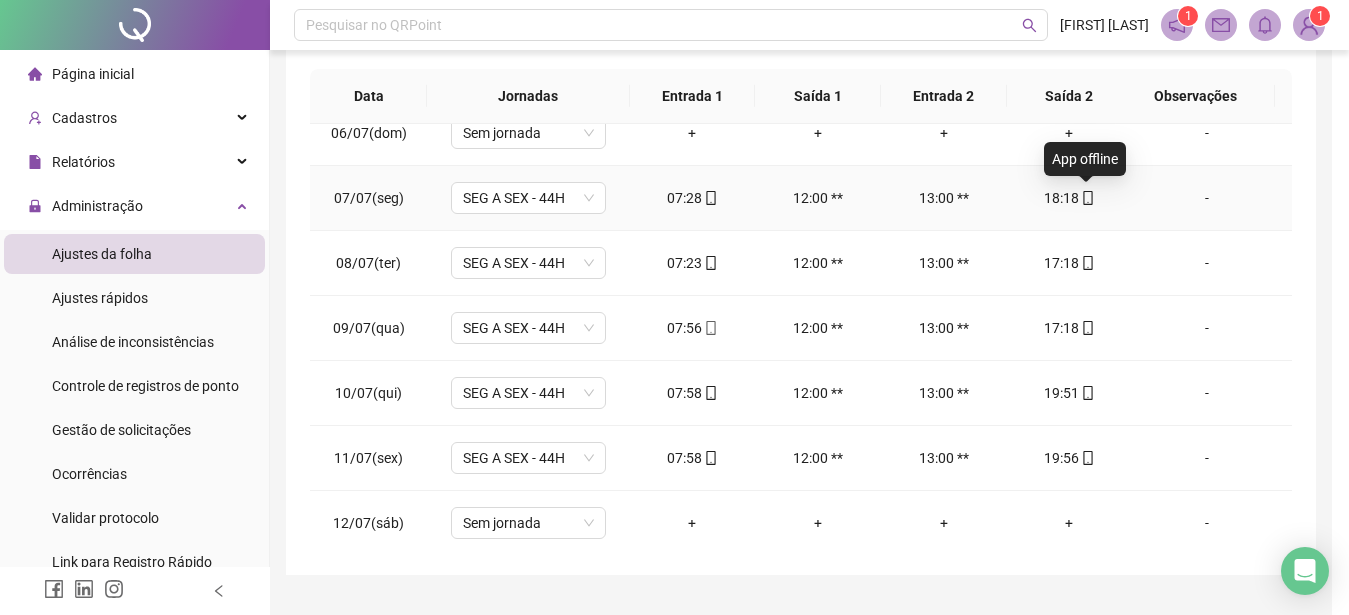 type on "**********" 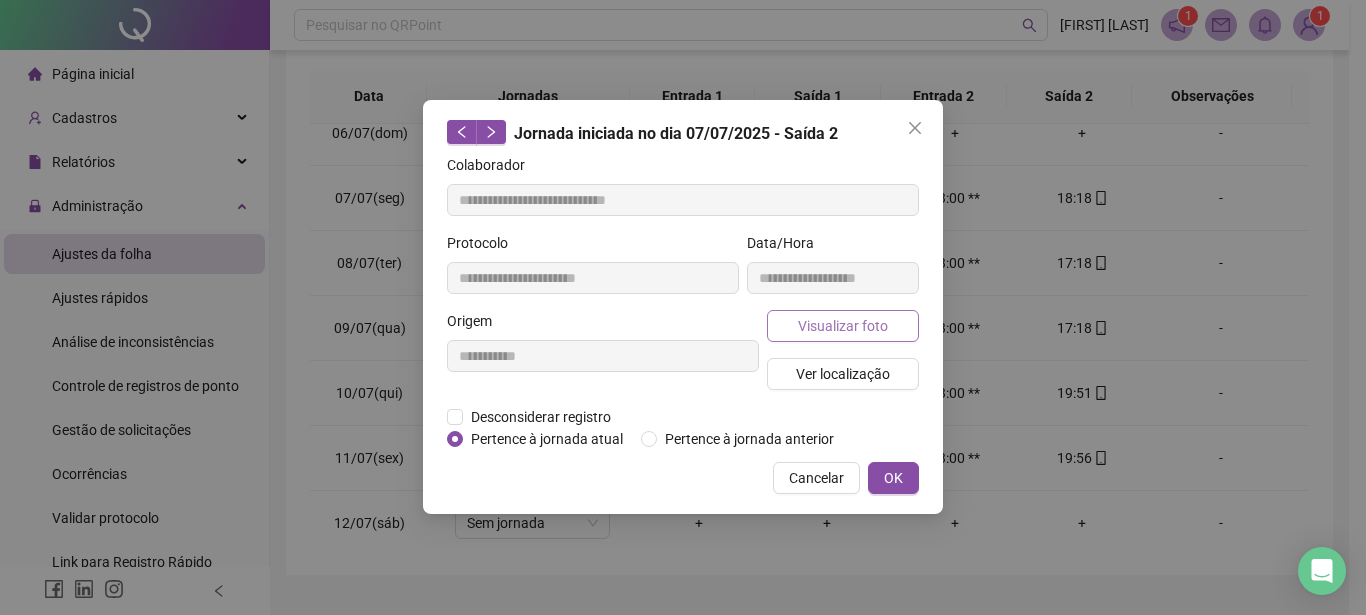 click on "Visualizar foto" at bounding box center [843, 326] 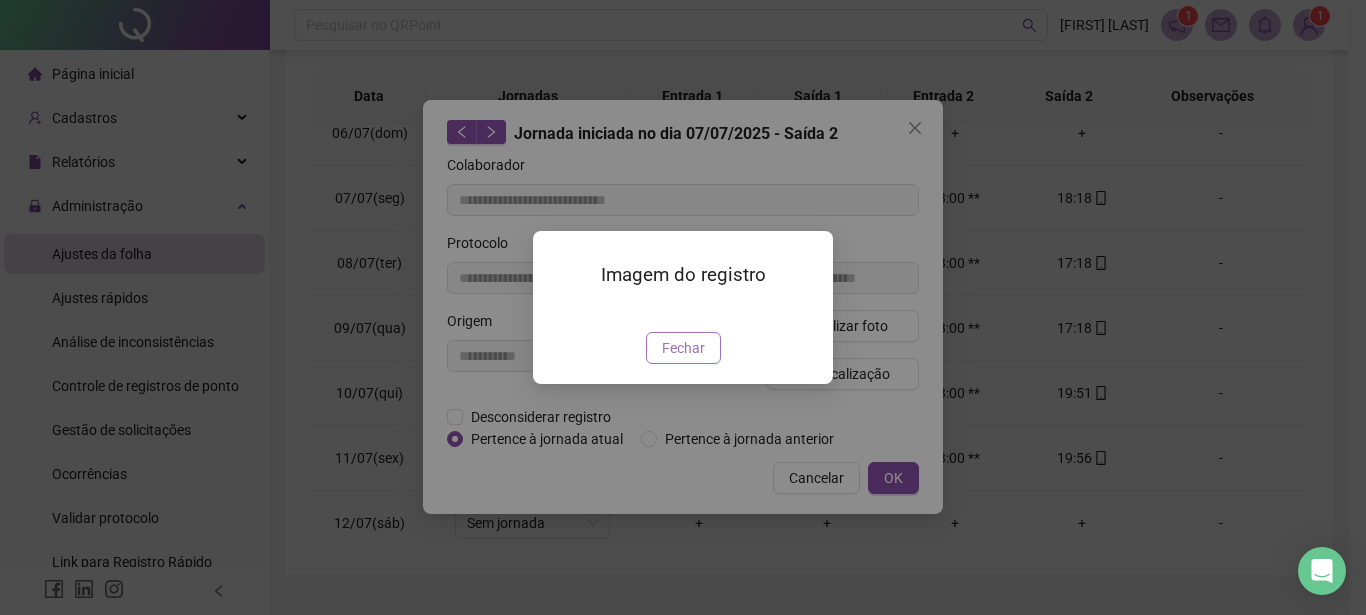 click on "Fechar" at bounding box center [683, 348] 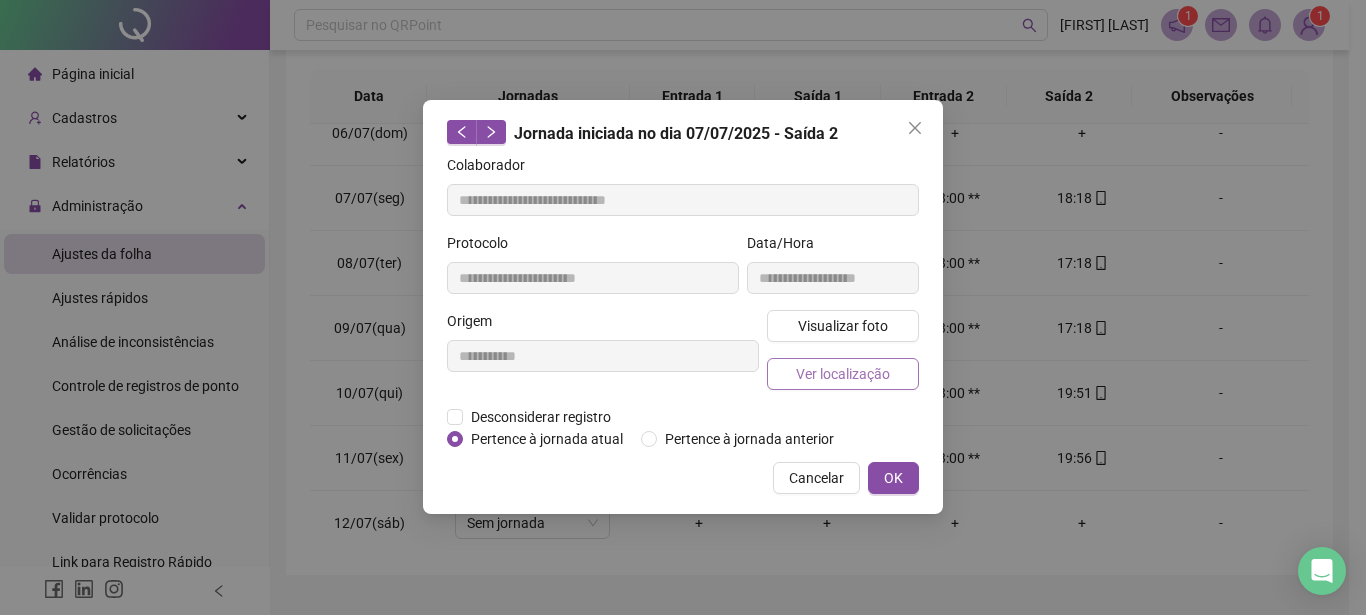 click on "Ver localização" at bounding box center [843, 374] 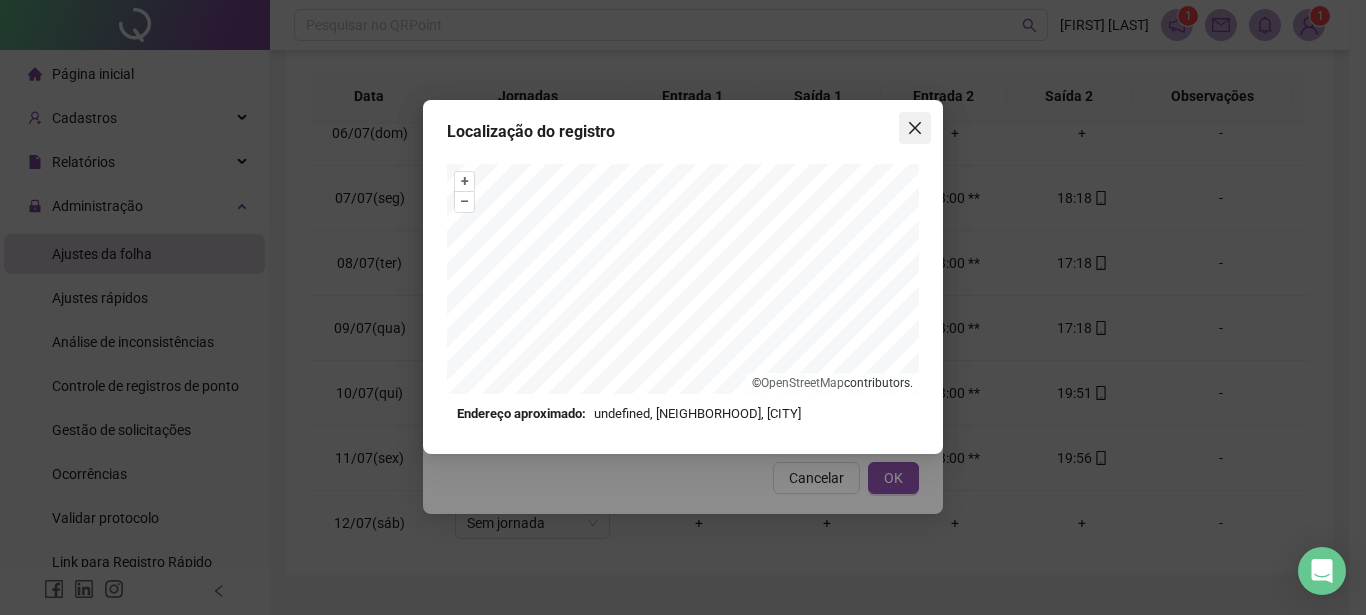 click 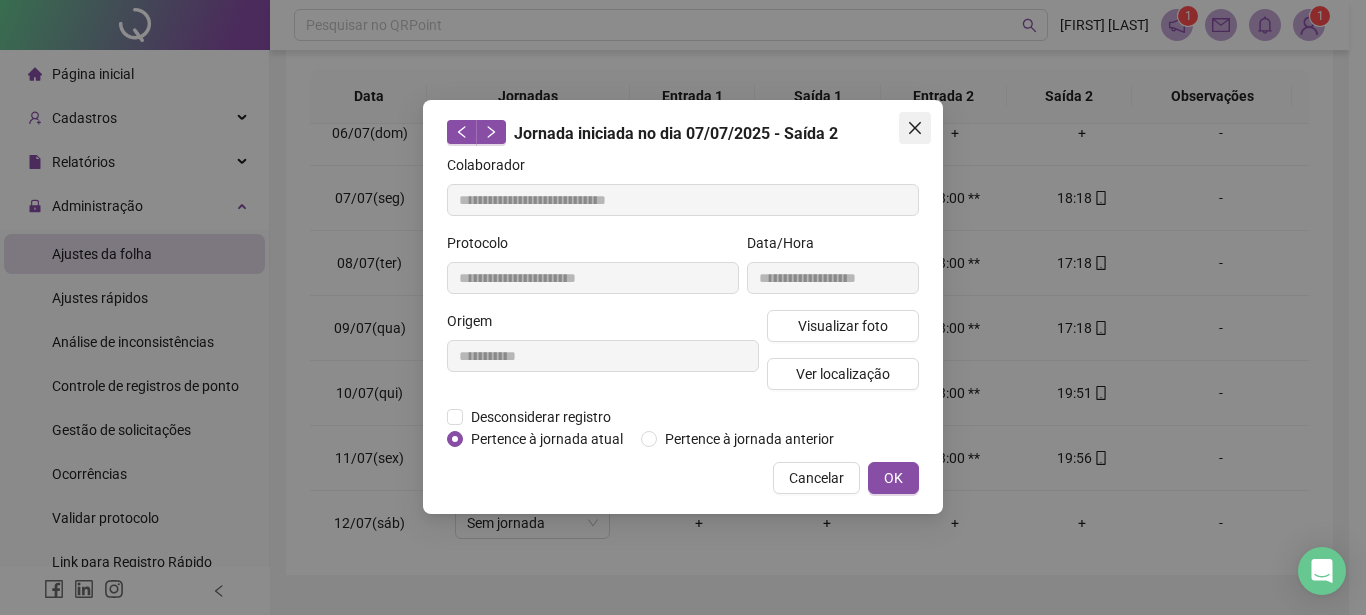 click 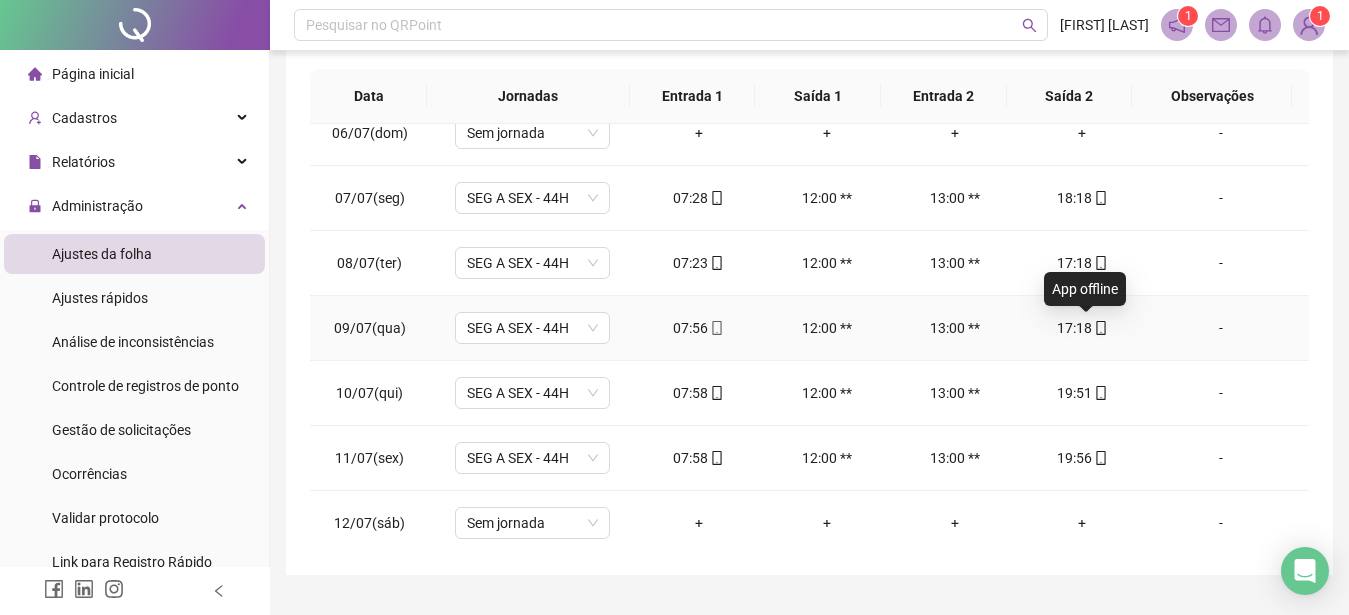 click 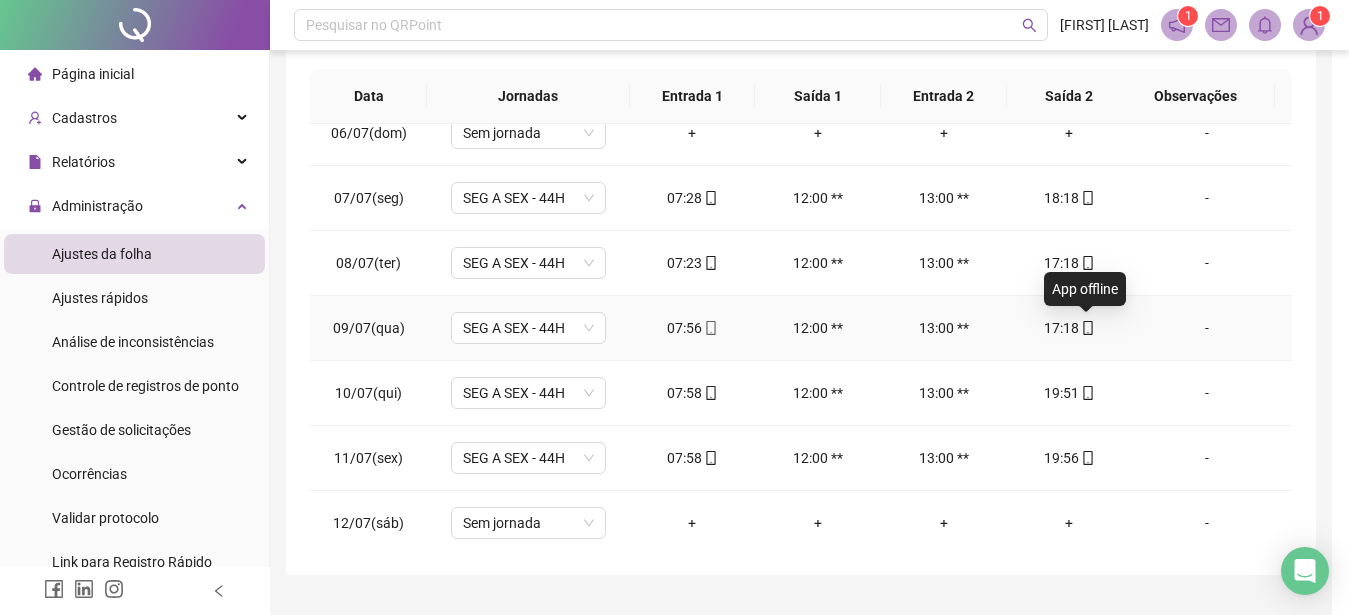type on "**********" 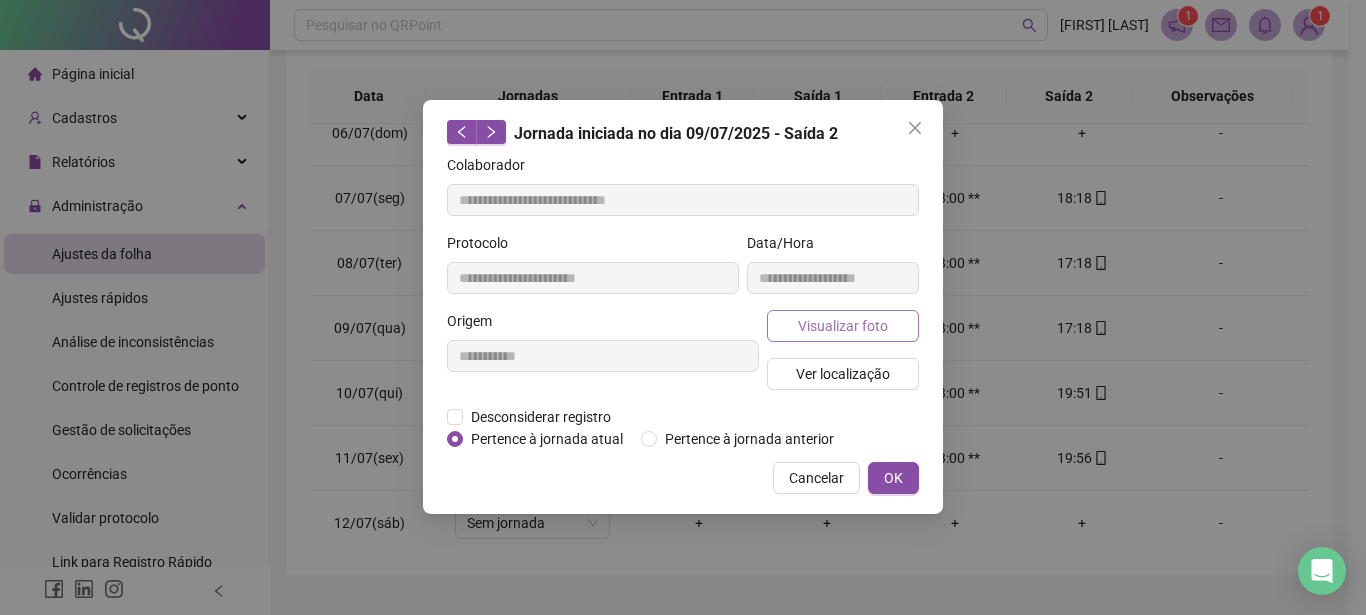 click on "Visualizar foto" at bounding box center (843, 326) 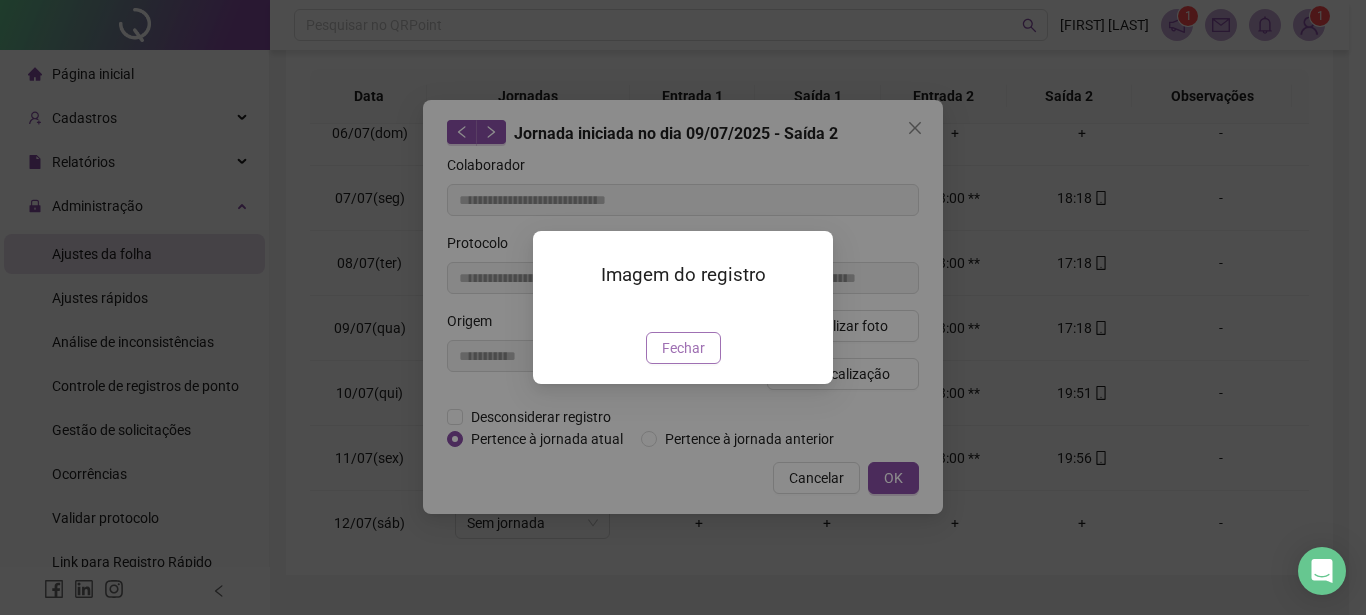 click on "Fechar" at bounding box center [683, 348] 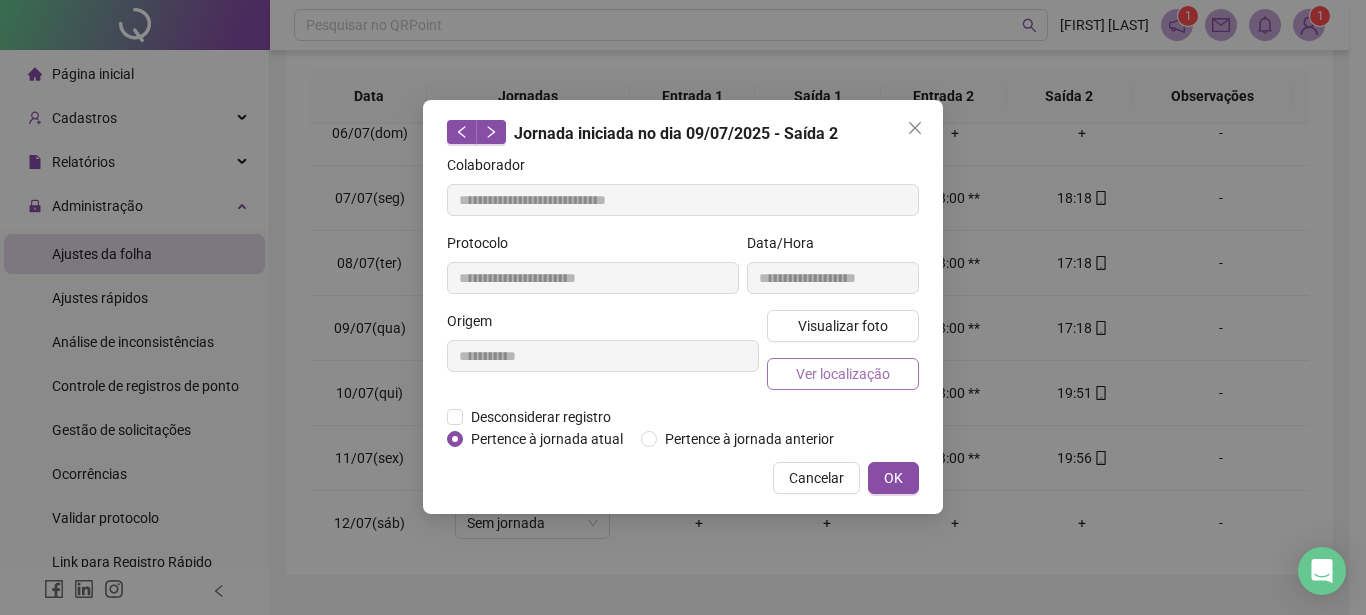 click on "Ver localização" at bounding box center (843, 374) 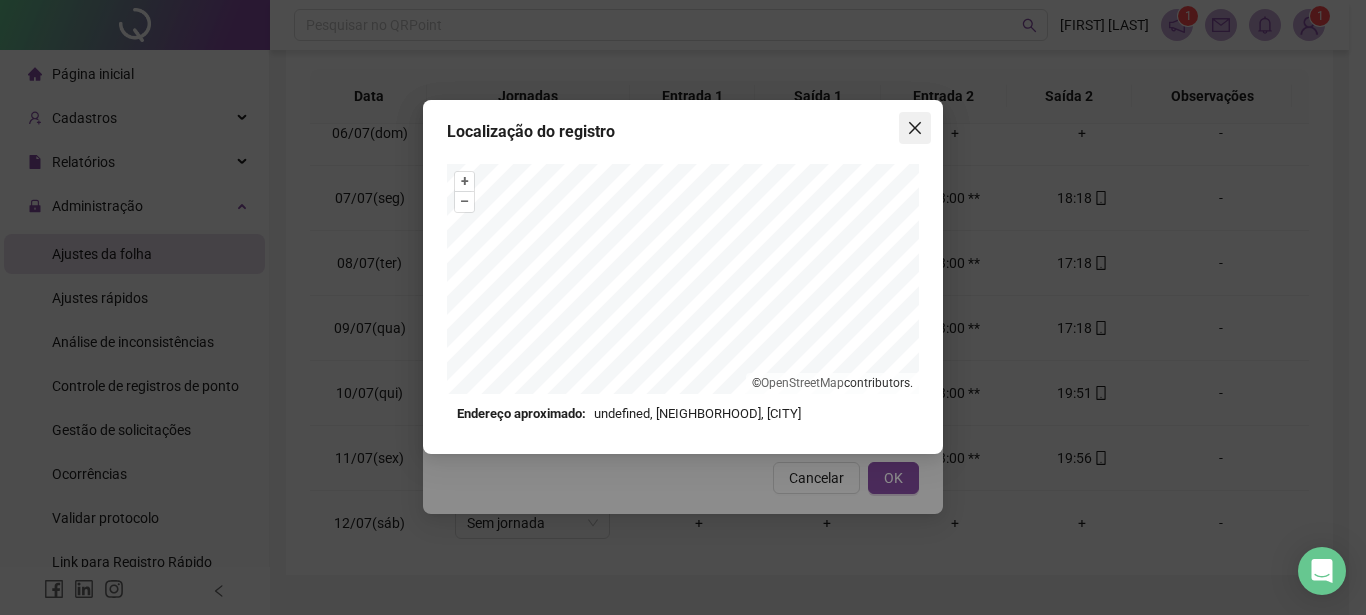 click 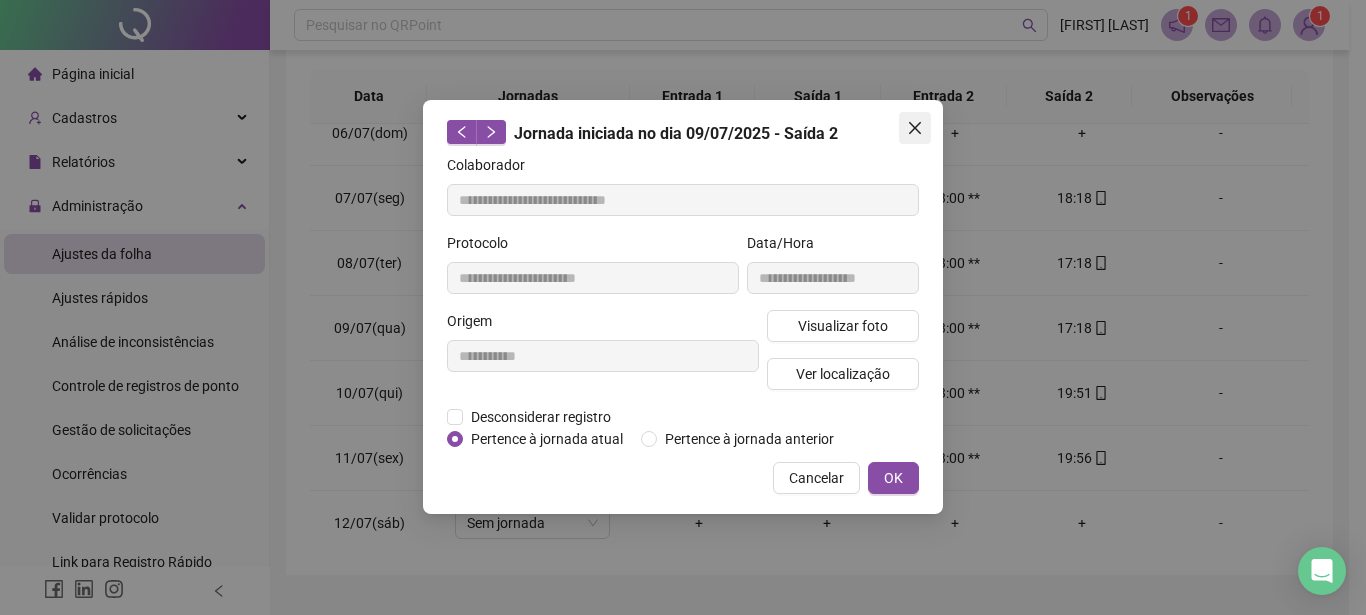 click 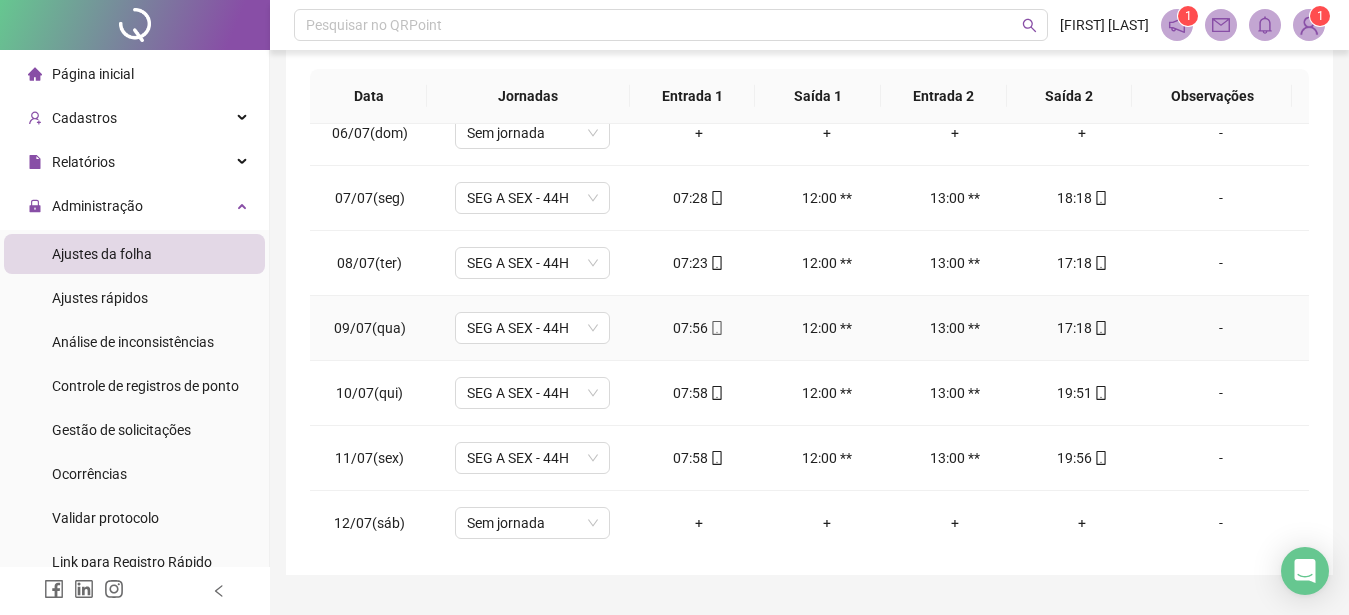 click 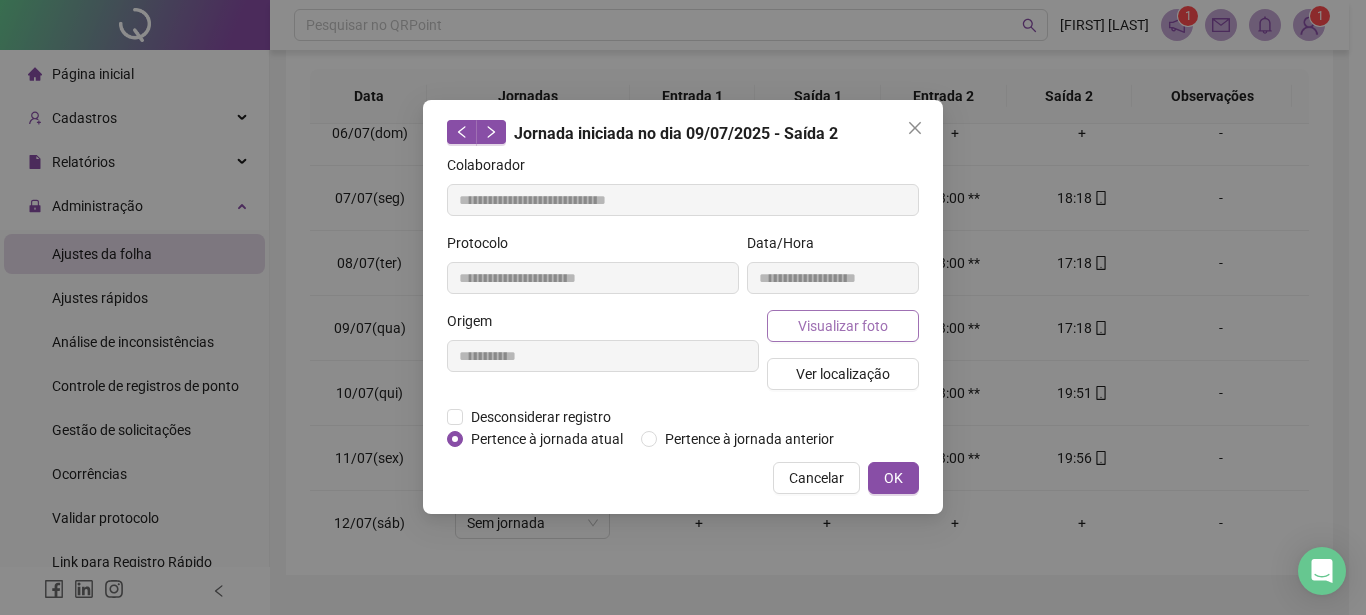 type on "**********" 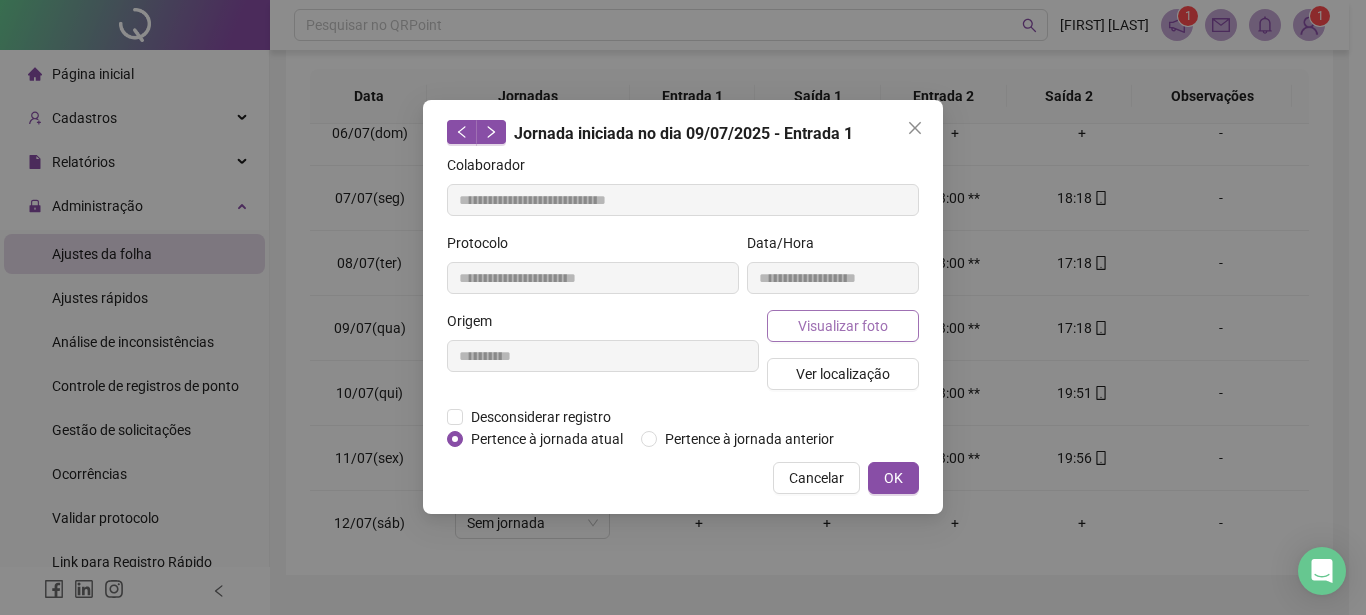 click on "Visualizar foto" at bounding box center [843, 326] 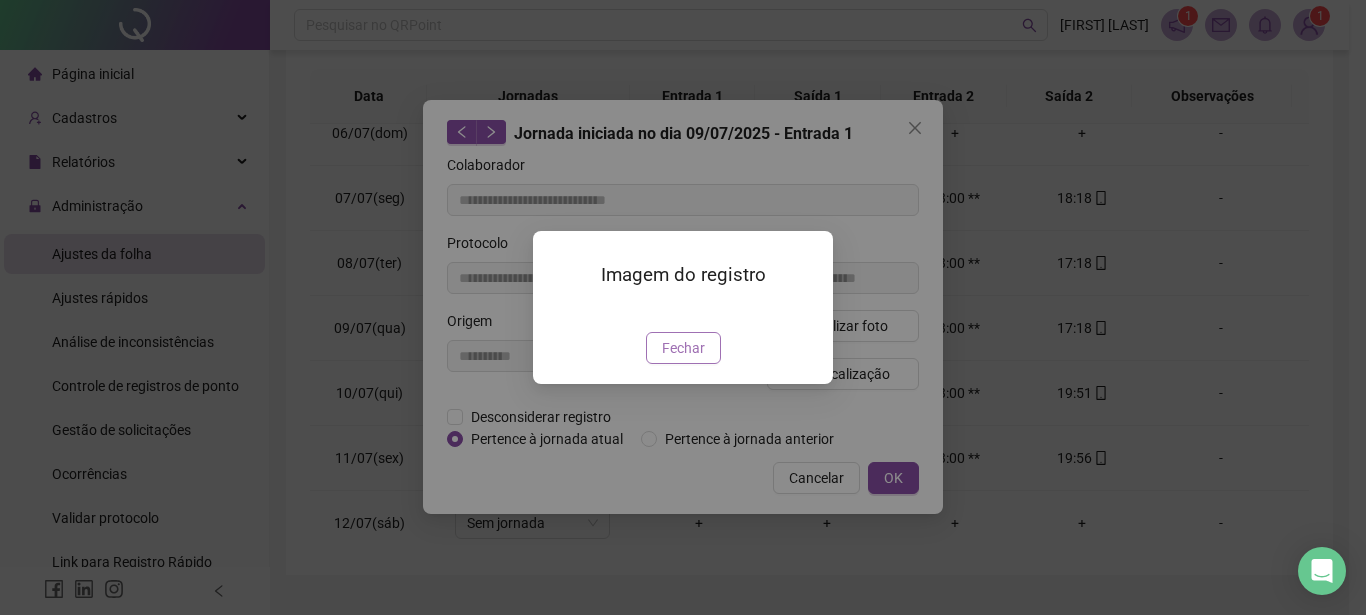 click on "Fechar" at bounding box center [683, 348] 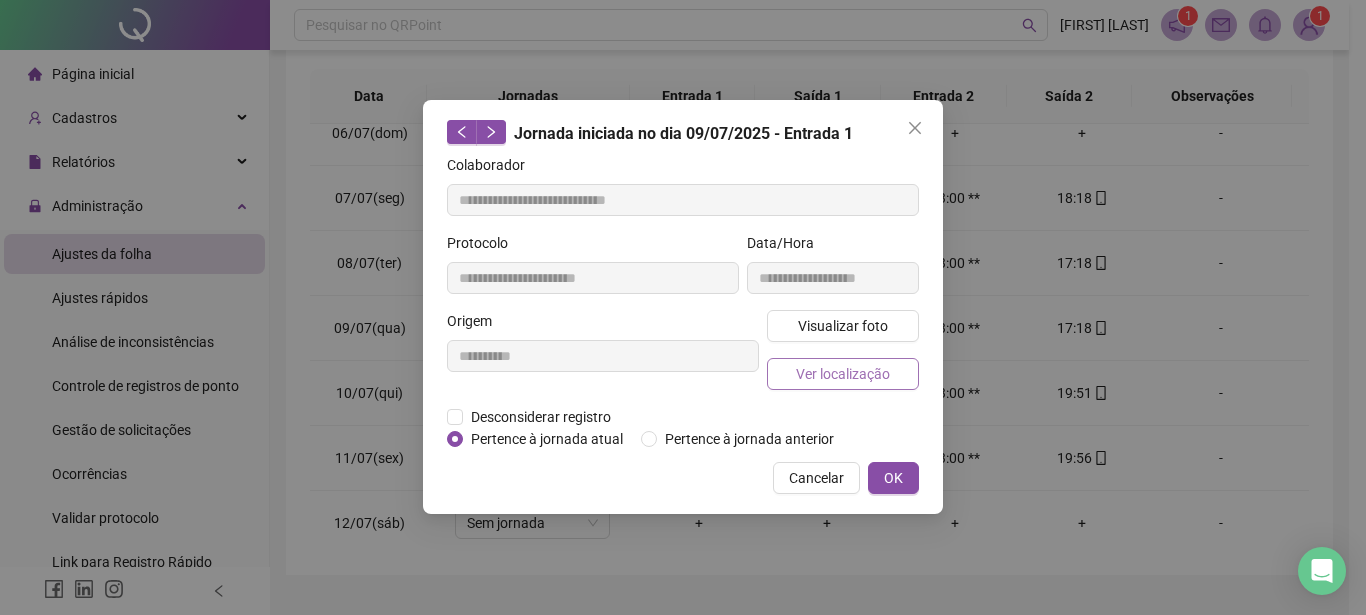 click on "Ver localização" at bounding box center (843, 374) 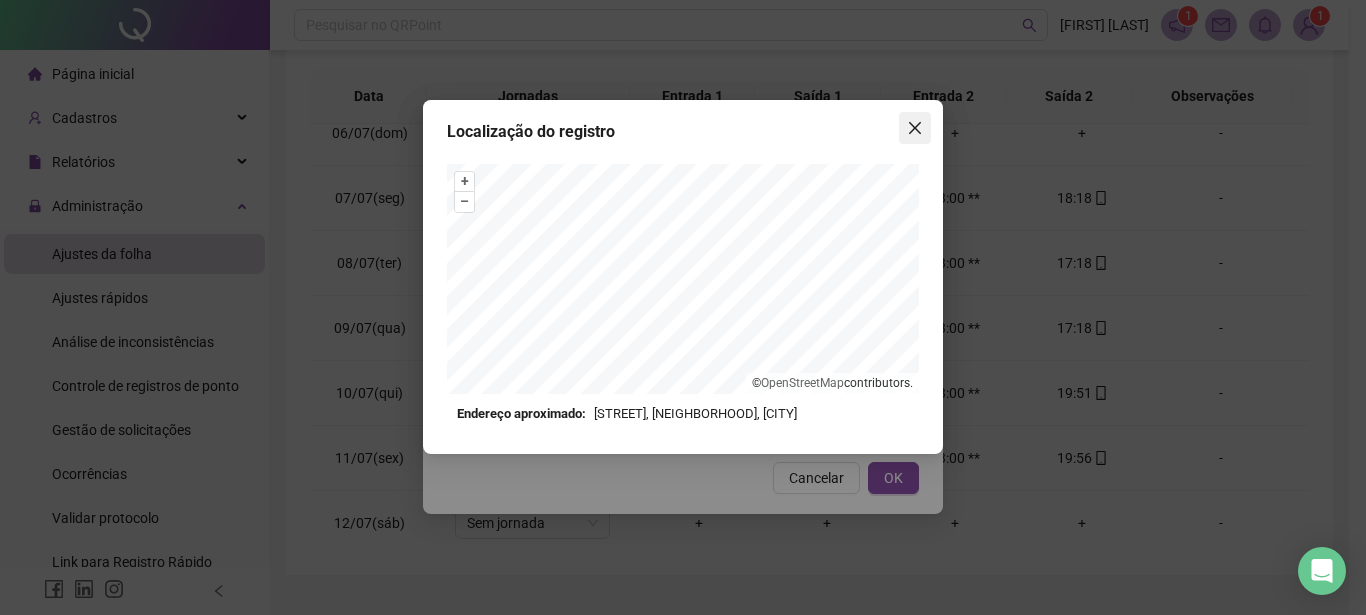 click 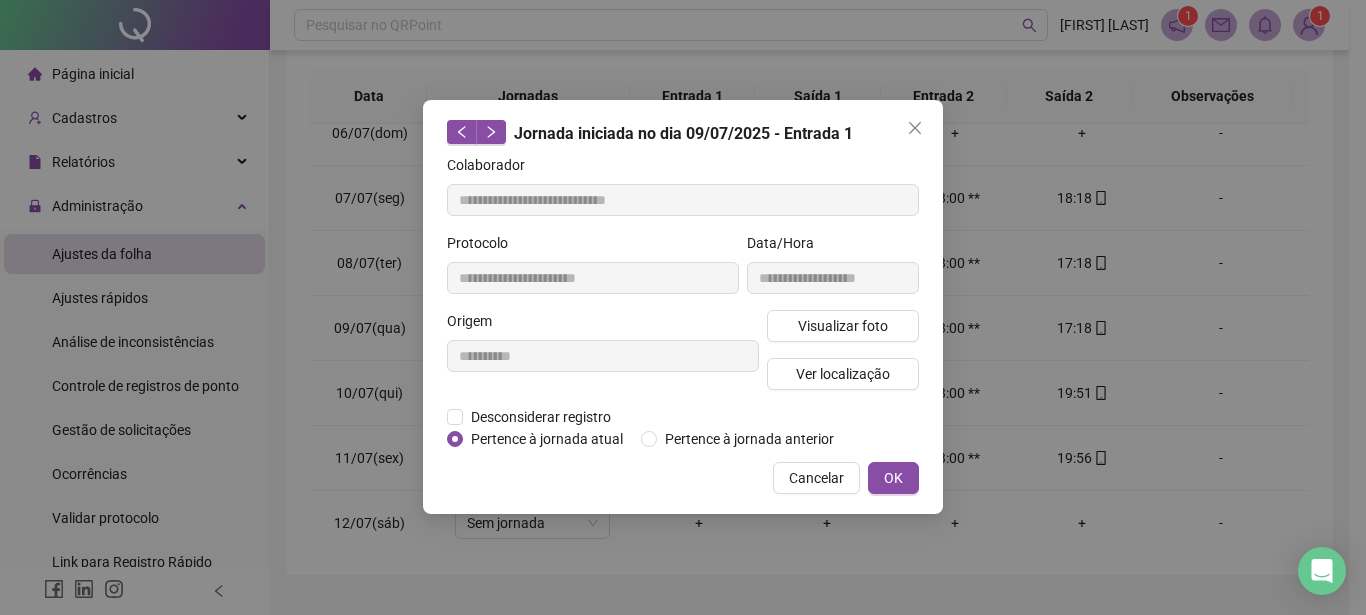 click 